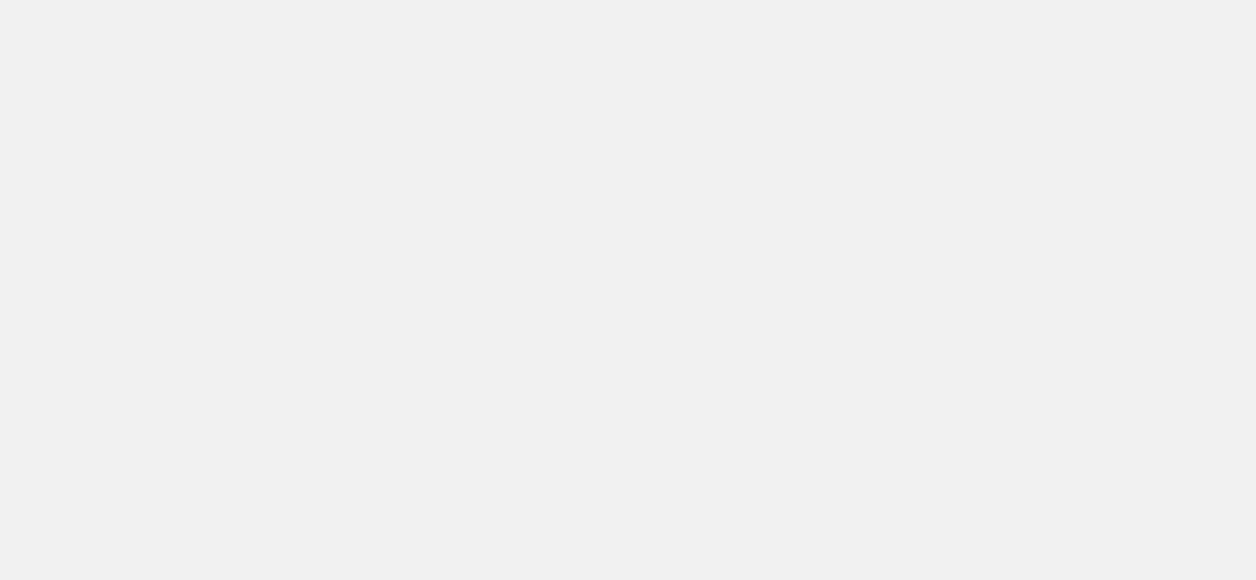 scroll, scrollTop: 0, scrollLeft: 0, axis: both 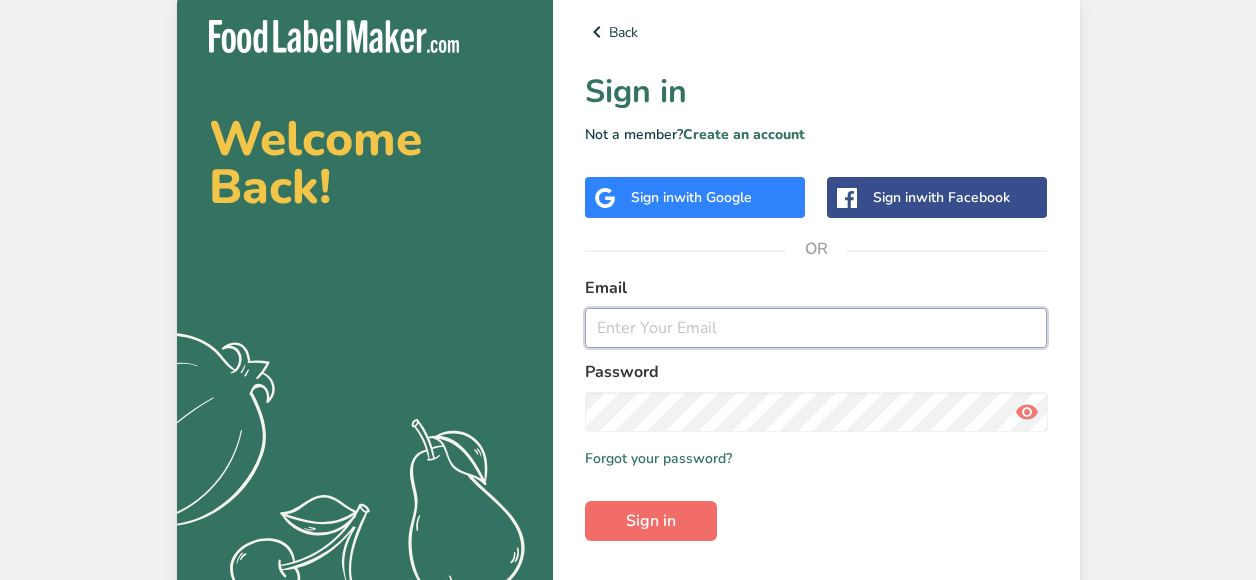 type on "[EMAIL]" 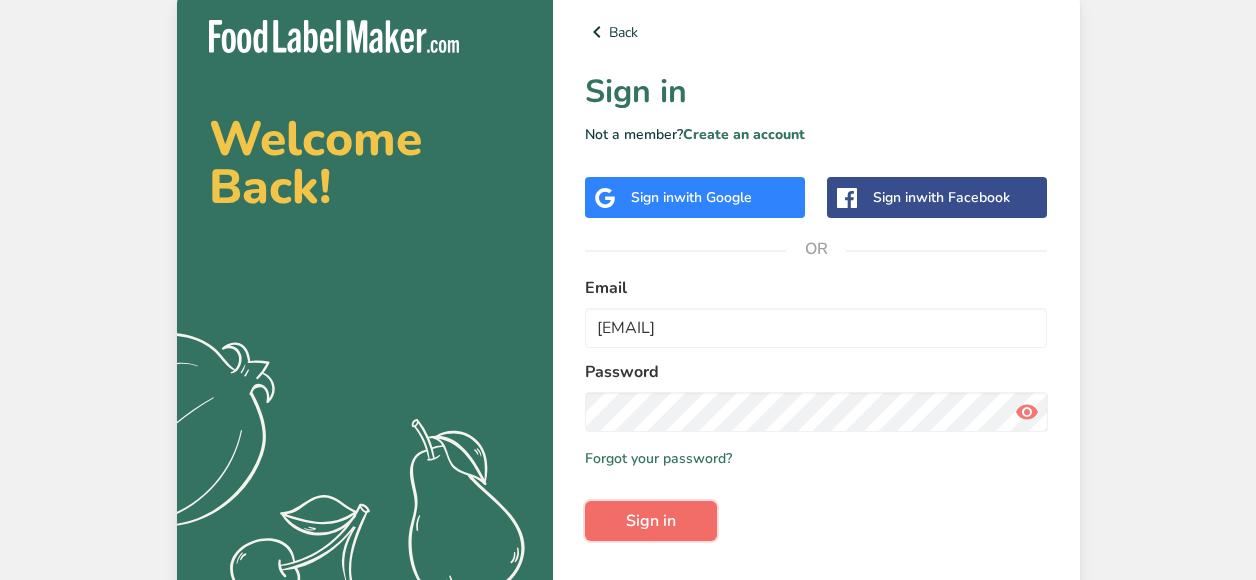 click on "Sign in" at bounding box center (651, 521) 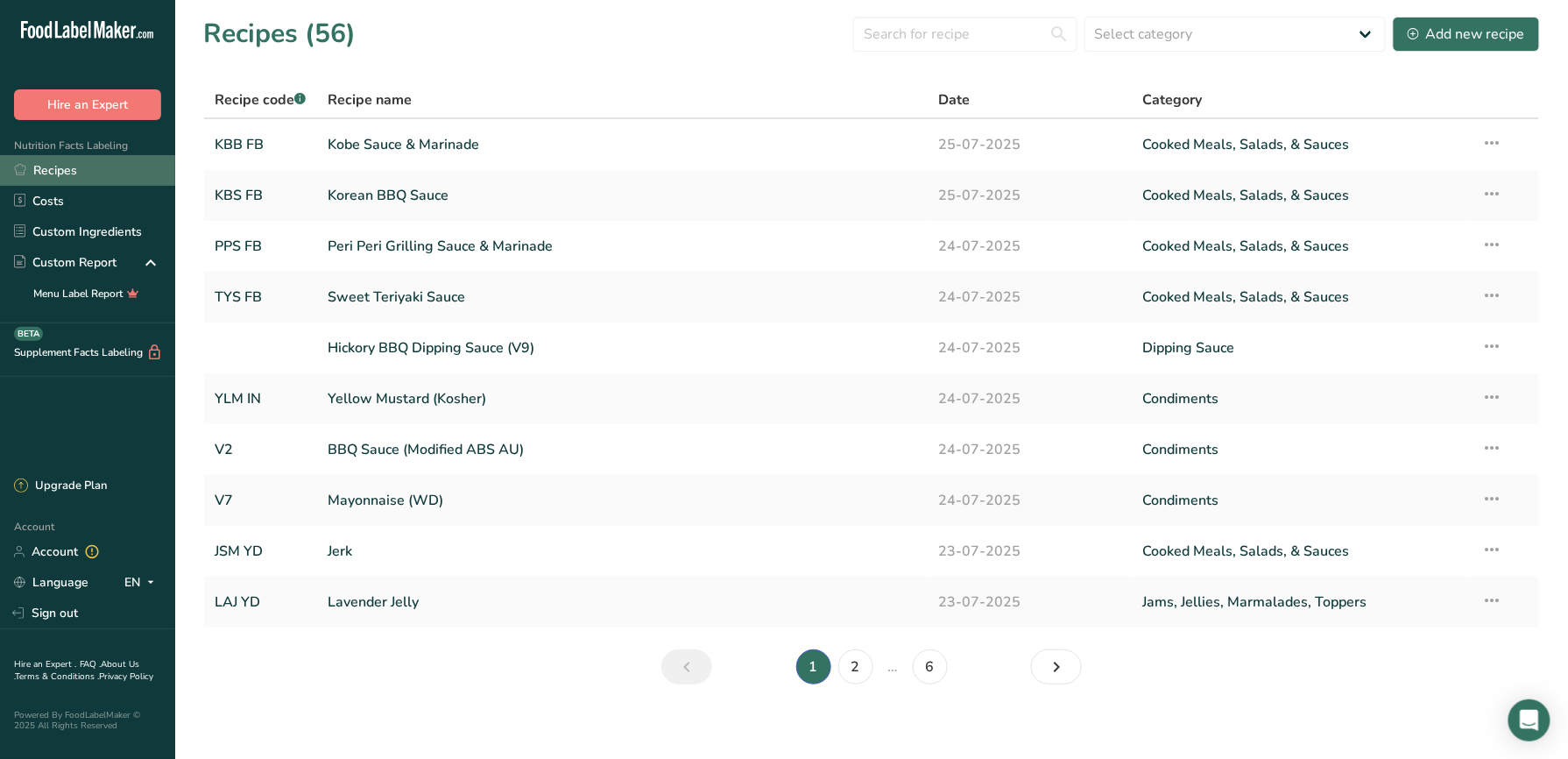 click on "Recipes" at bounding box center [88, 170] 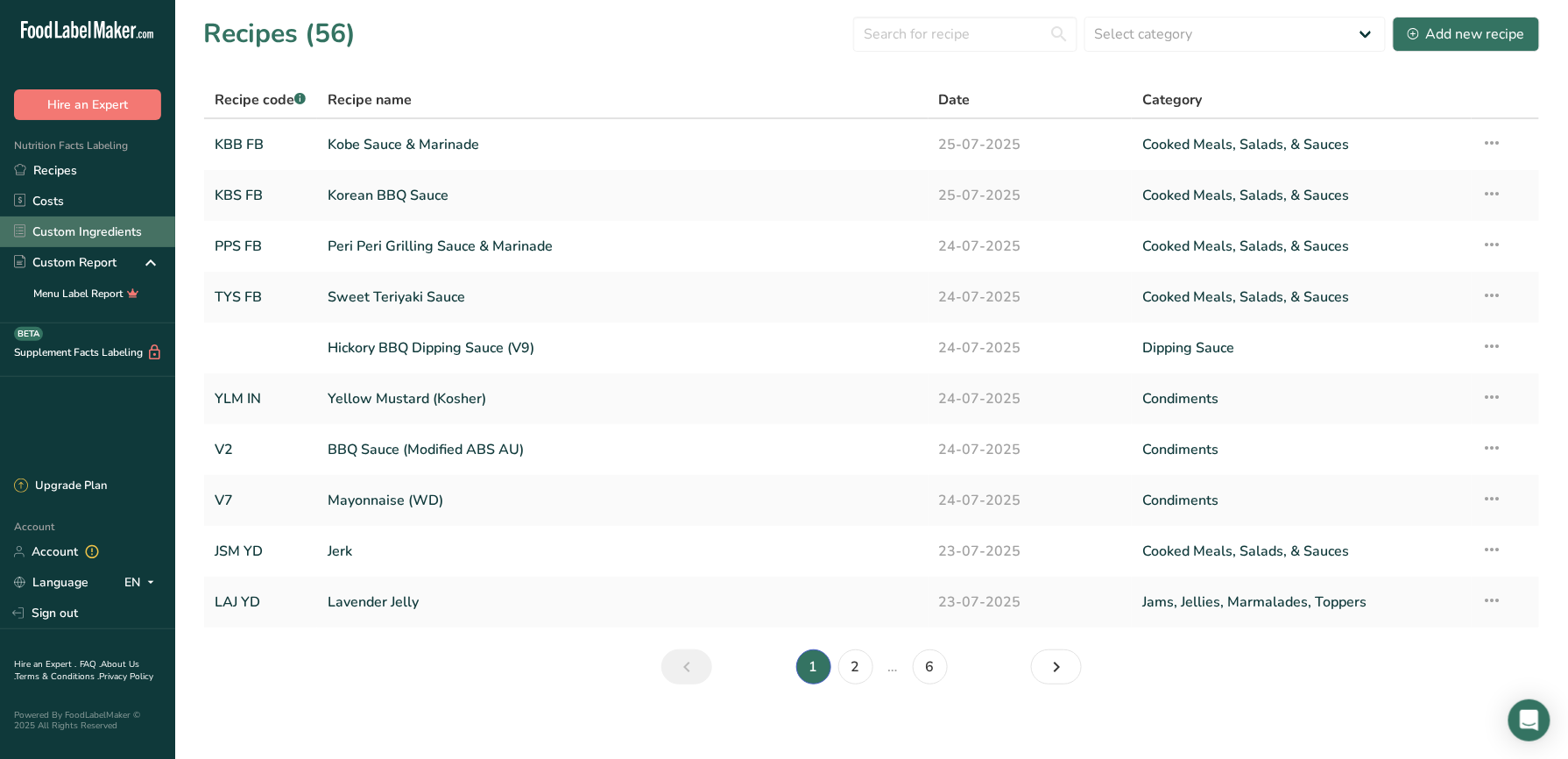 click on "Custom Ingredients" at bounding box center (88, 231) 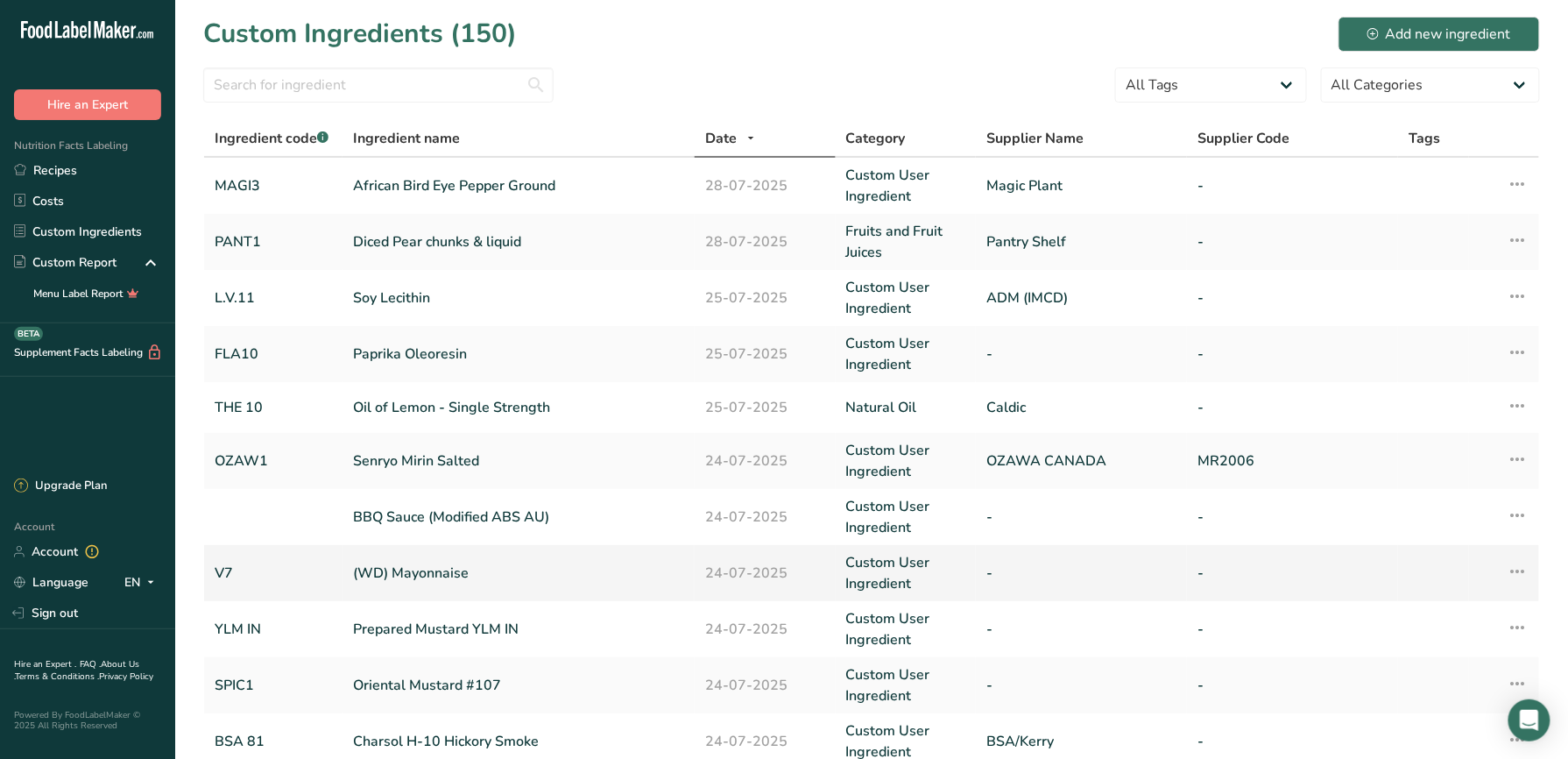 click on "(WD) Mayonnaise" at bounding box center [519, 573] 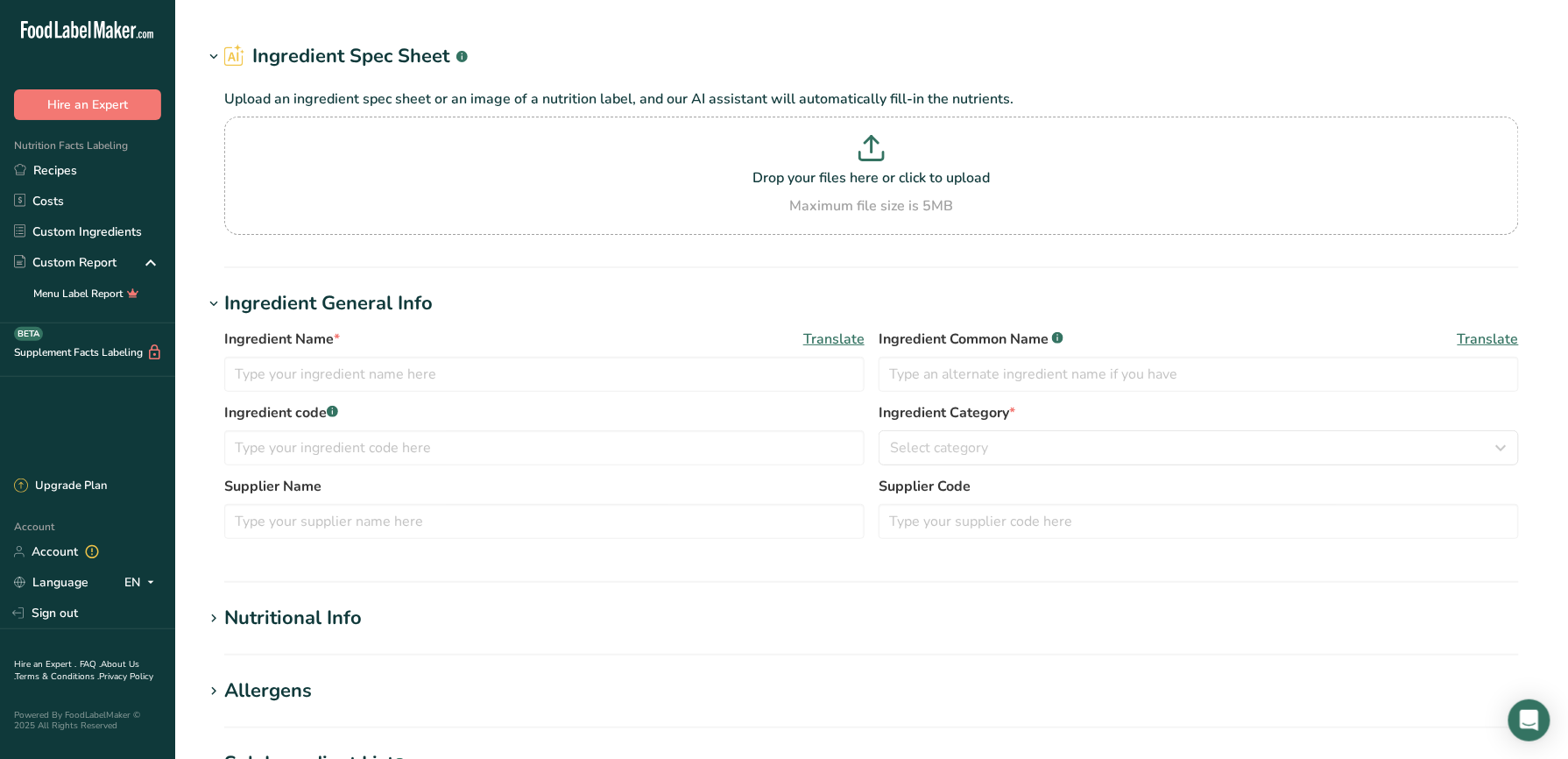 type on "(WD) Mayonnaise" 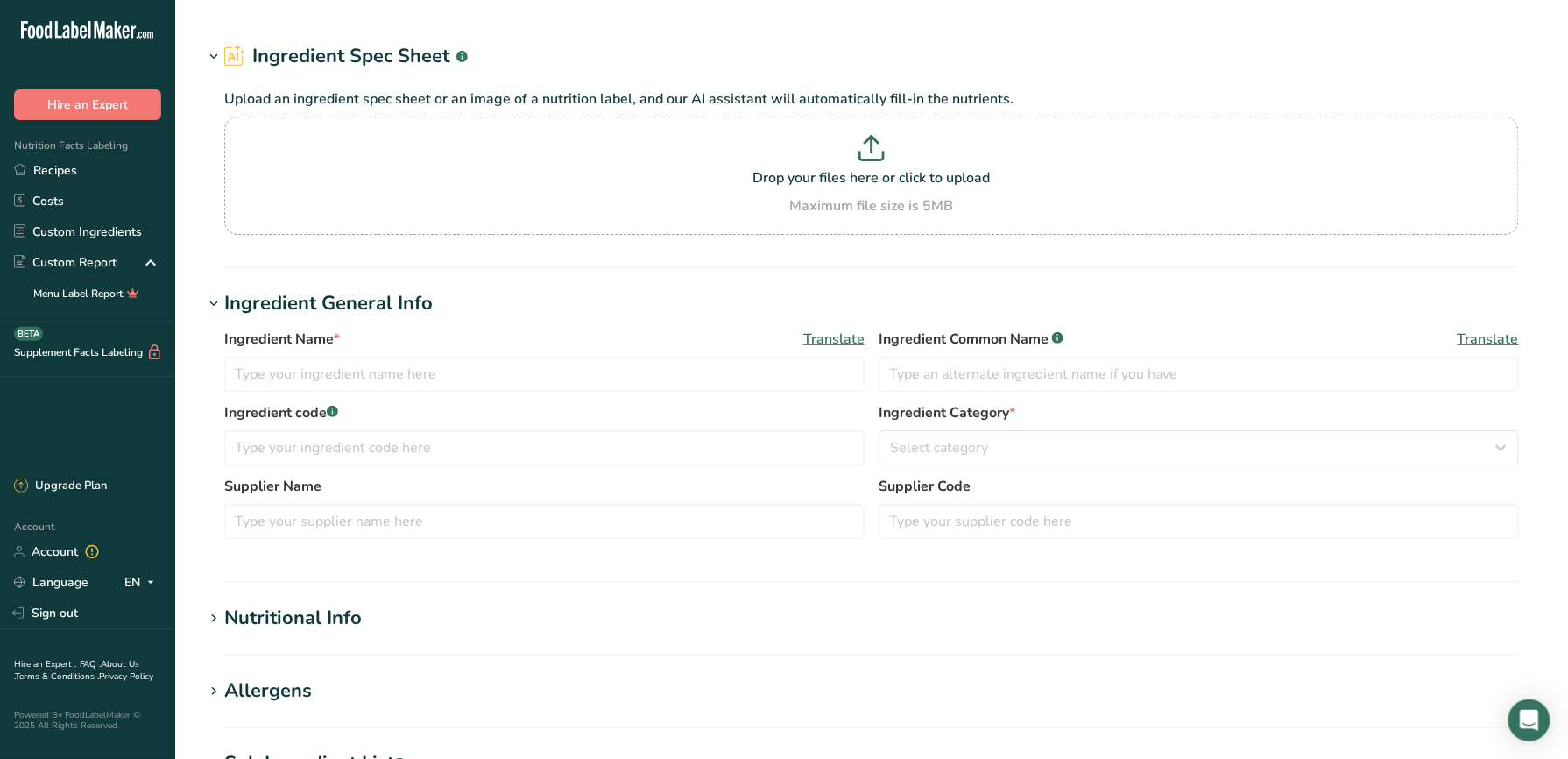 type on "V7" 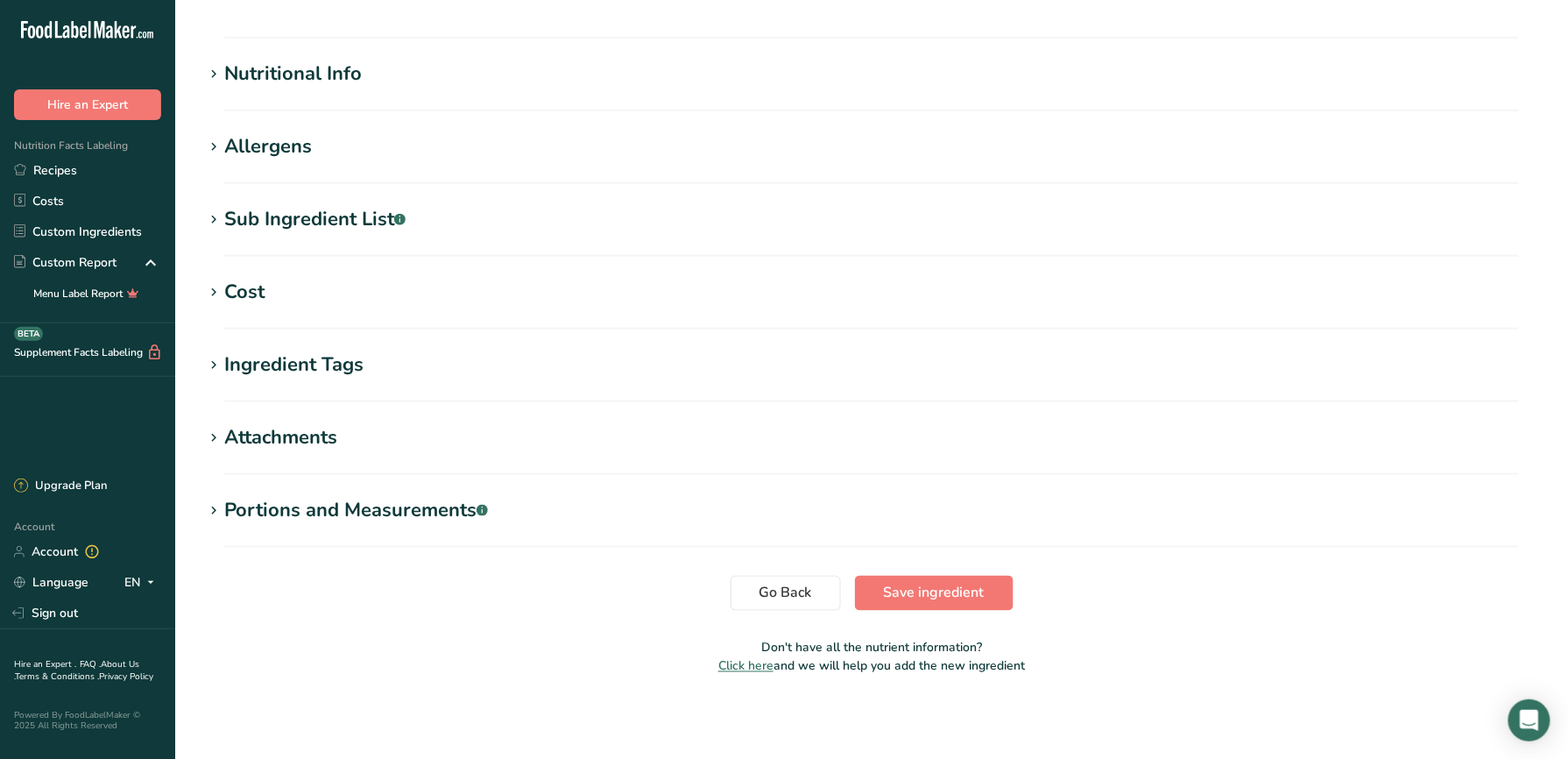 scroll, scrollTop: 233, scrollLeft: 0, axis: vertical 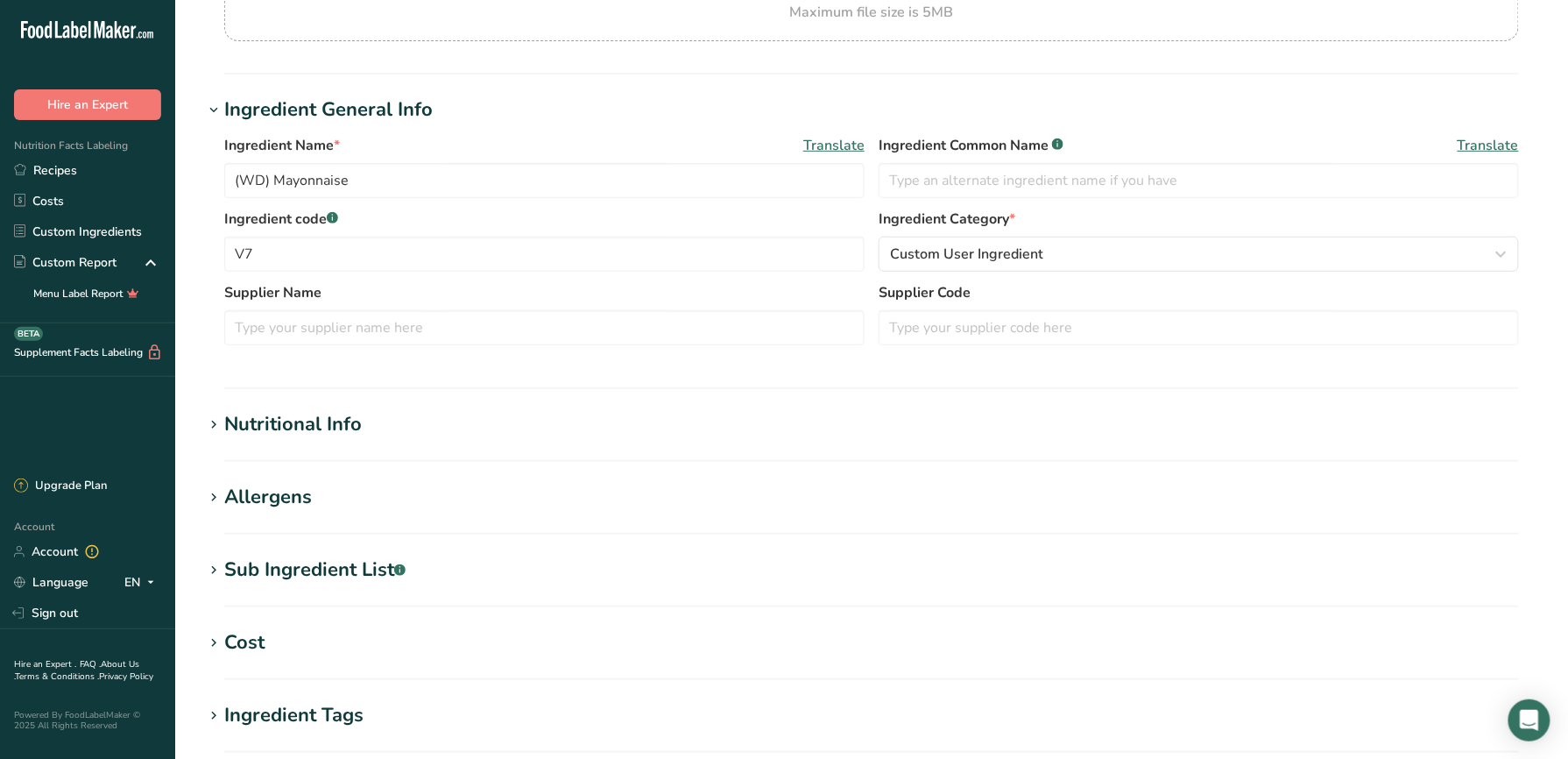 click on "Nutritional Info" at bounding box center (872, 424) 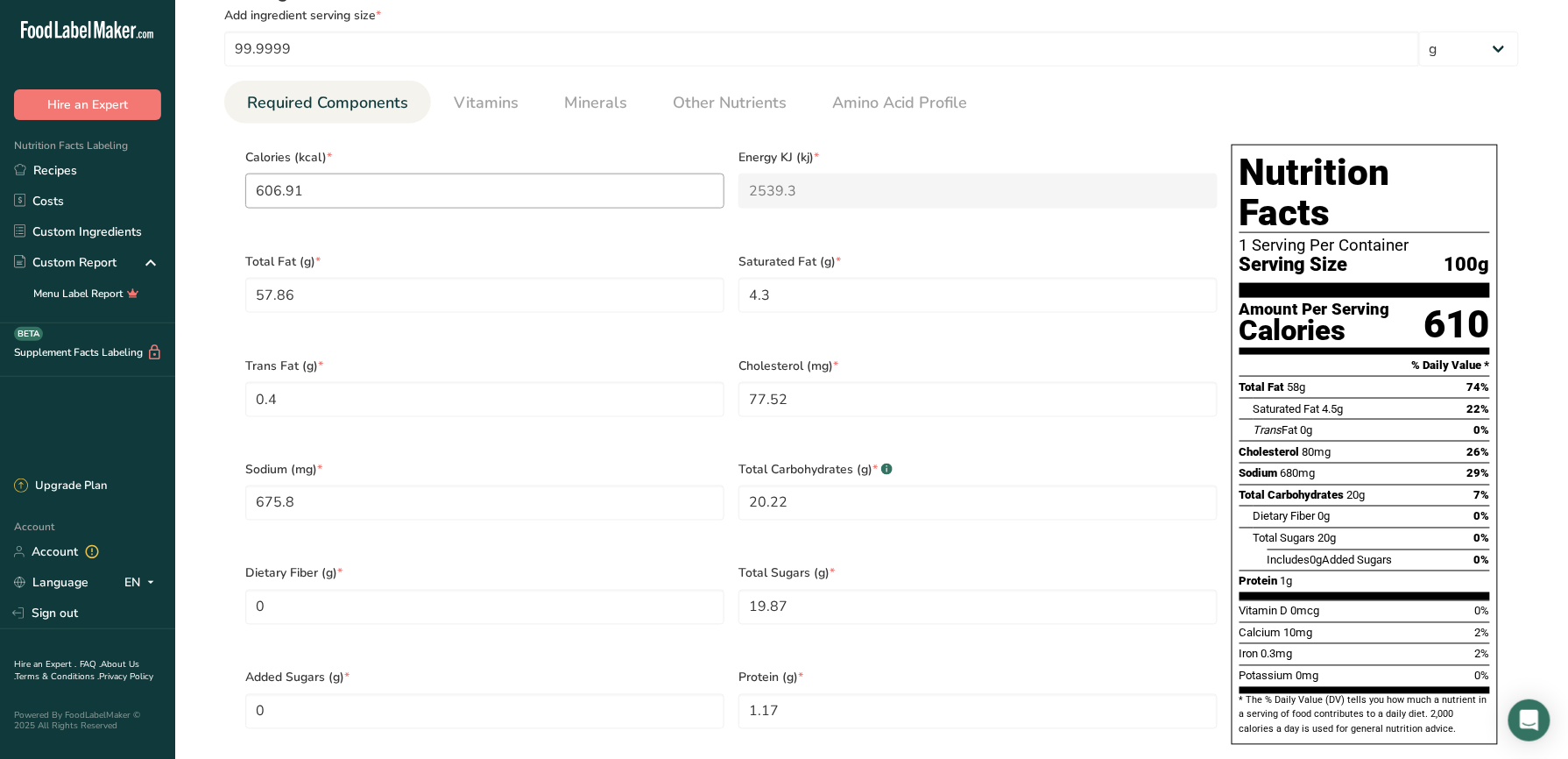 scroll, scrollTop: 934, scrollLeft: 0, axis: vertical 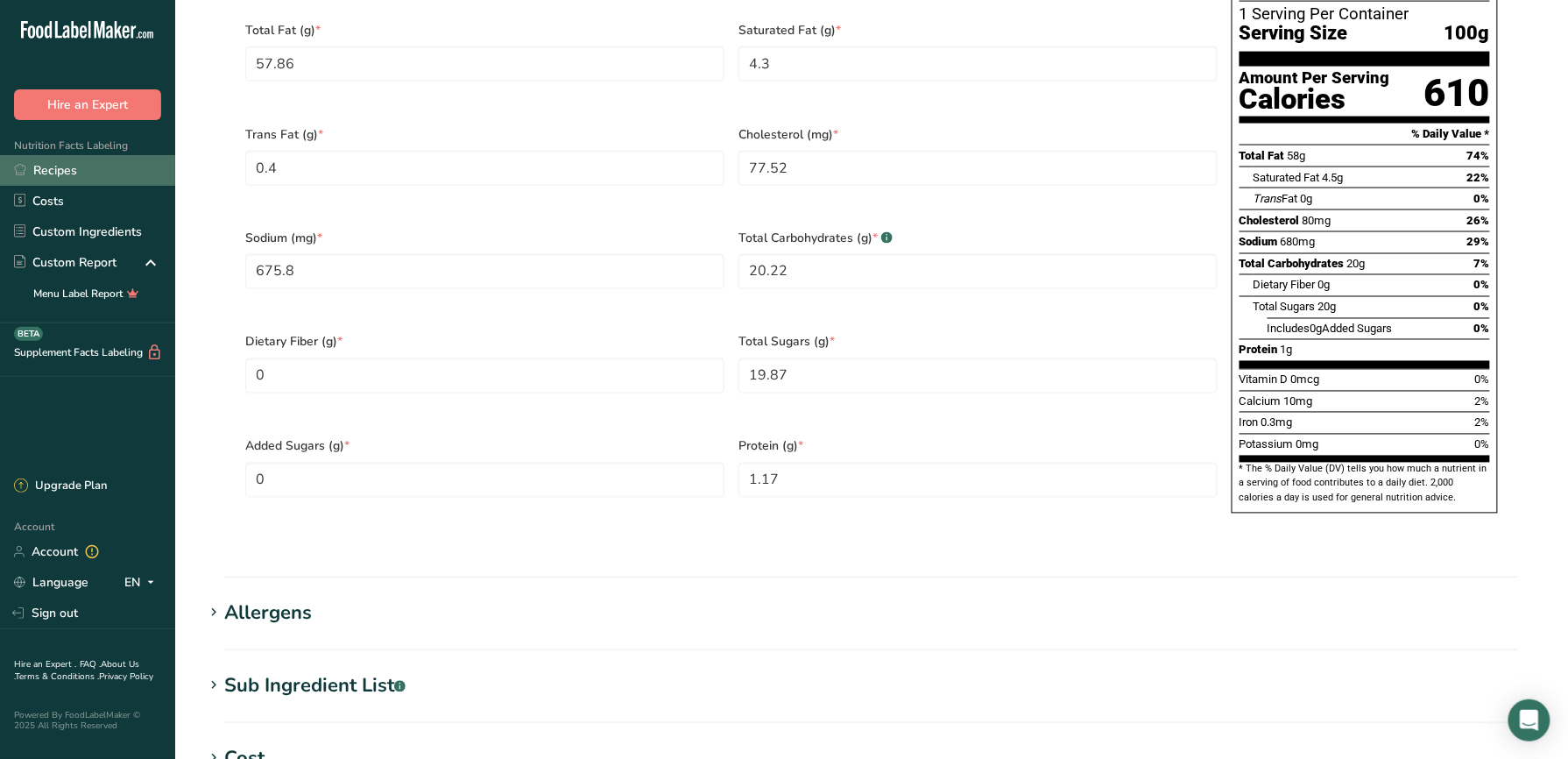 click on "Recipes" at bounding box center (88, 170) 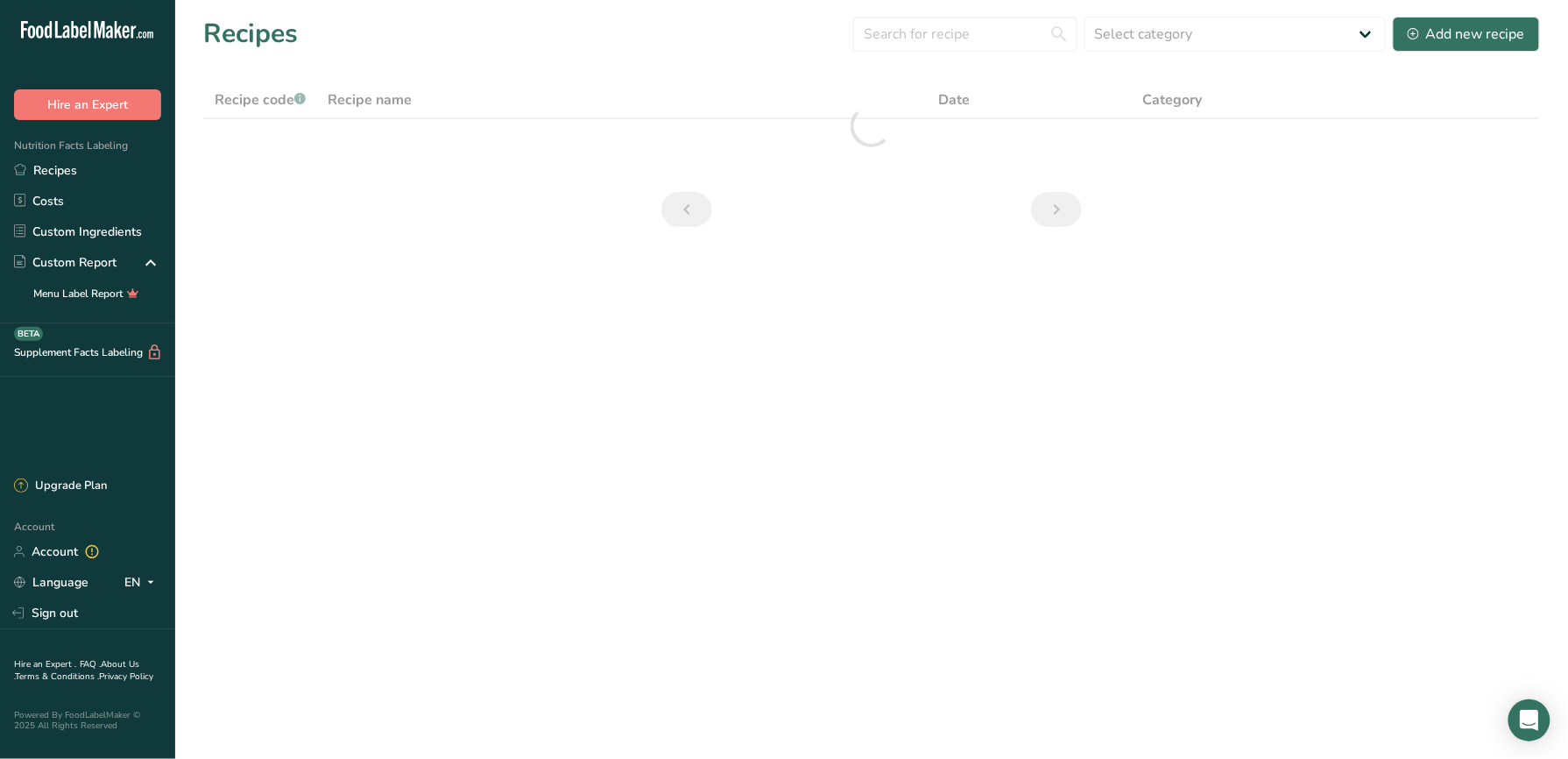 scroll, scrollTop: 0, scrollLeft: 0, axis: both 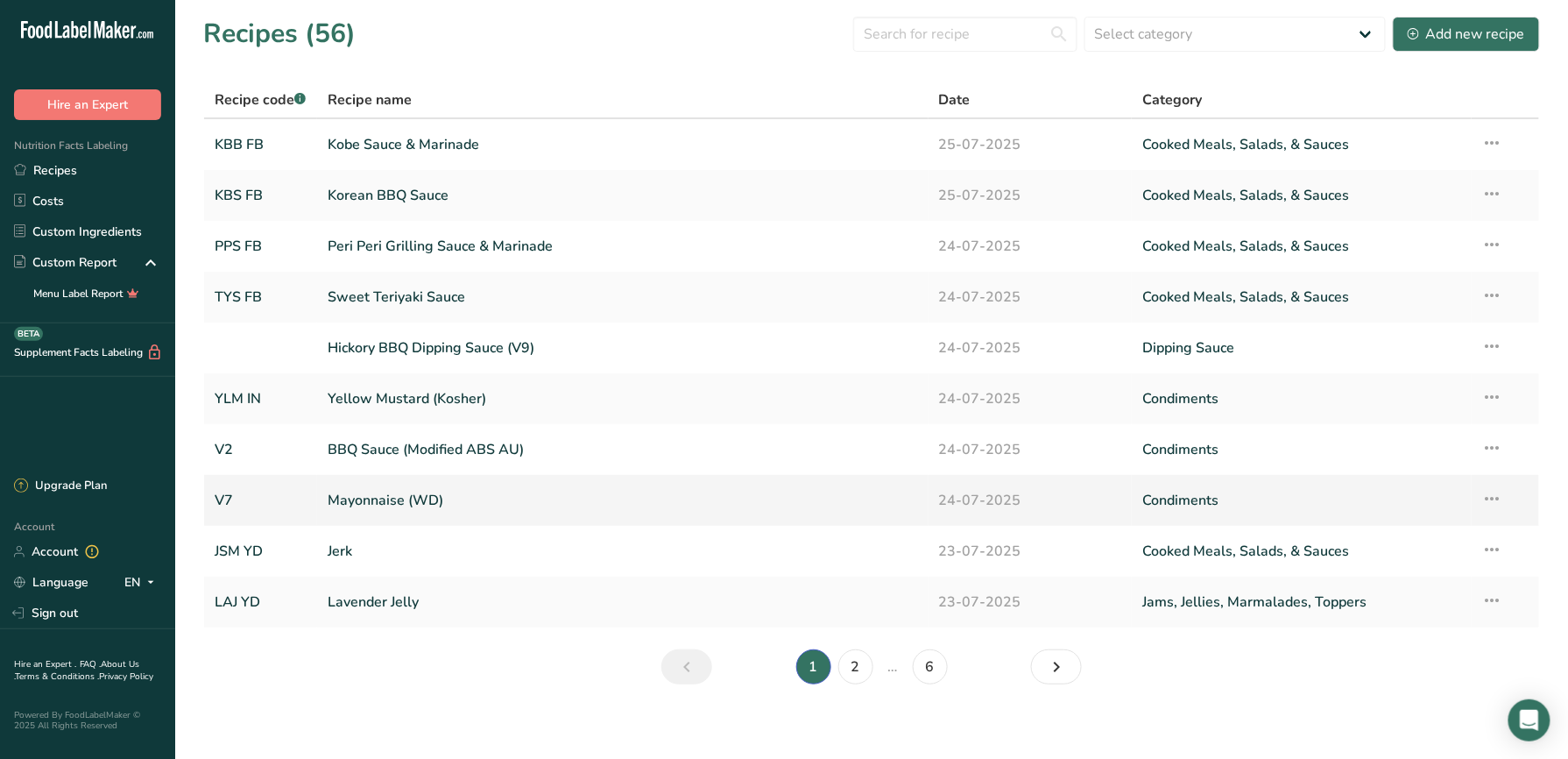 click on "Mayonnaise (WD)" at bounding box center (622, 500) 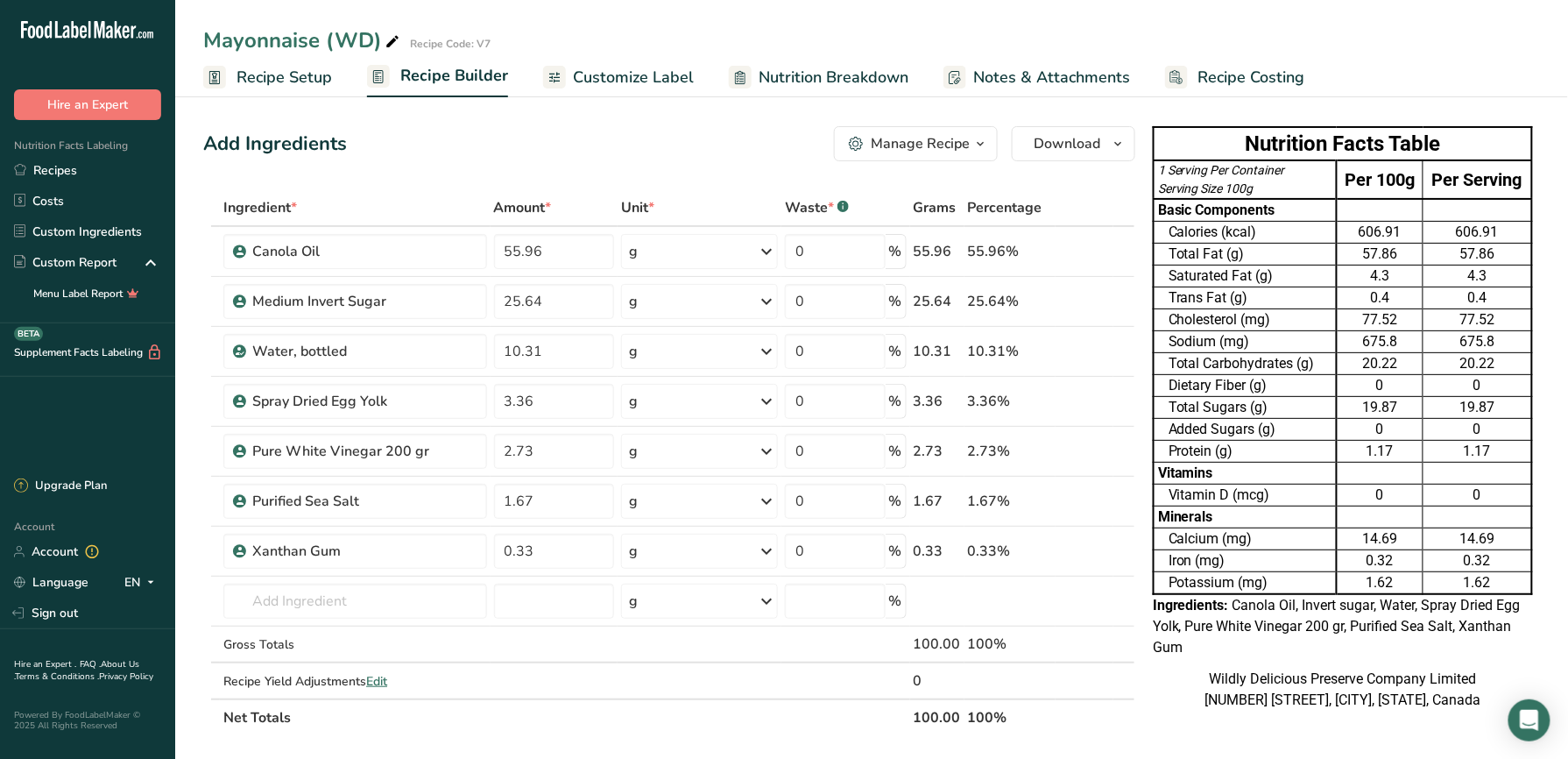 click on "Recipe Code: V7" at bounding box center [450, 44] 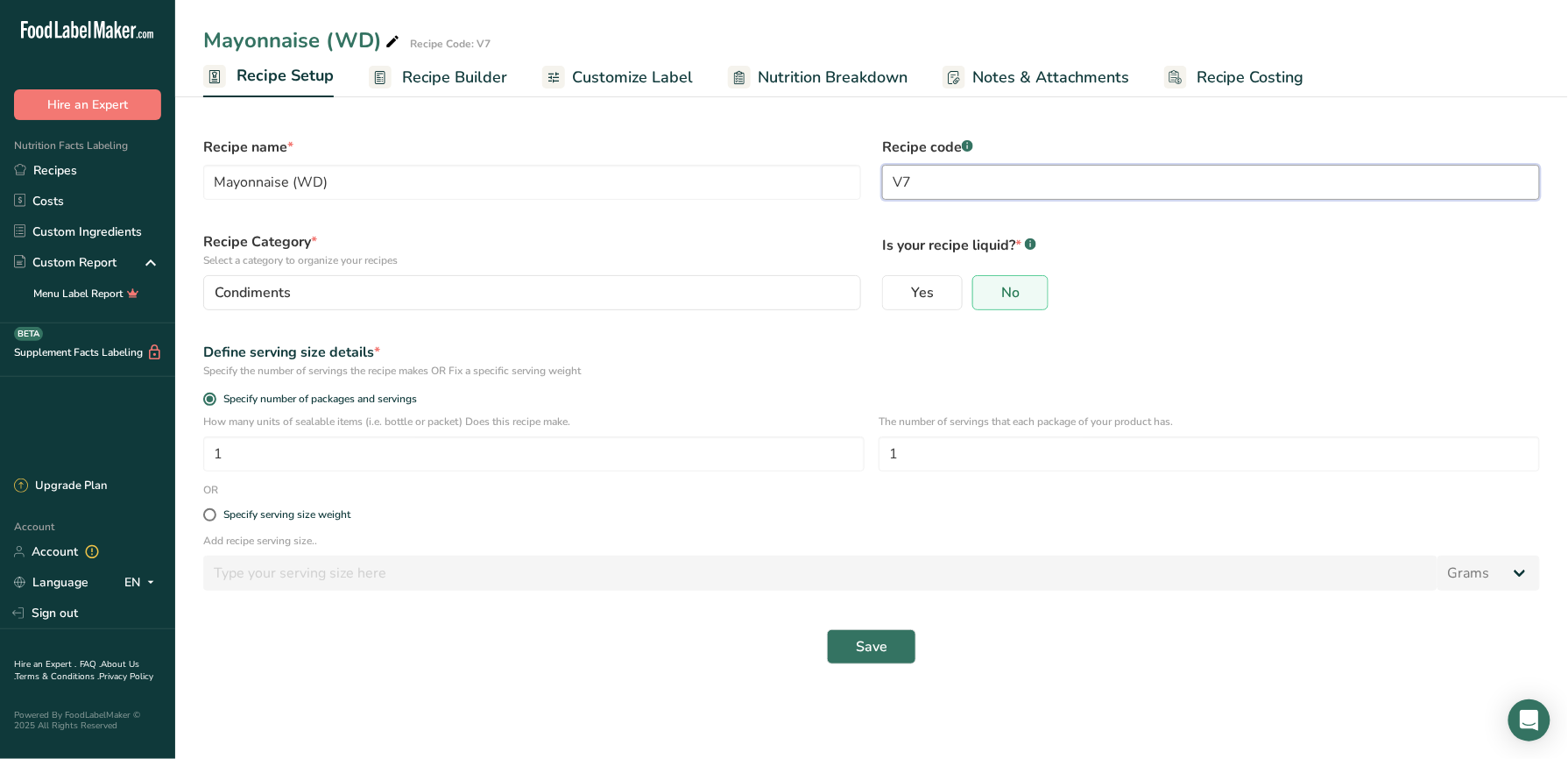 click on "V7" at bounding box center [1211, 182] 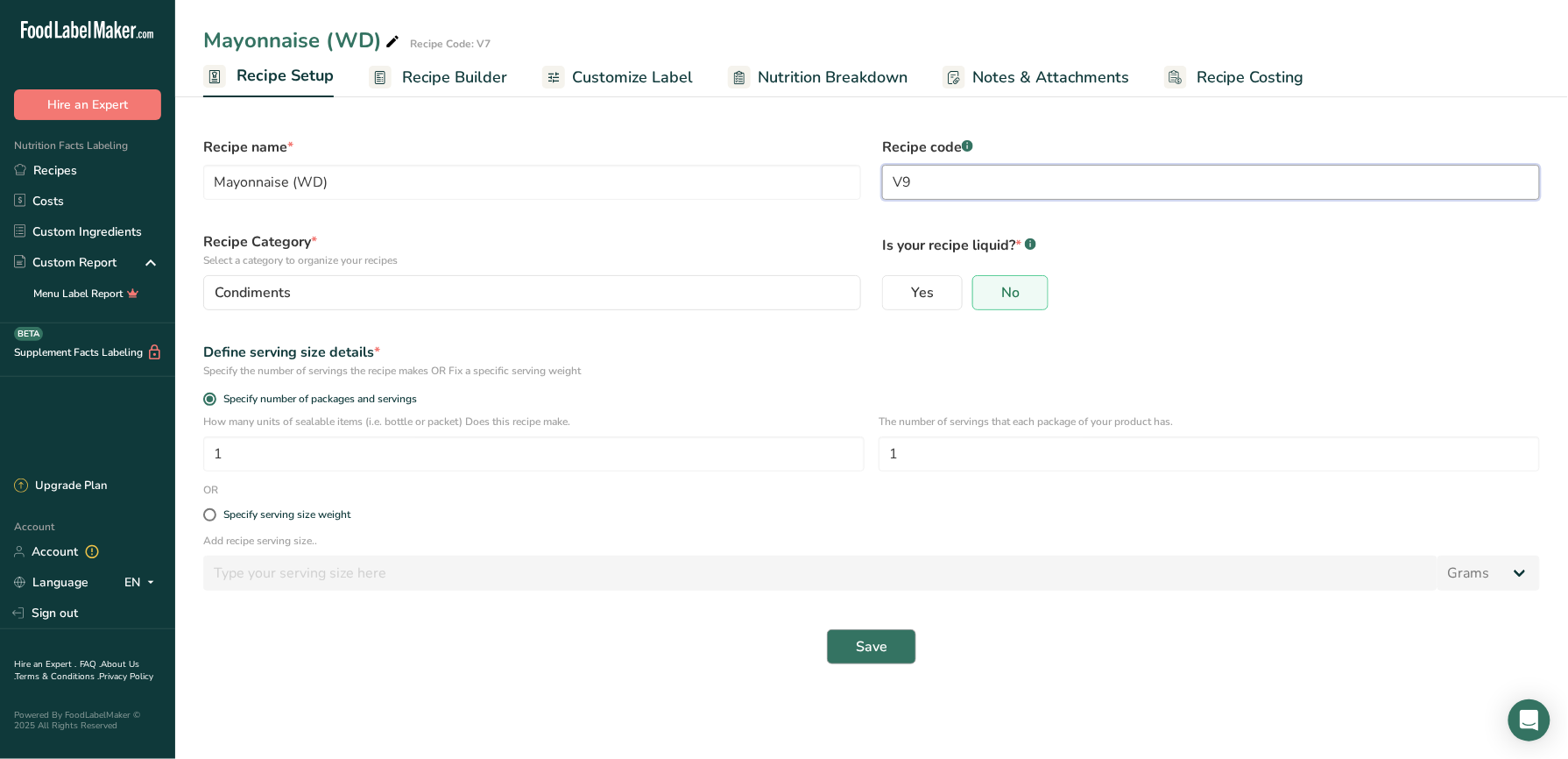 type on "V9" 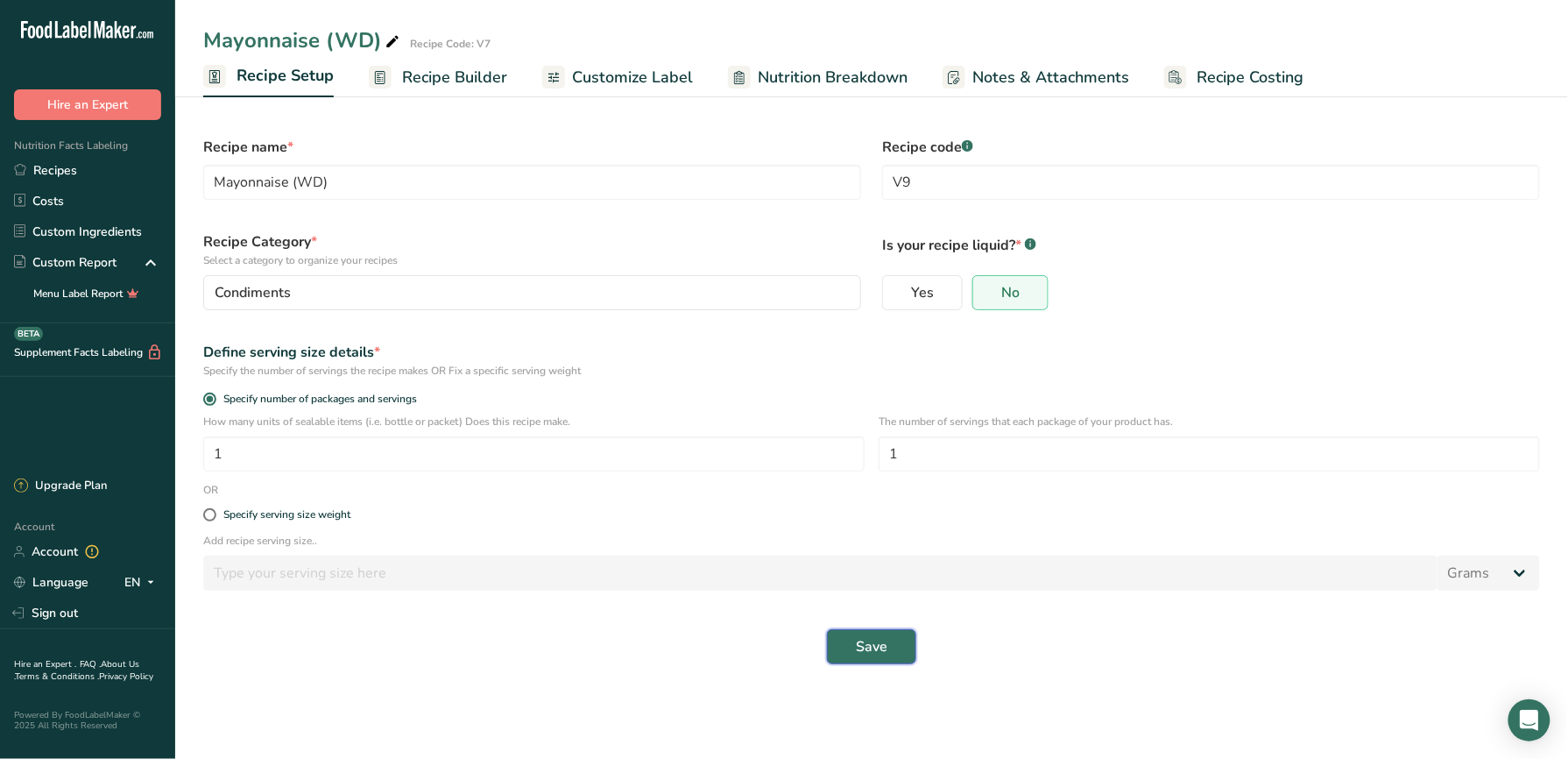 click on "Save" at bounding box center [872, 647] 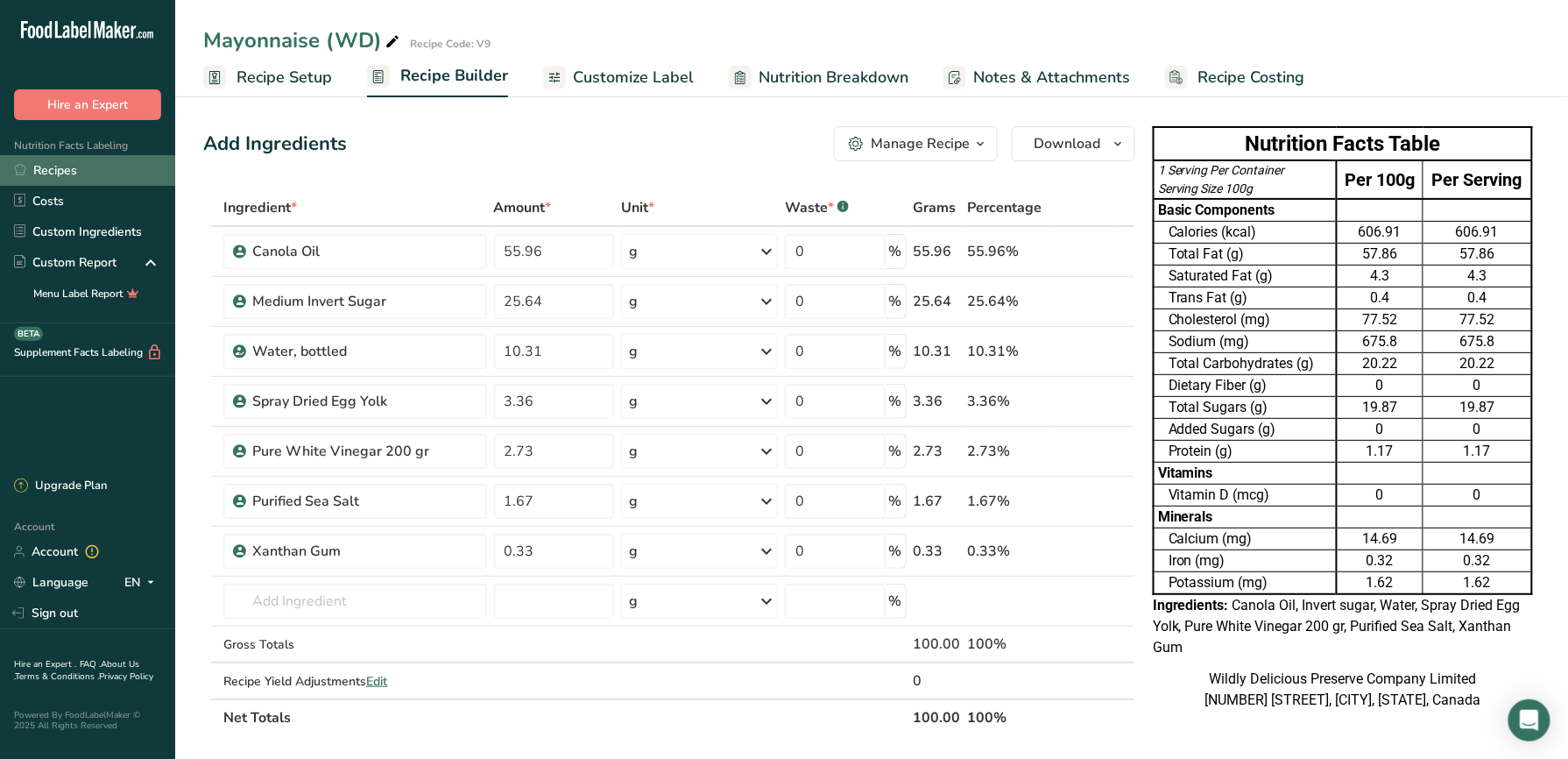 click on "Recipes" at bounding box center (88, 170) 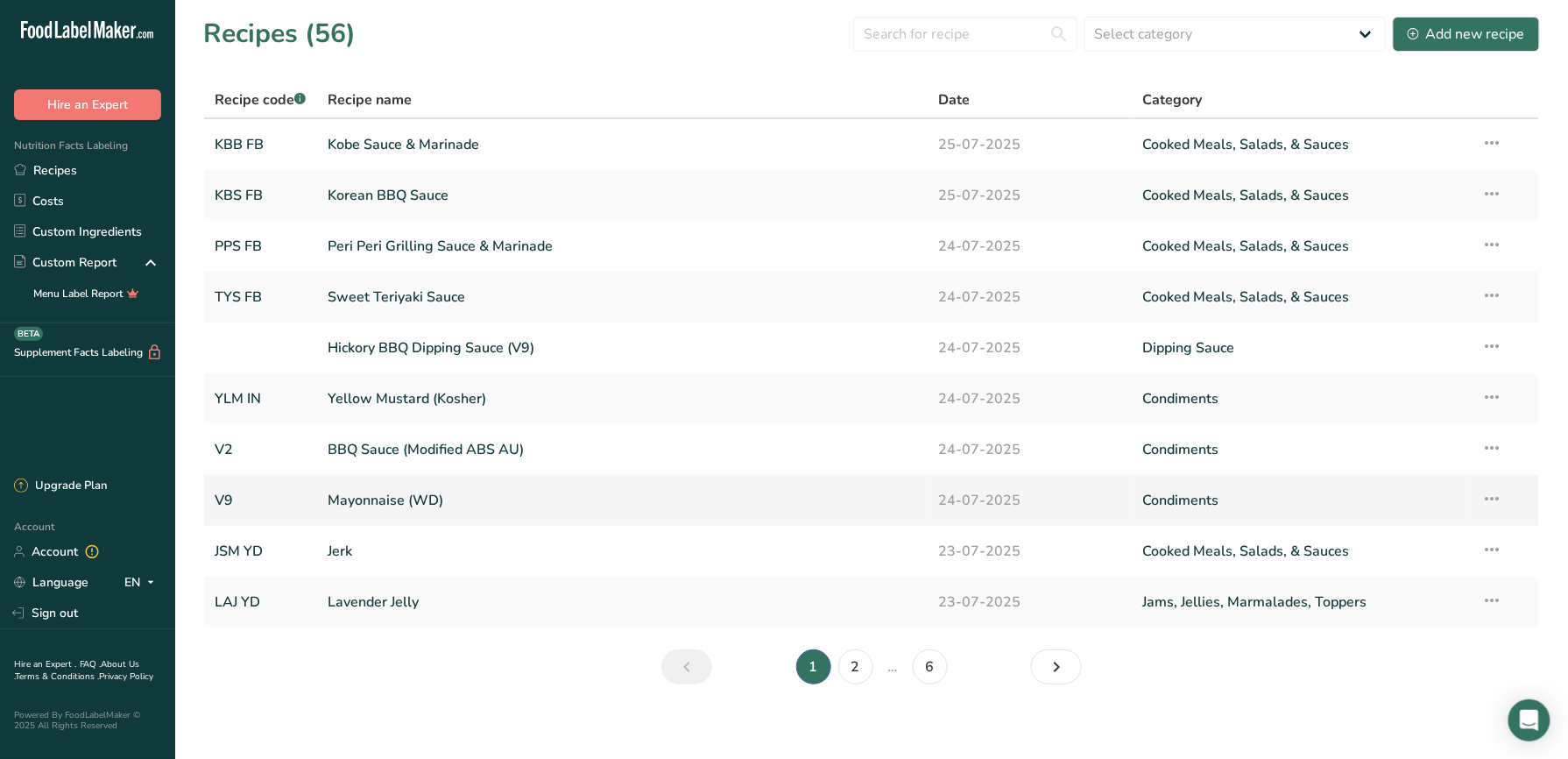 click at bounding box center (1493, 499) 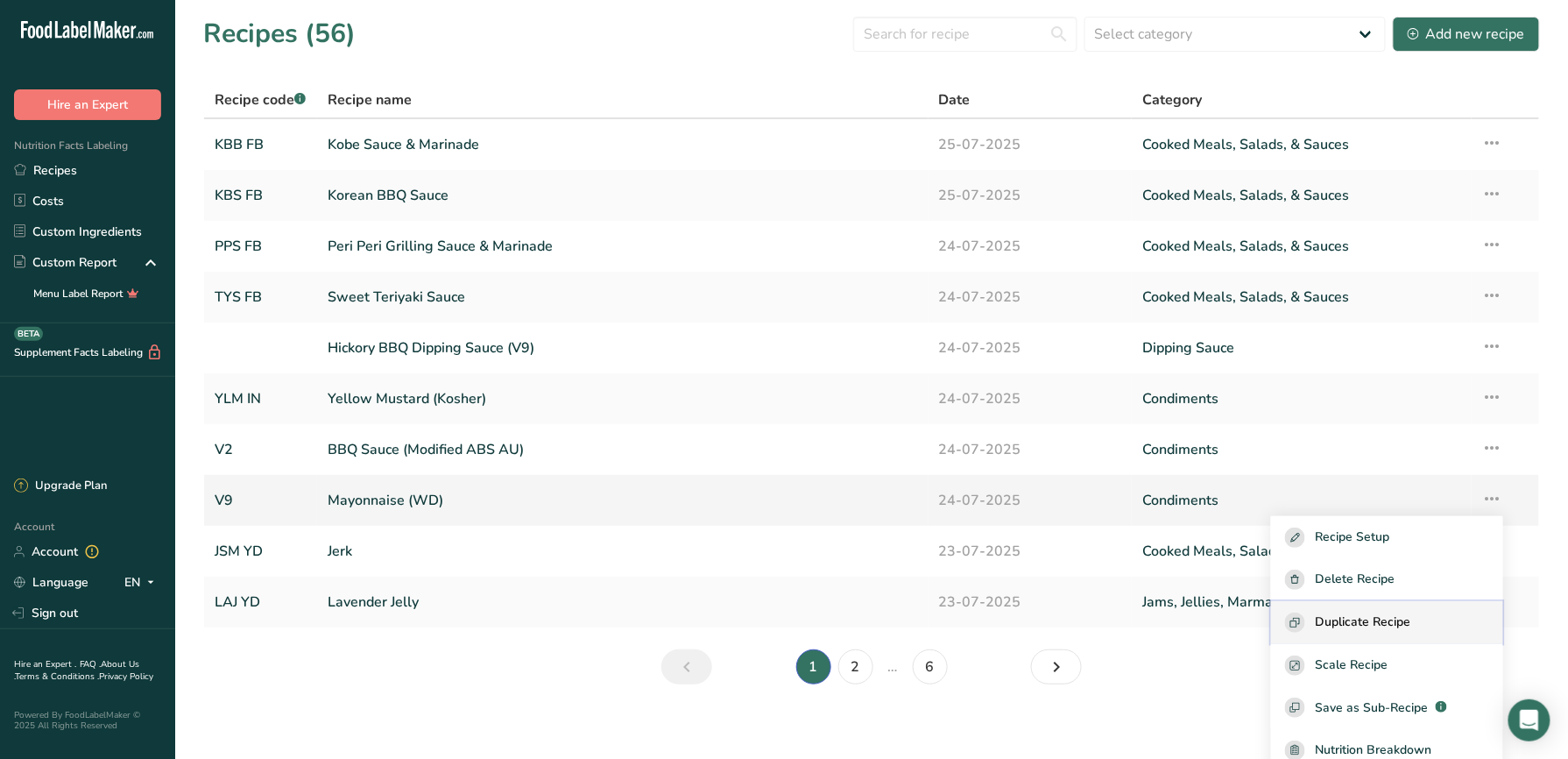 click on "Duplicate Recipe" at bounding box center (1387, 622) 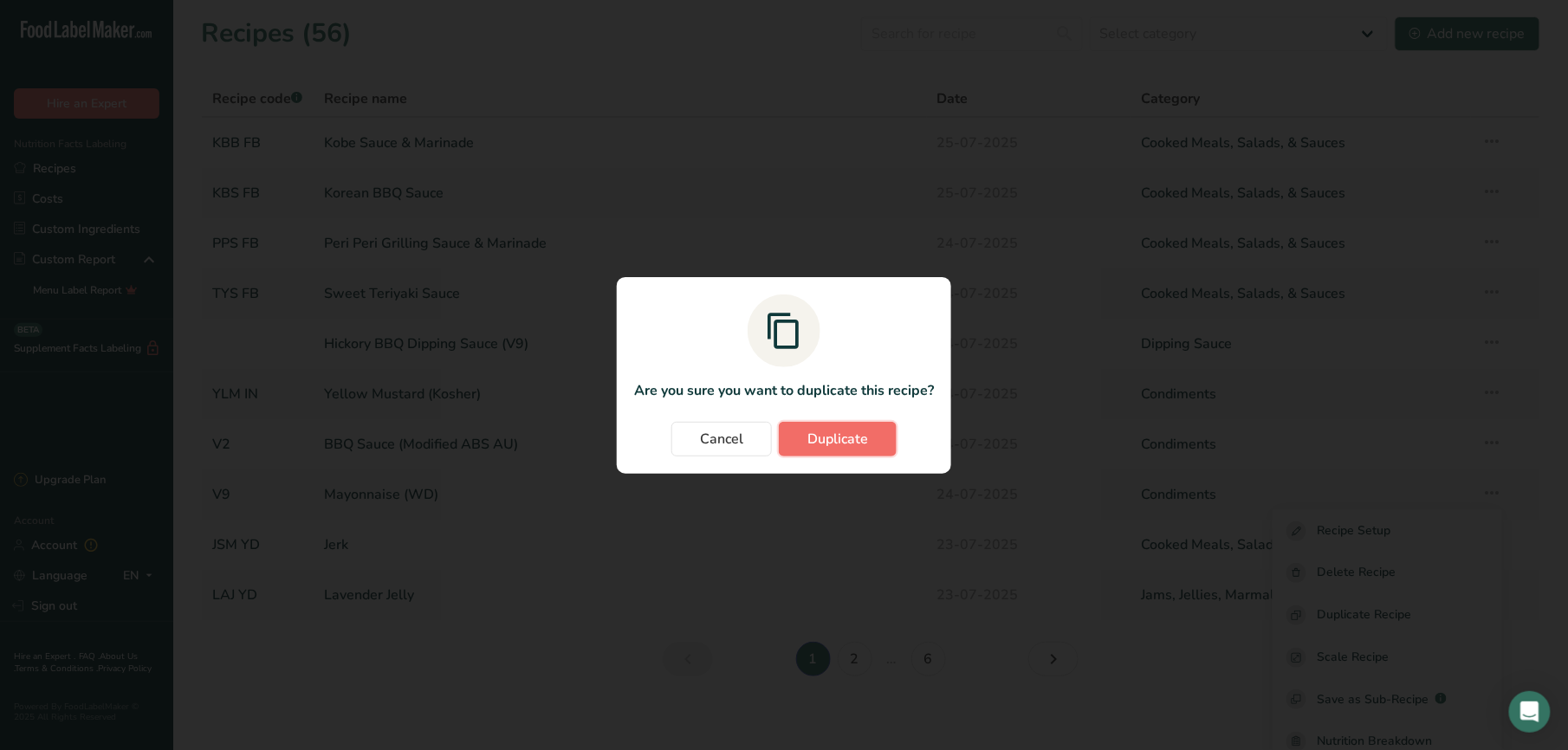 click on "Duplicate" at bounding box center (838, 439) 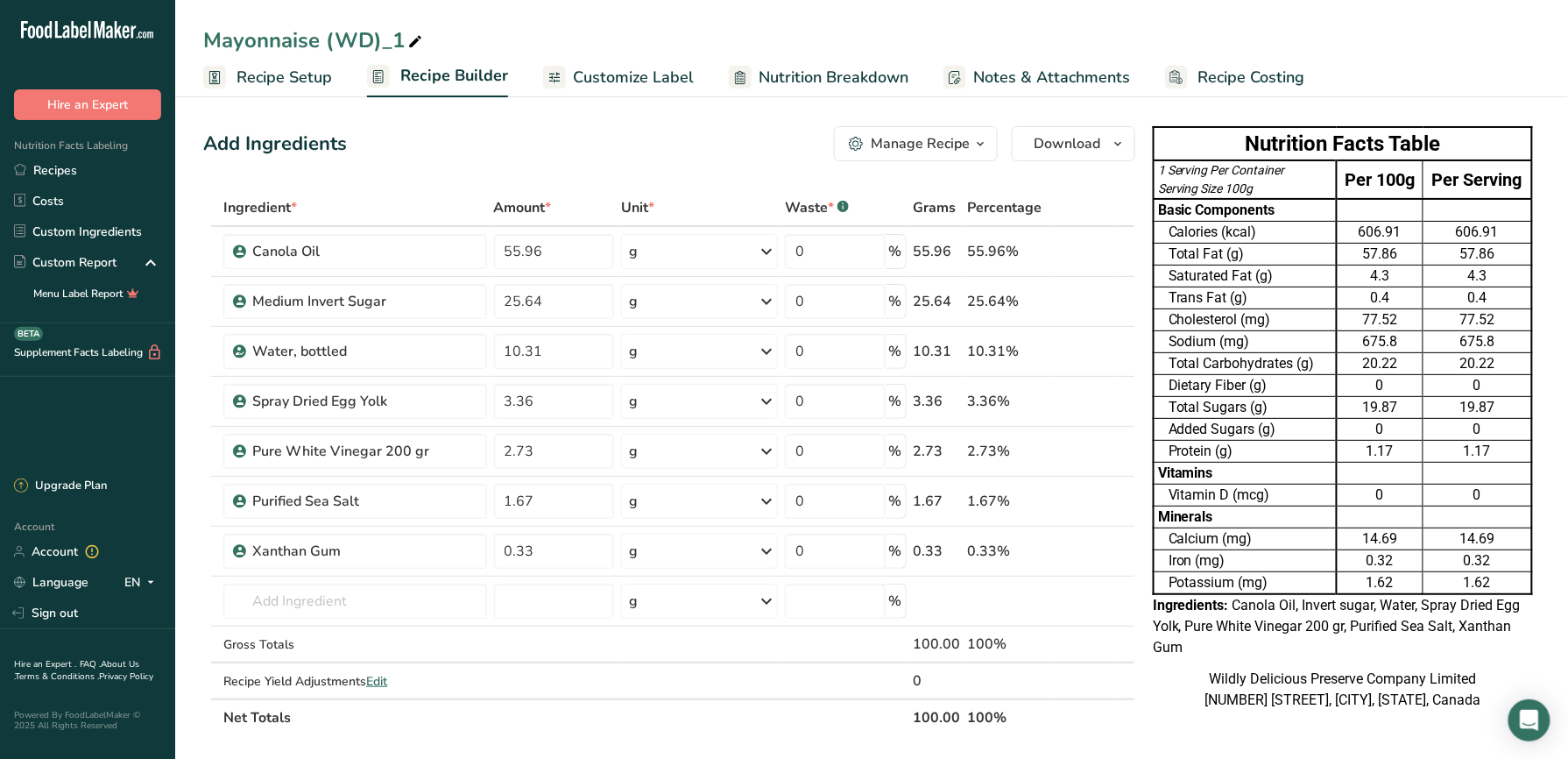 drag, startPoint x: 306, startPoint y: 72, endPoint x: 307, endPoint y: 183, distance: 111.0045 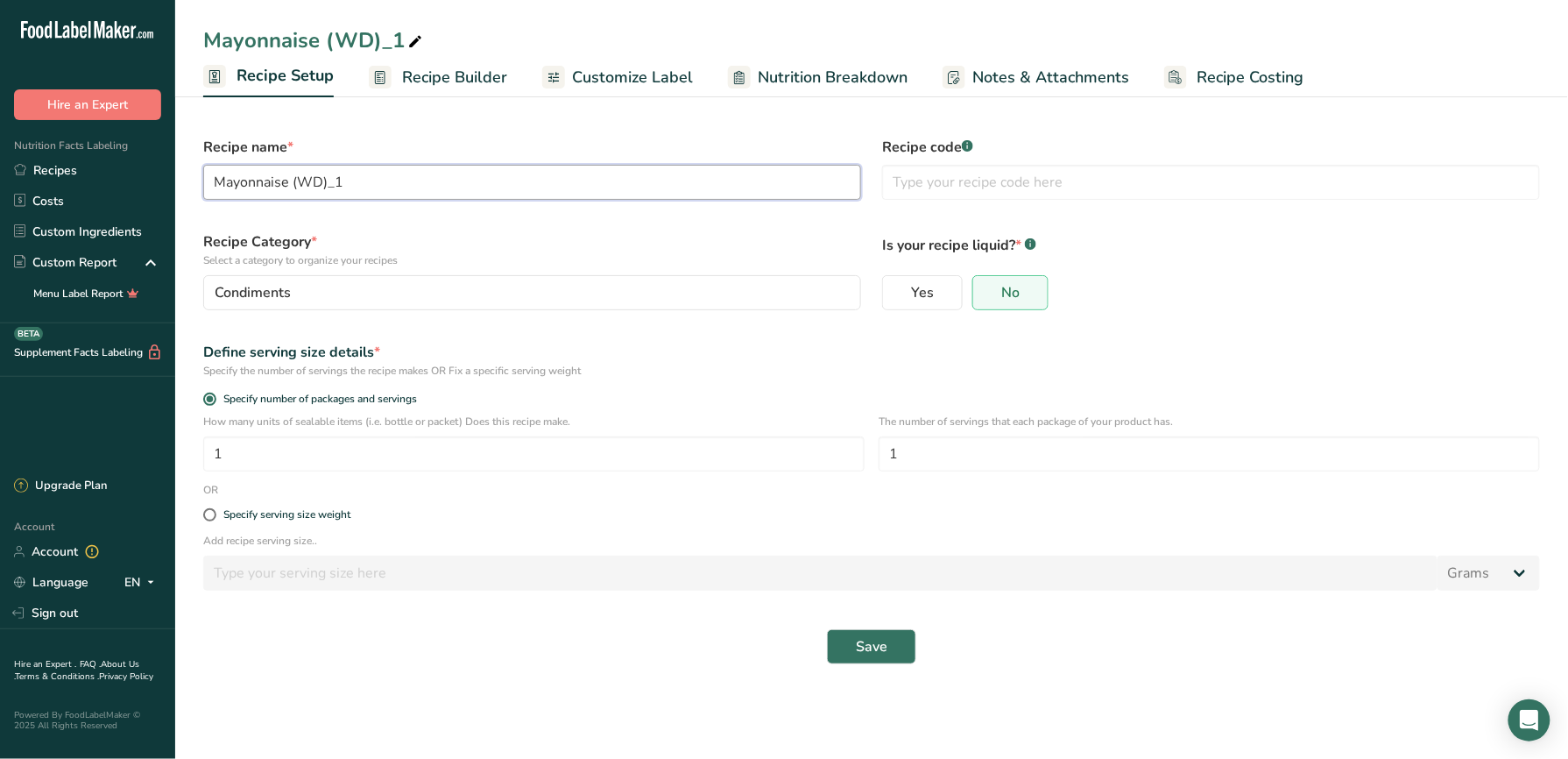 click on "Mayonnaise (WD)_1" at bounding box center (532, 182) 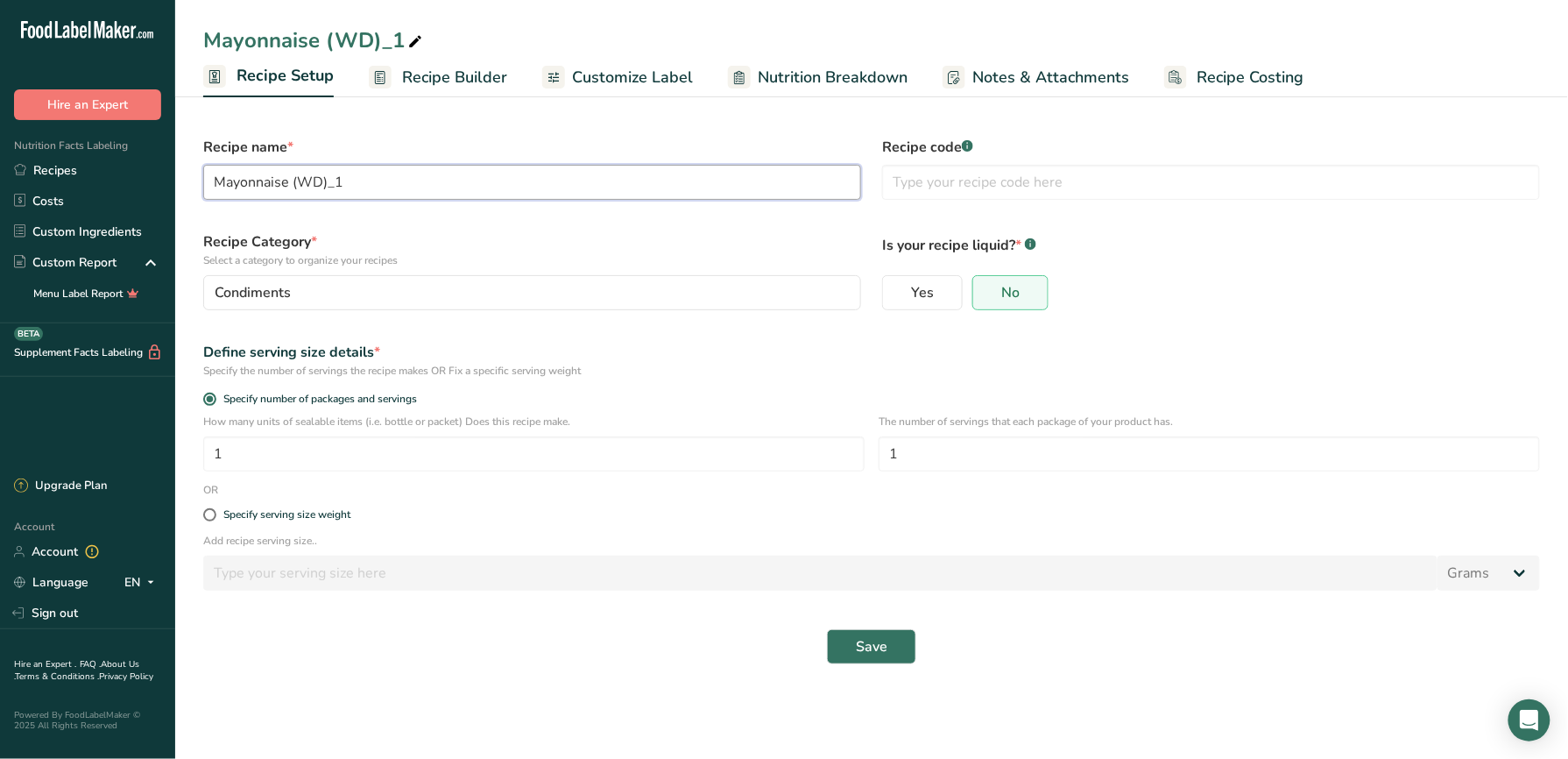 click on "Mayonnaise (WD)_1" at bounding box center (532, 182) 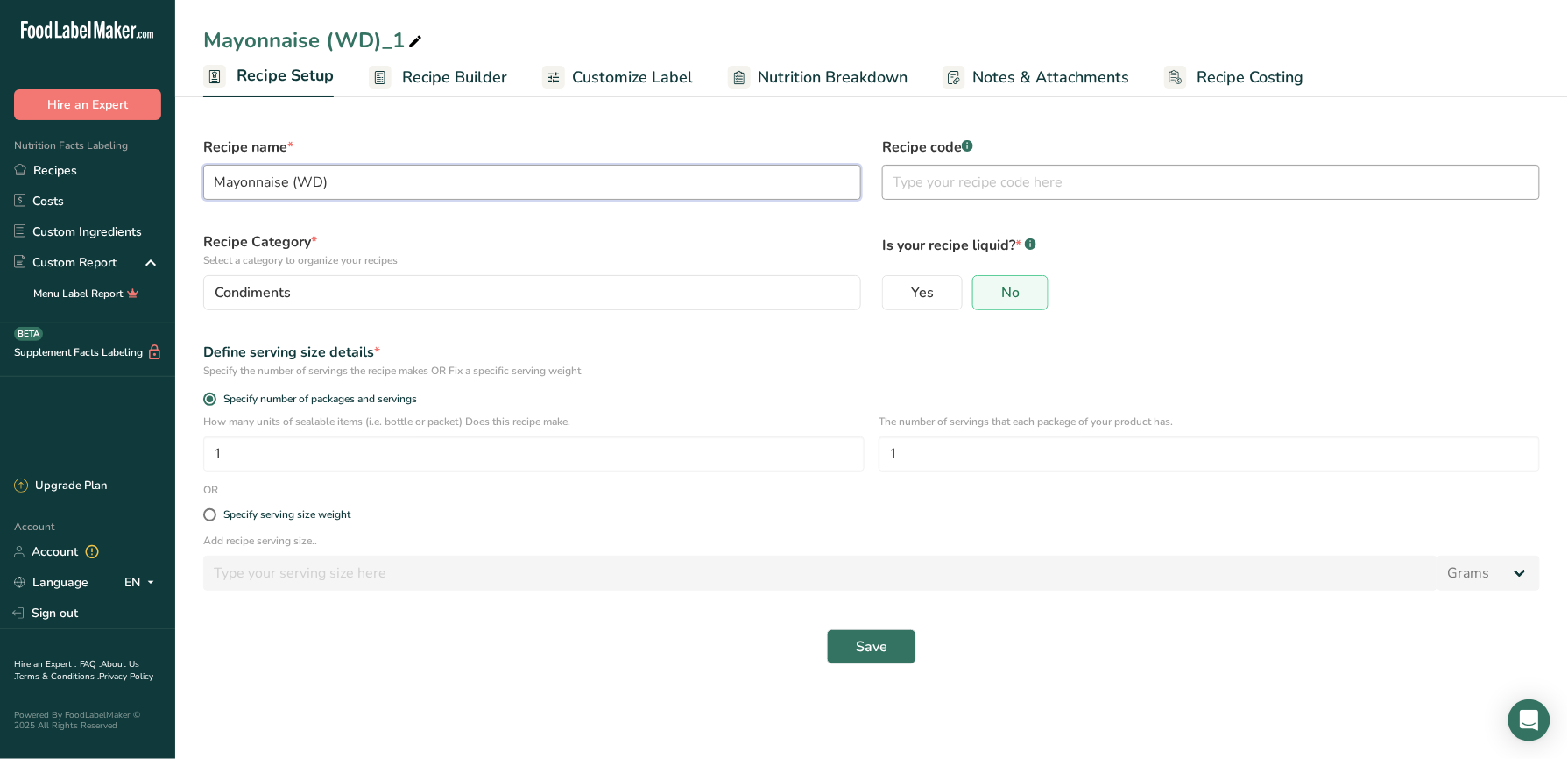 type on "Mayonnaise (WD)" 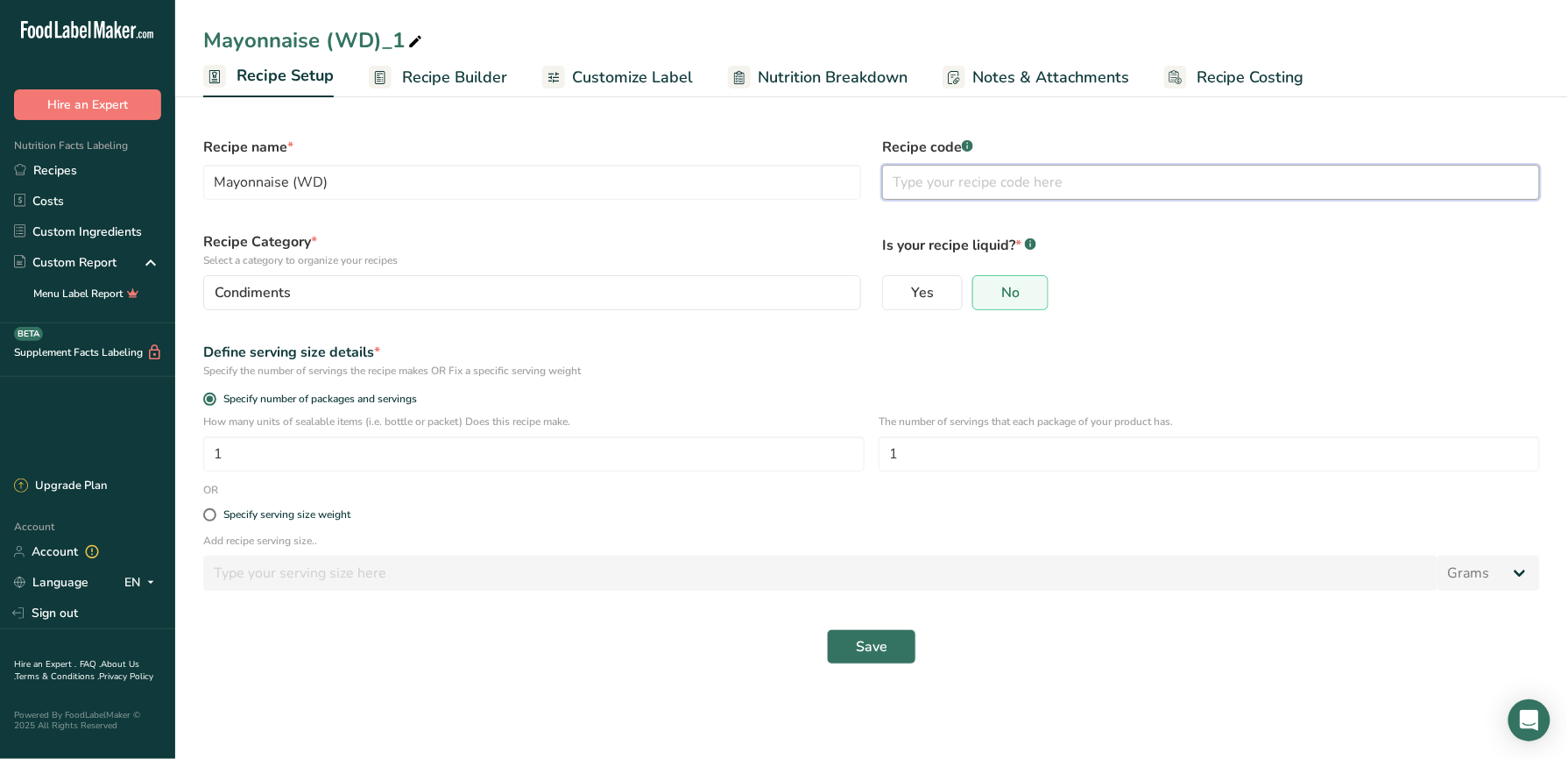 click at bounding box center [1211, 182] 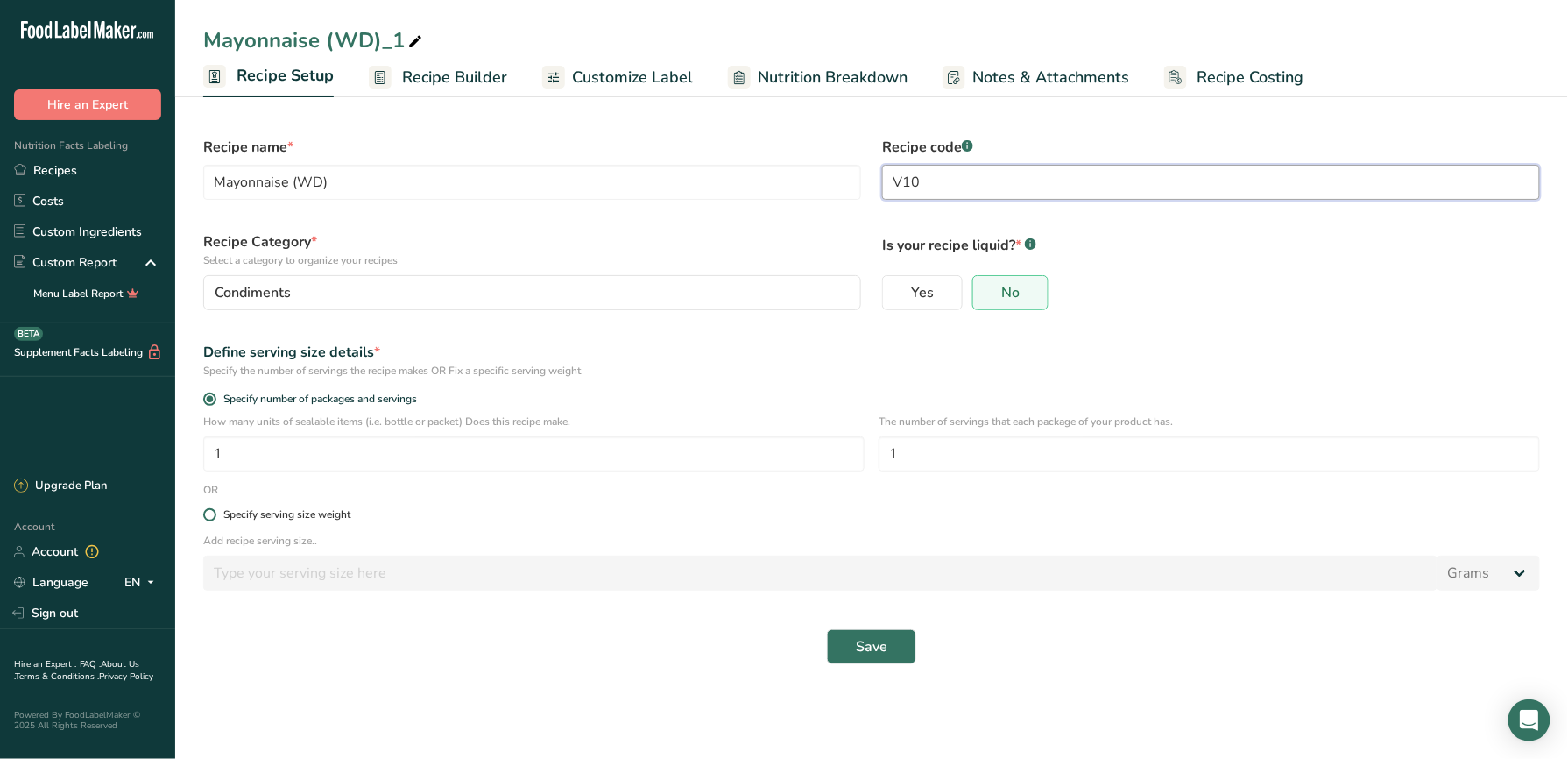 type on "V10" 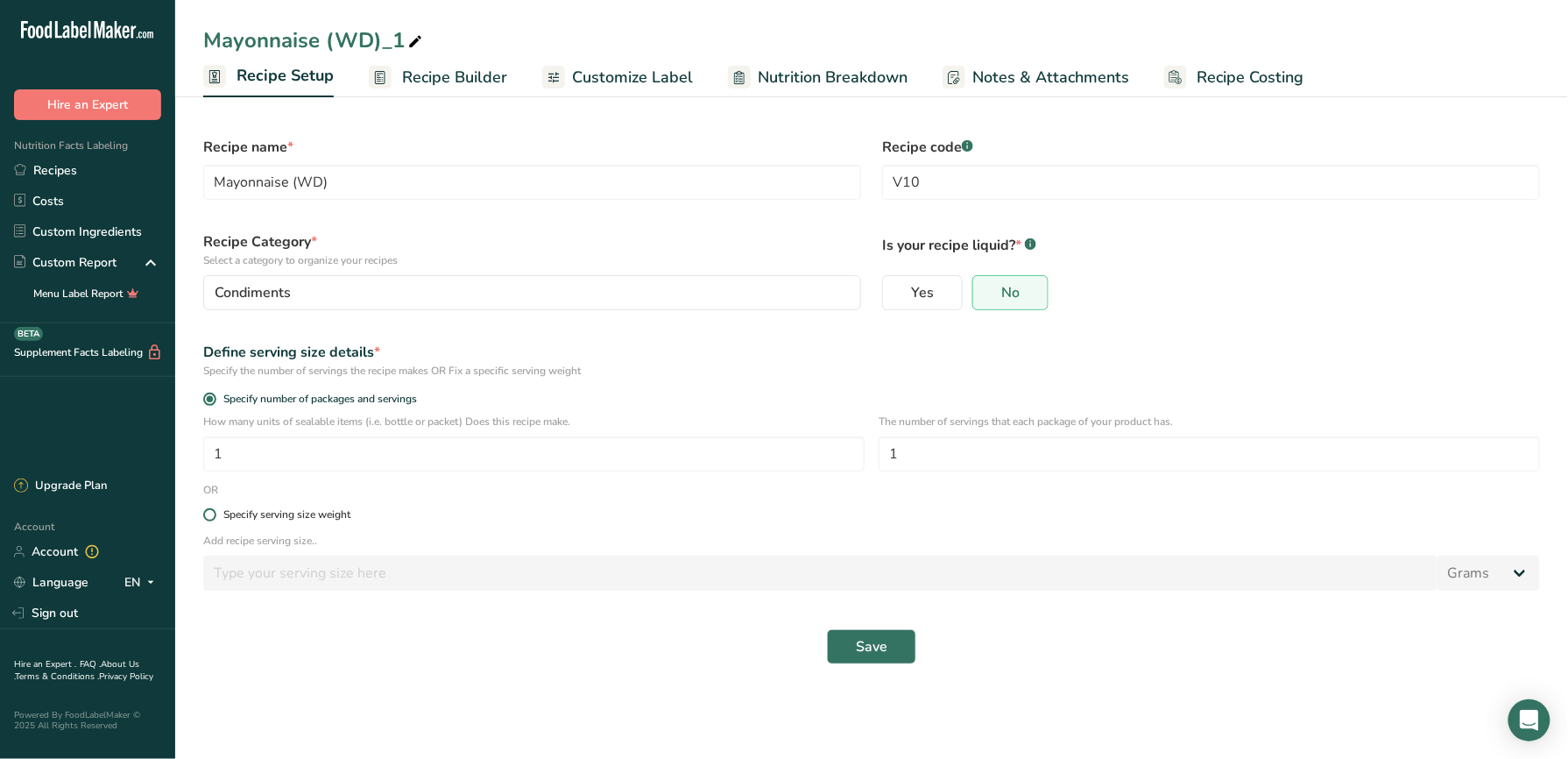 click on "Specify serving size weight" at bounding box center [286, 514] 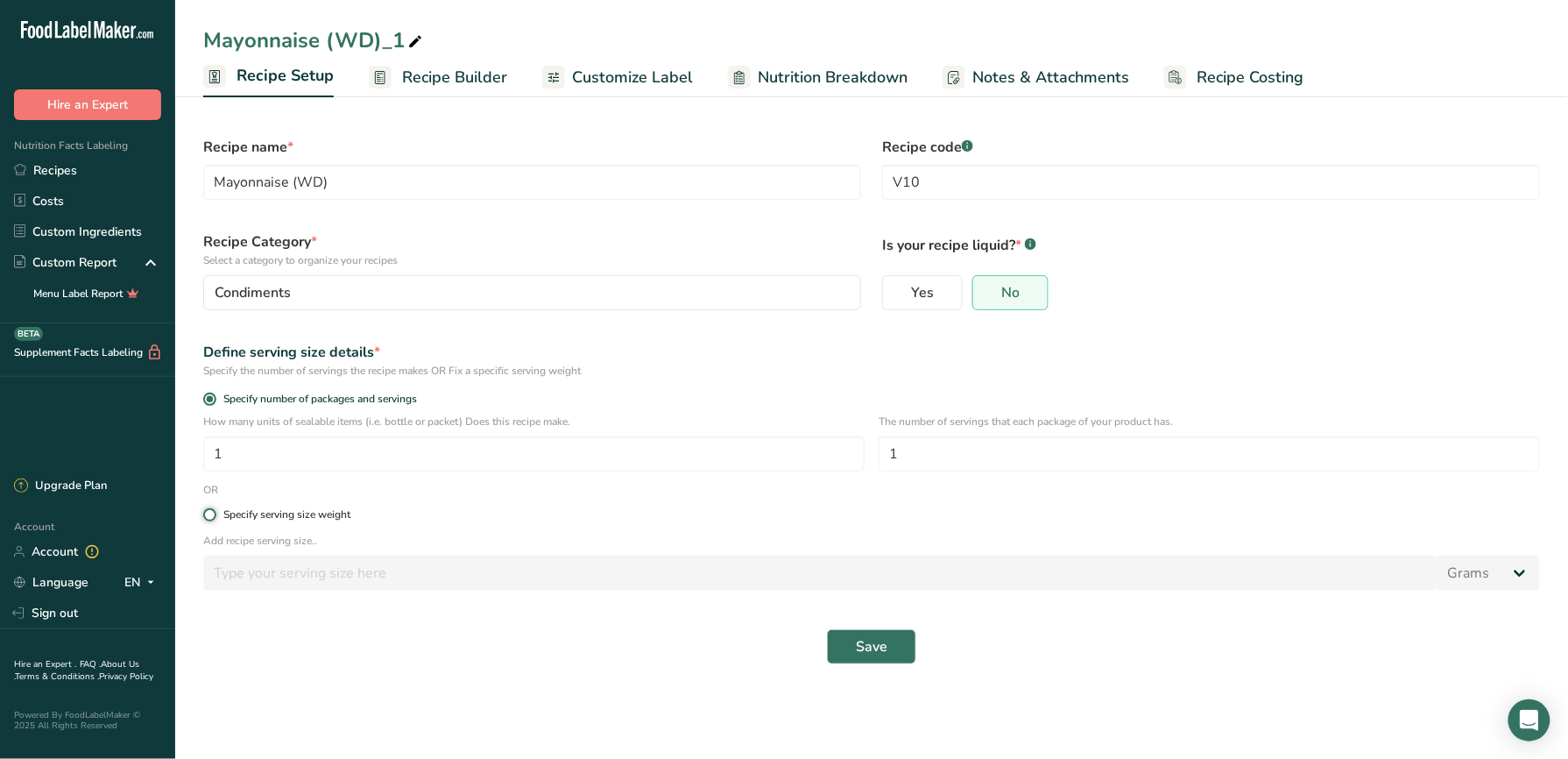 click on "Specify serving size weight" at bounding box center (208, 514) 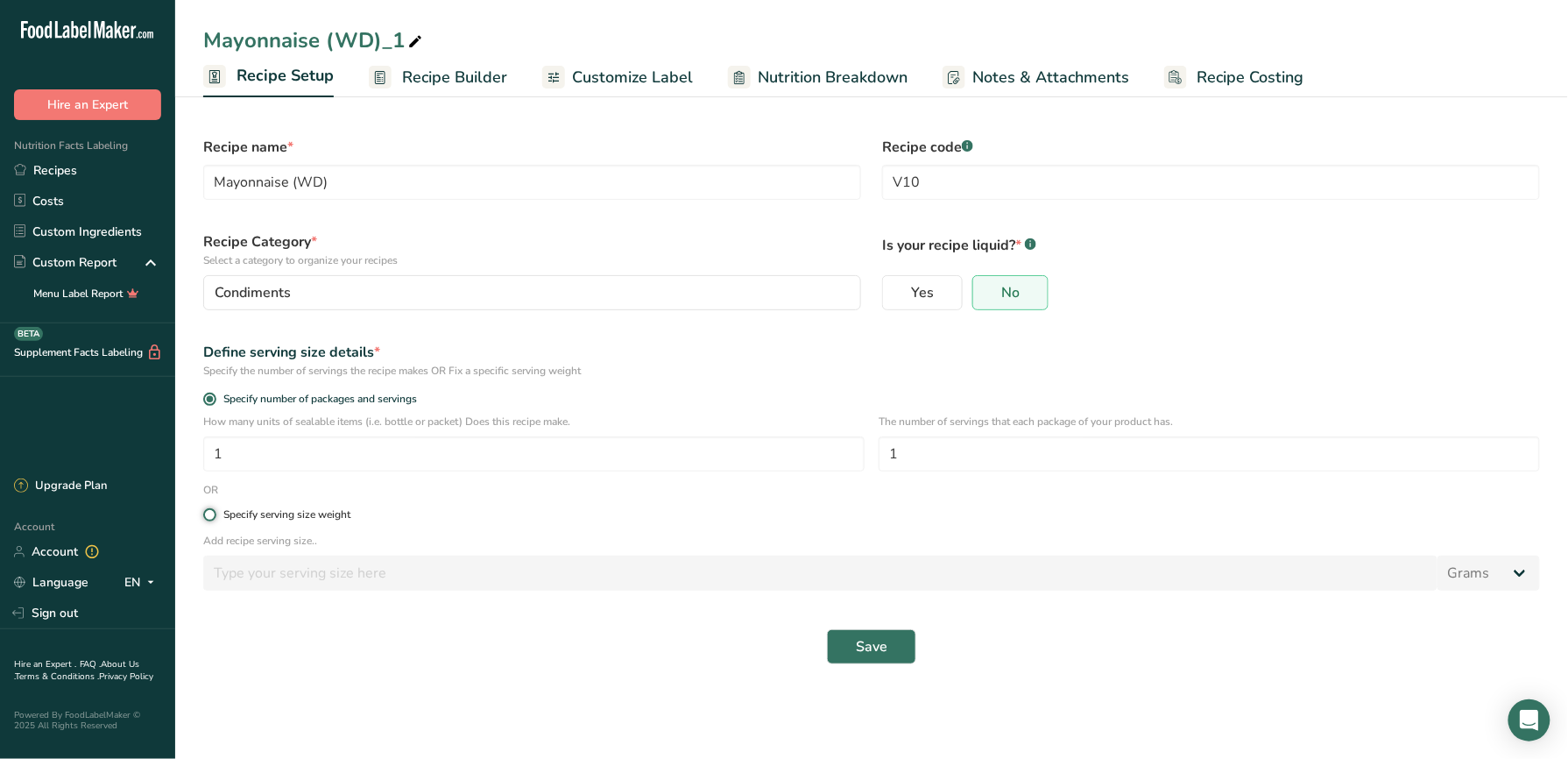 radio on "true" 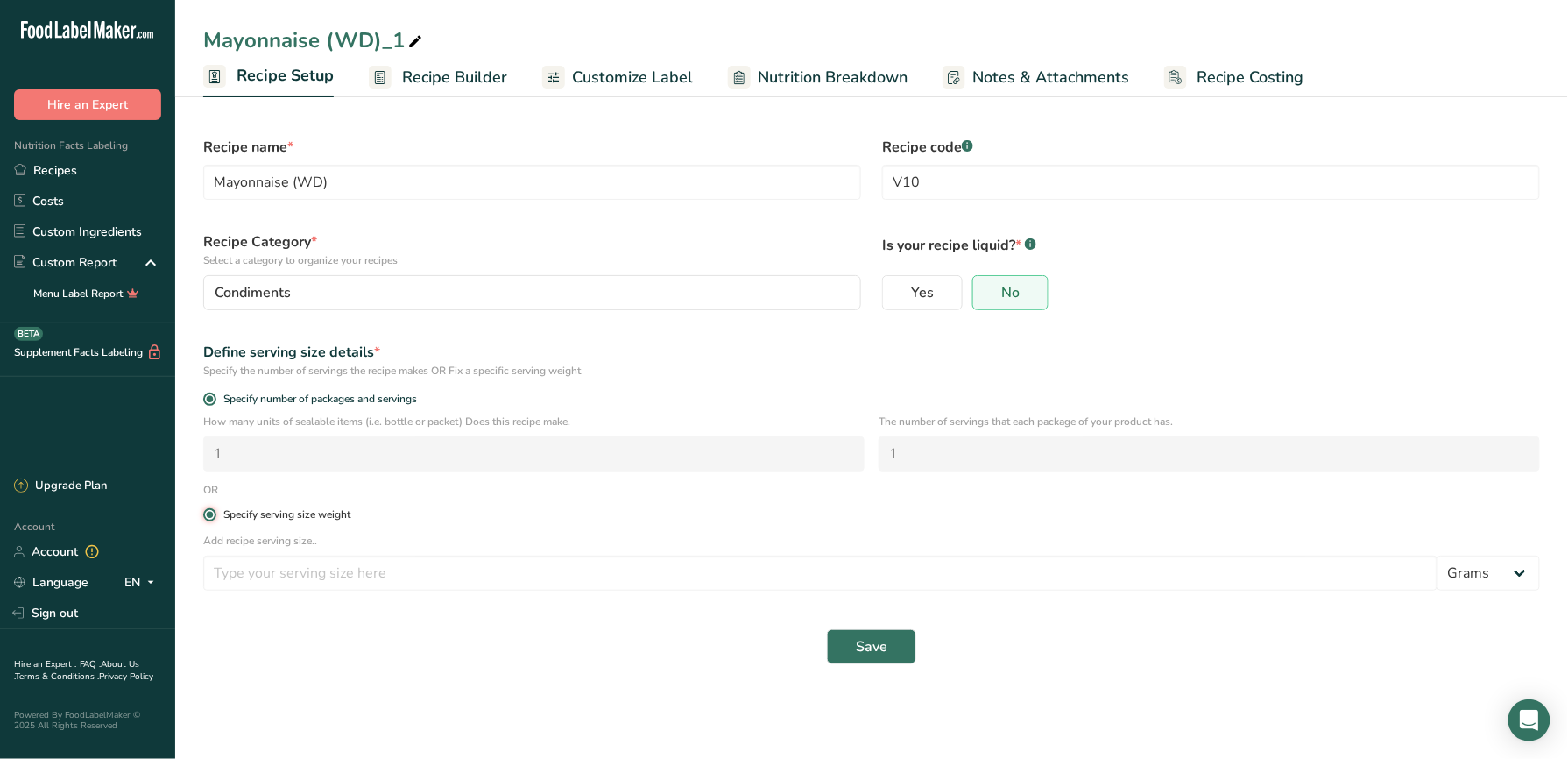radio on "false" 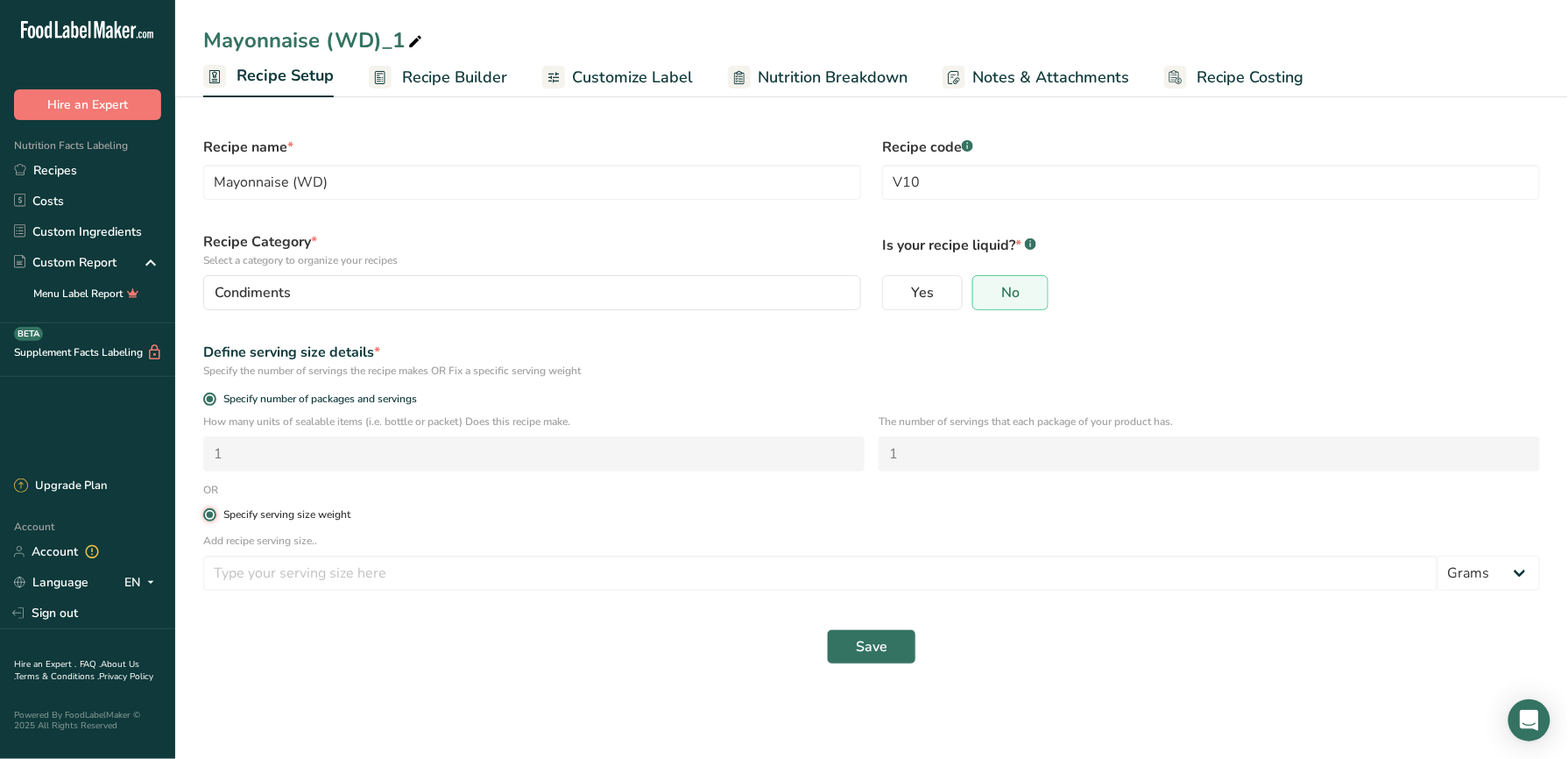type 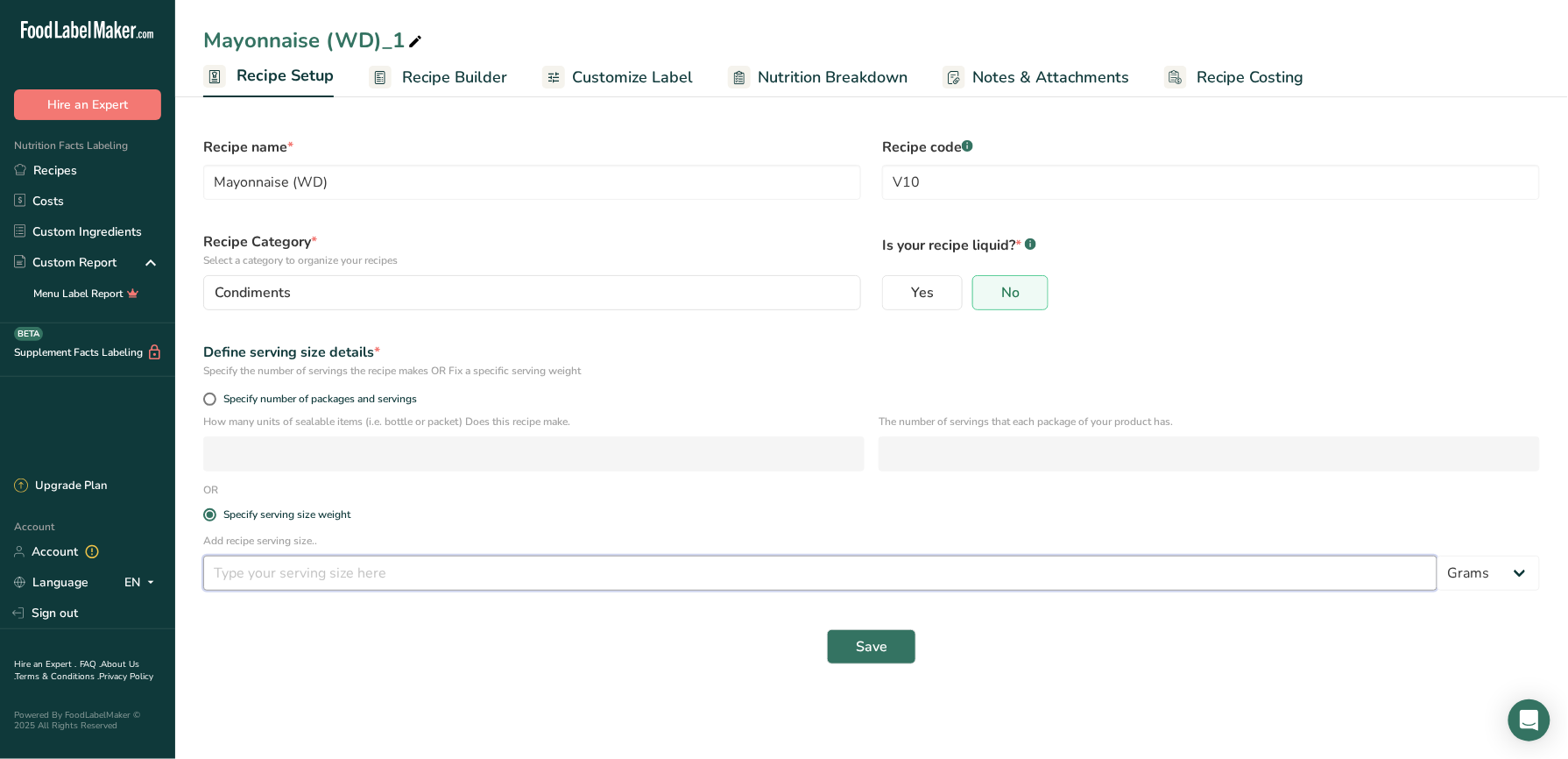 click at bounding box center (820, 573) 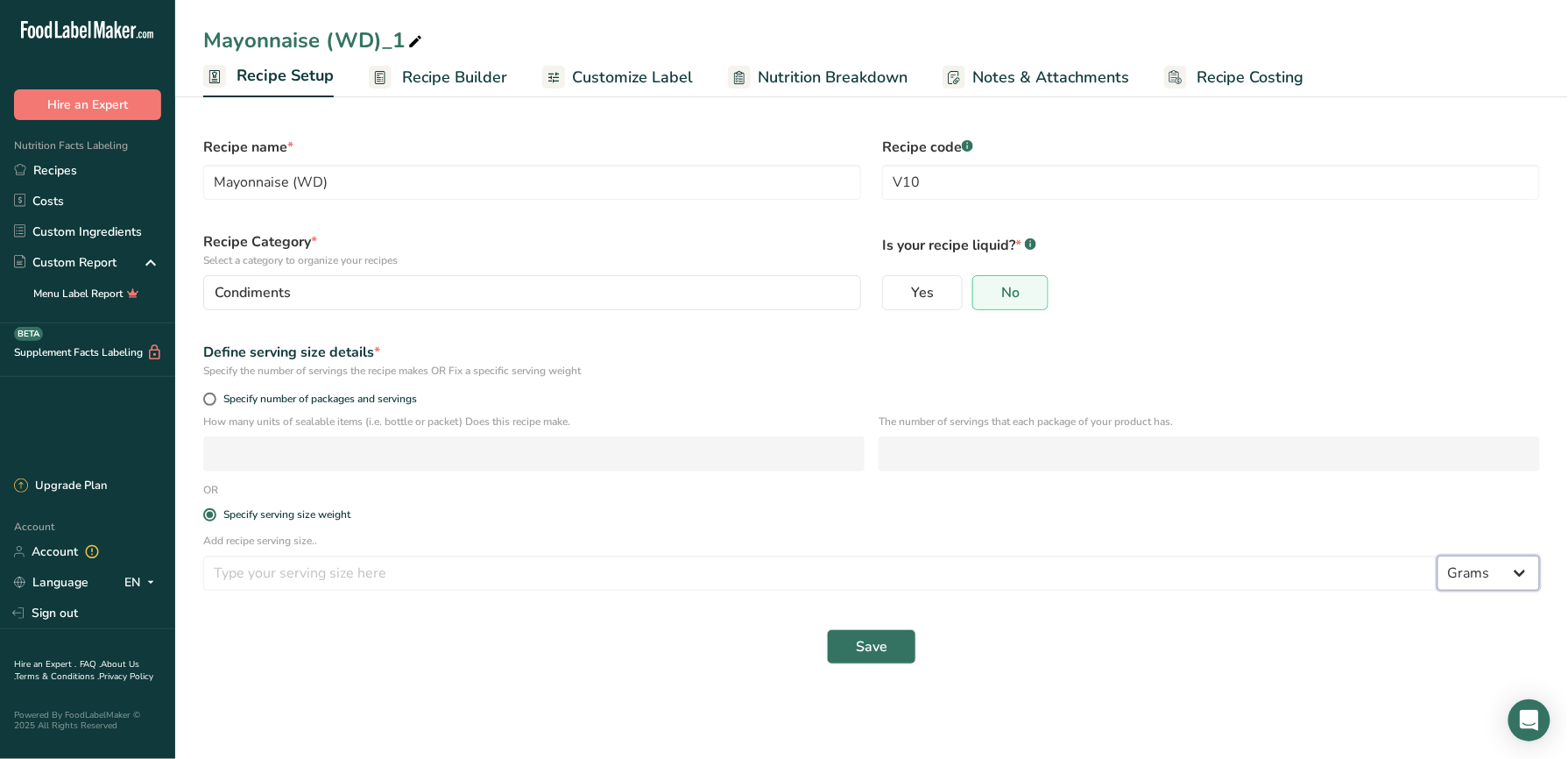 click on "Grams
kg
mg
mcg
lb
oz
l
mL
fl oz
tbsp
tsp
cup
qt
gallon" at bounding box center [1488, 573] 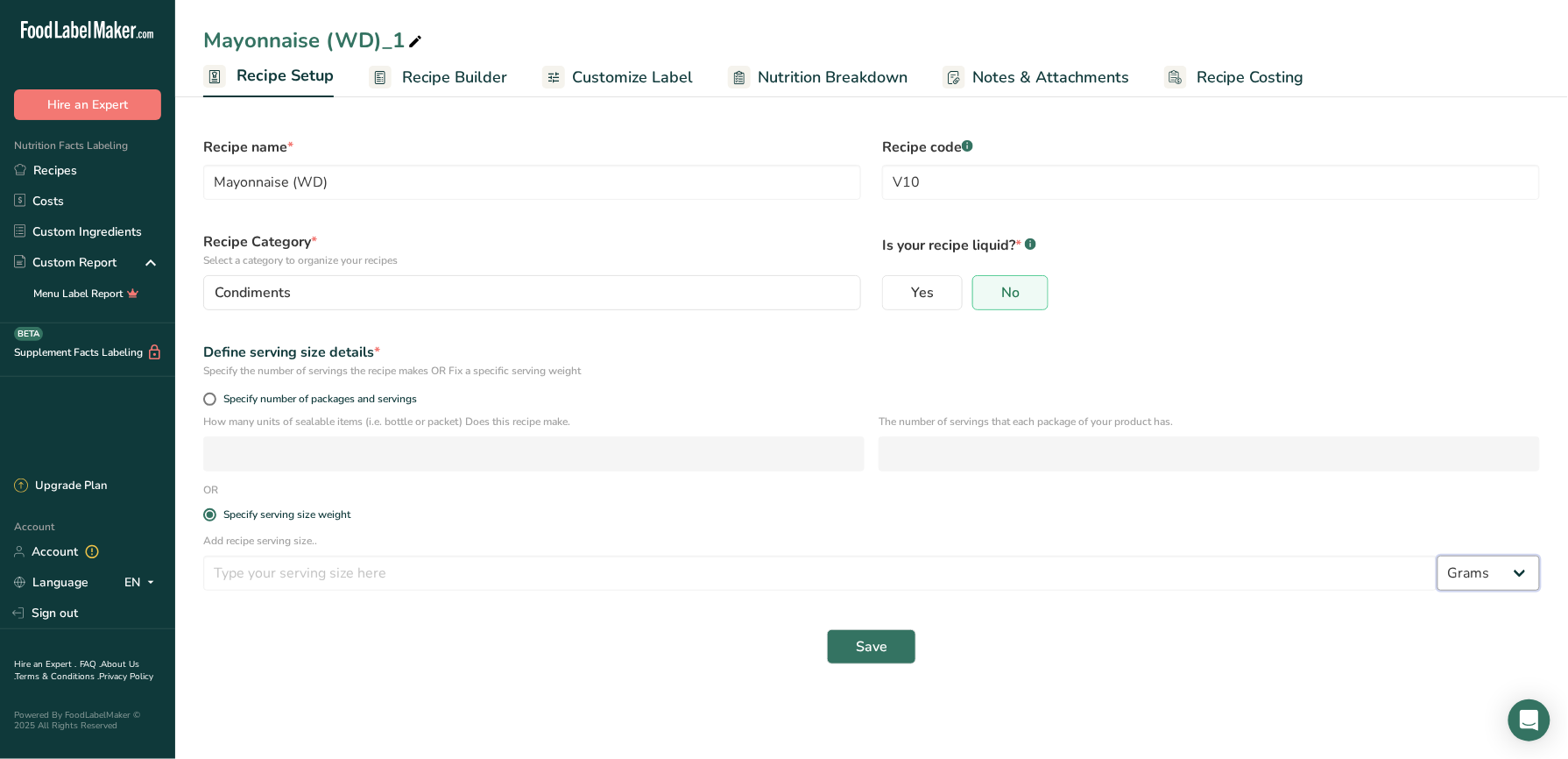 select on "19" 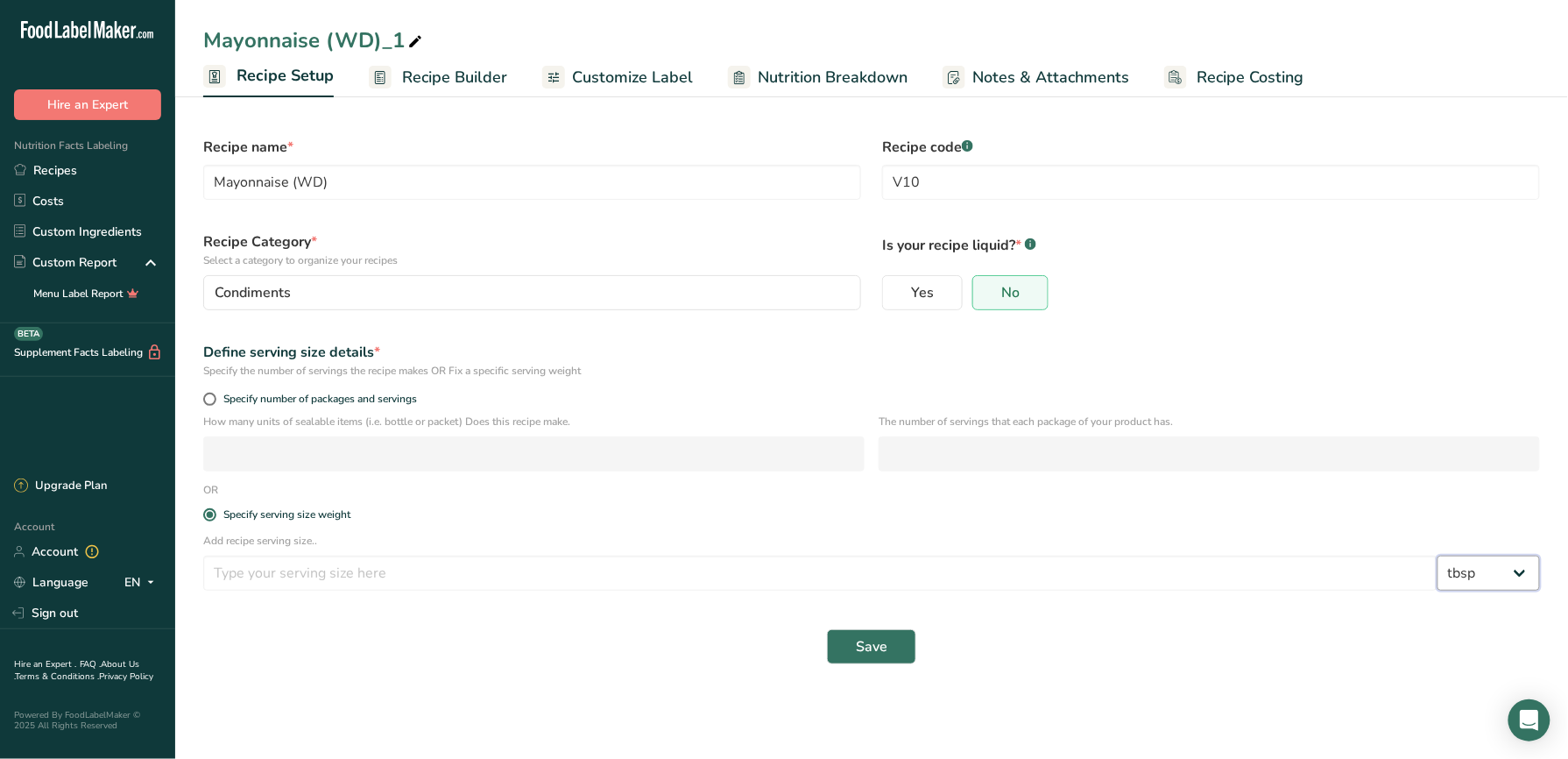 click on "Grams
kg
mg
mcg
lb
oz
l
mL
fl oz
tbsp
tsp
cup
qt
gallon" at bounding box center (1488, 573) 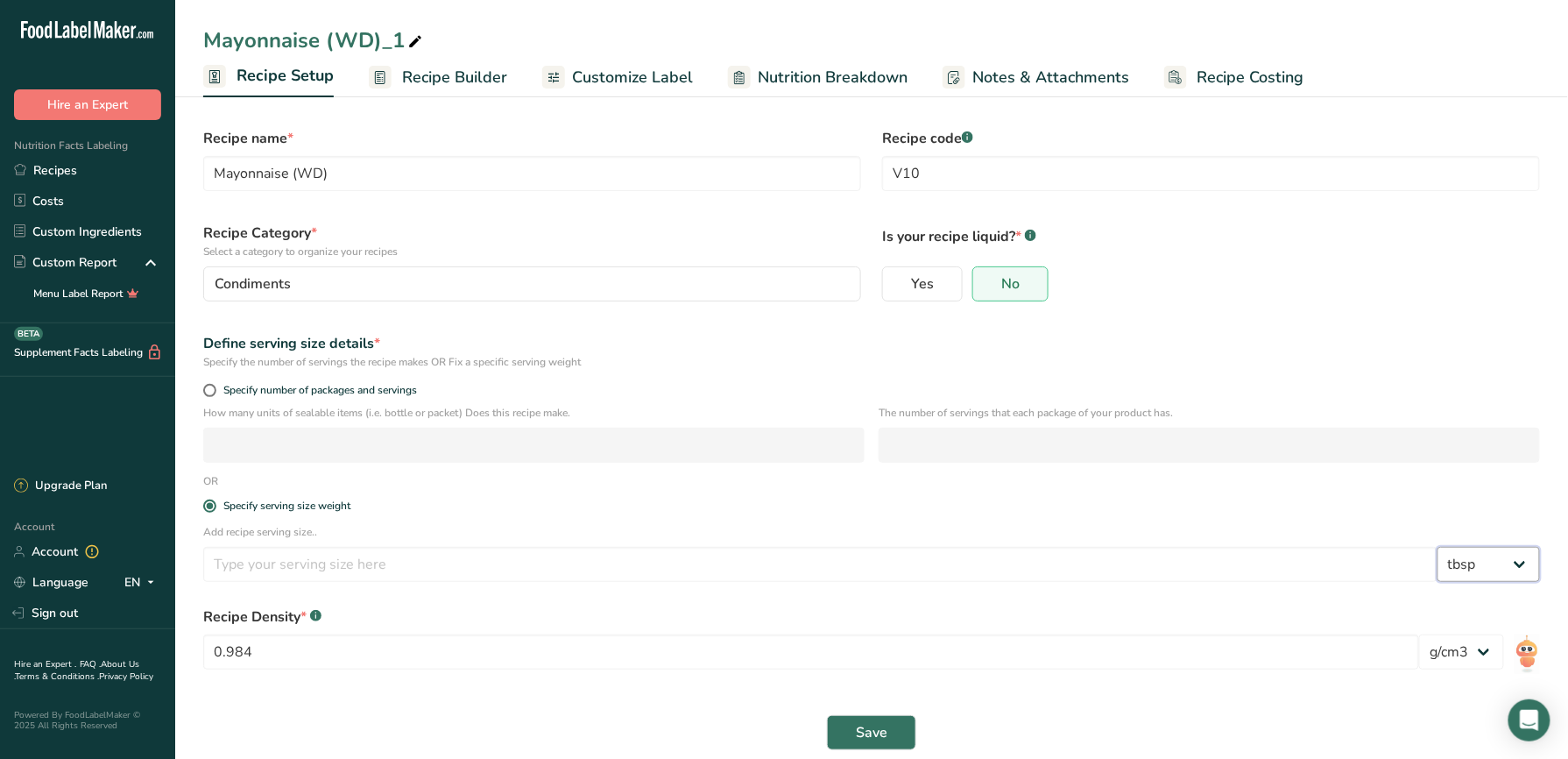 scroll, scrollTop: 0, scrollLeft: 0, axis: both 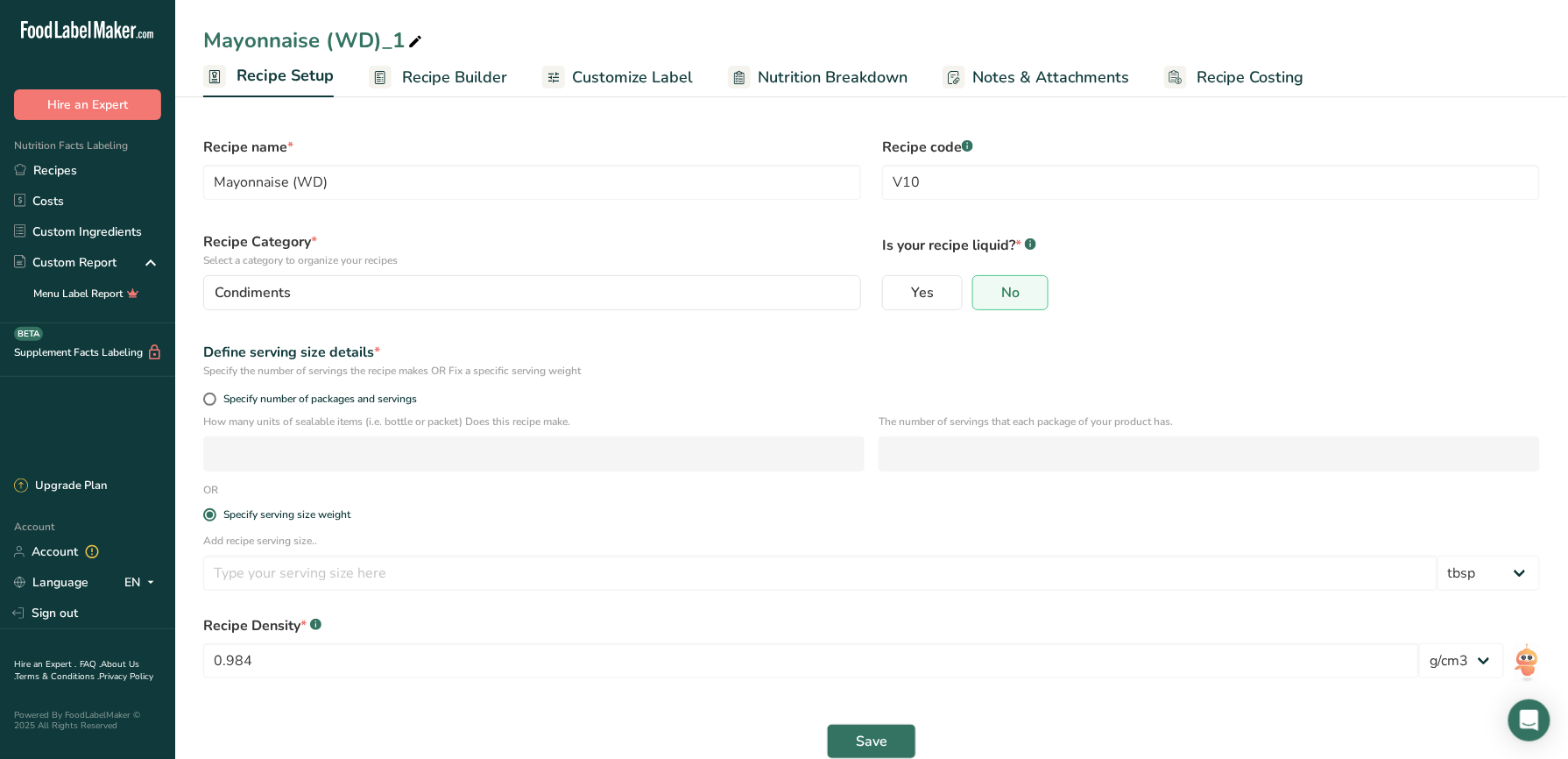 click on "Specify number of packages and servings" at bounding box center (872, 401) 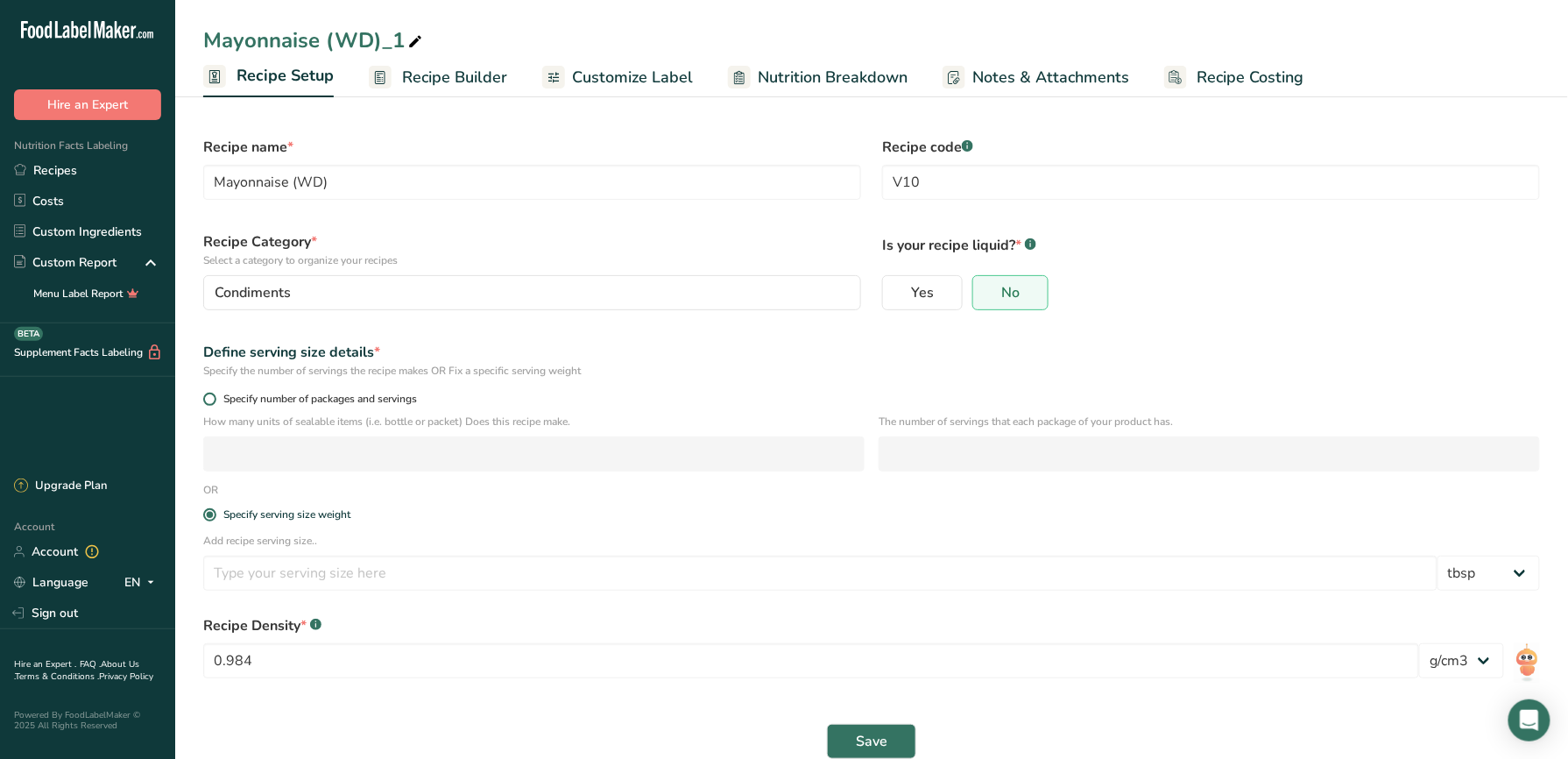 click on "Specify number of packages and servings" at bounding box center [316, 399] 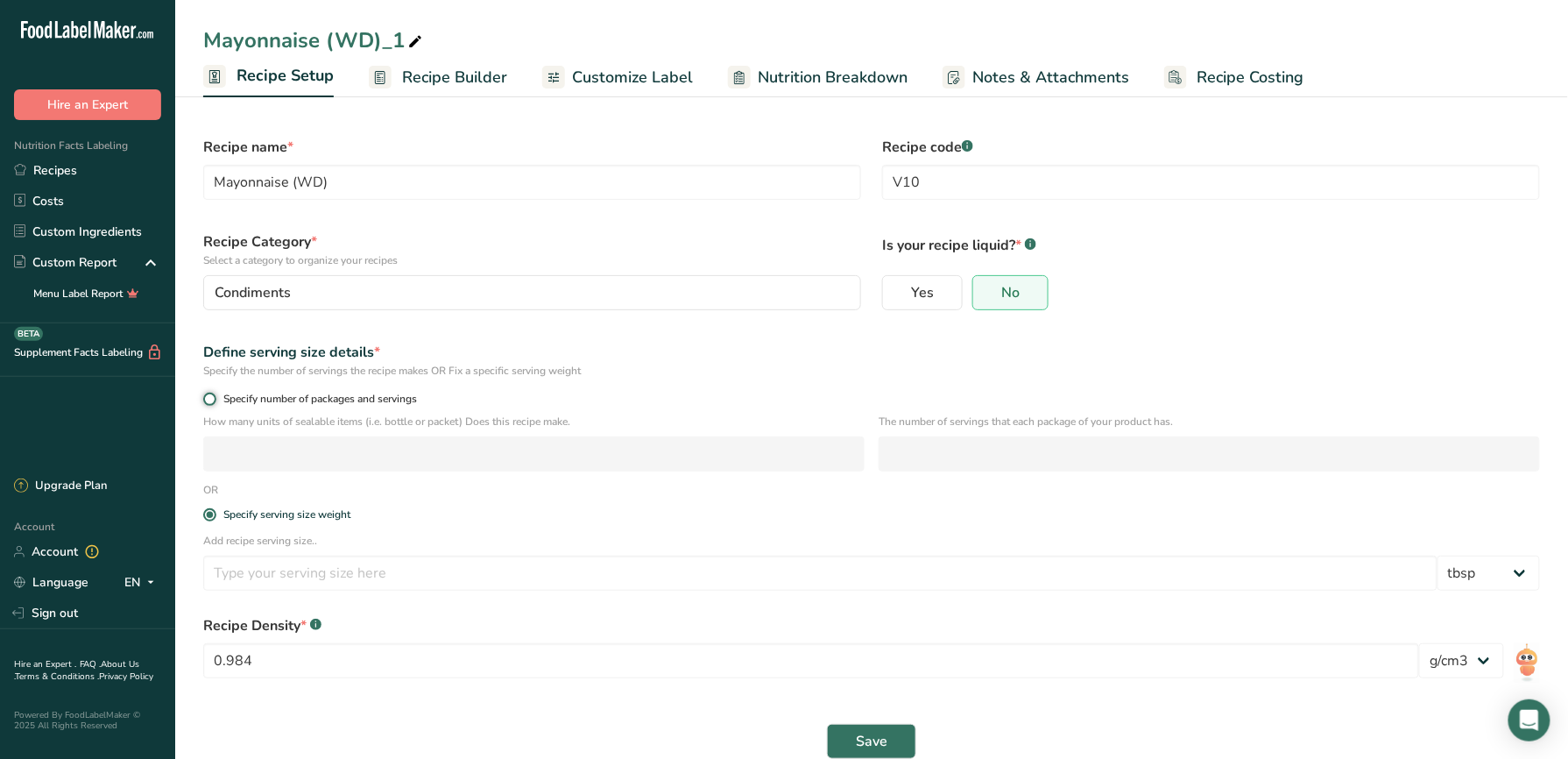 click on "Specify number of packages and servings" at bounding box center [208, 399] 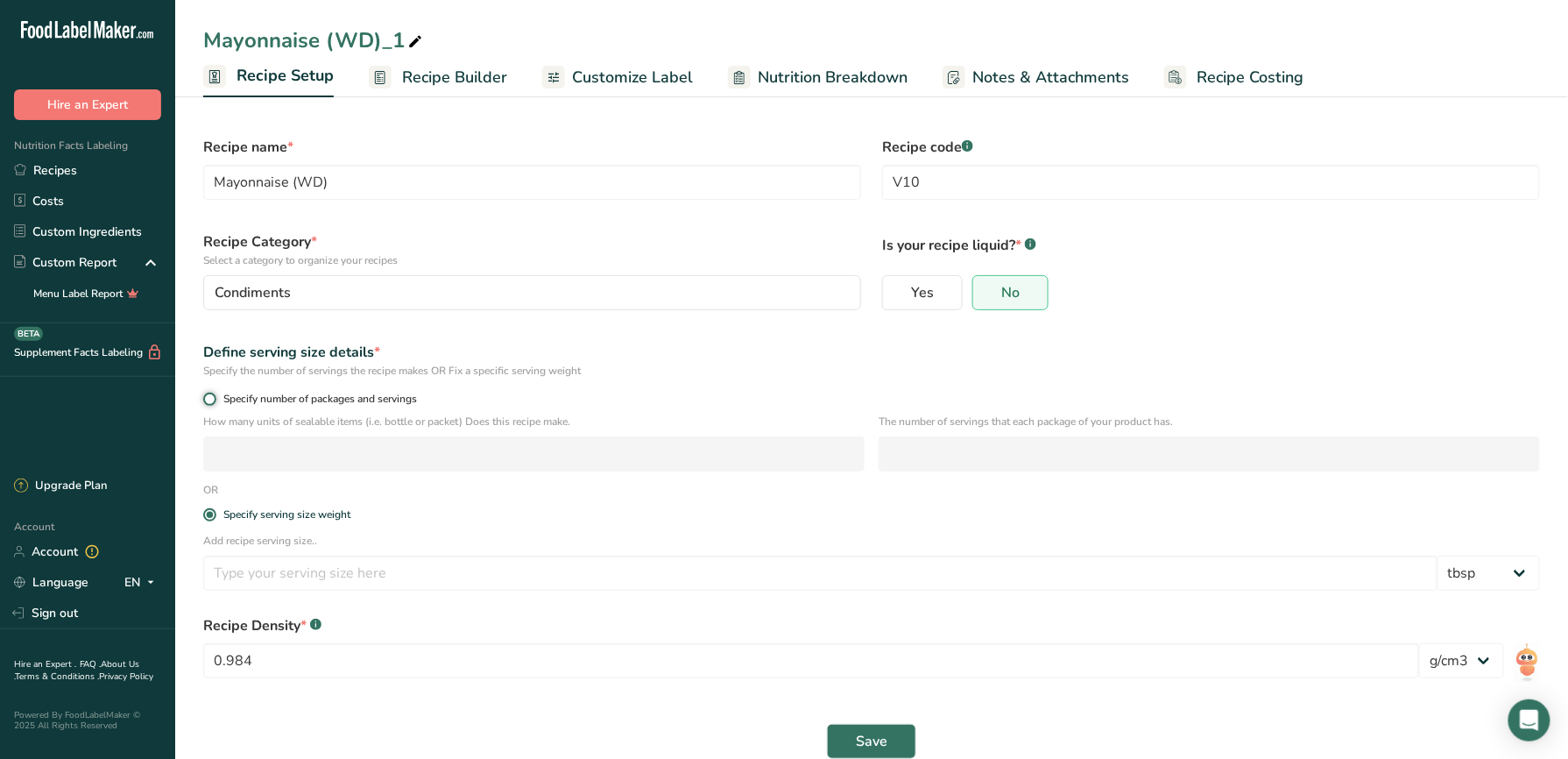 radio on "true" 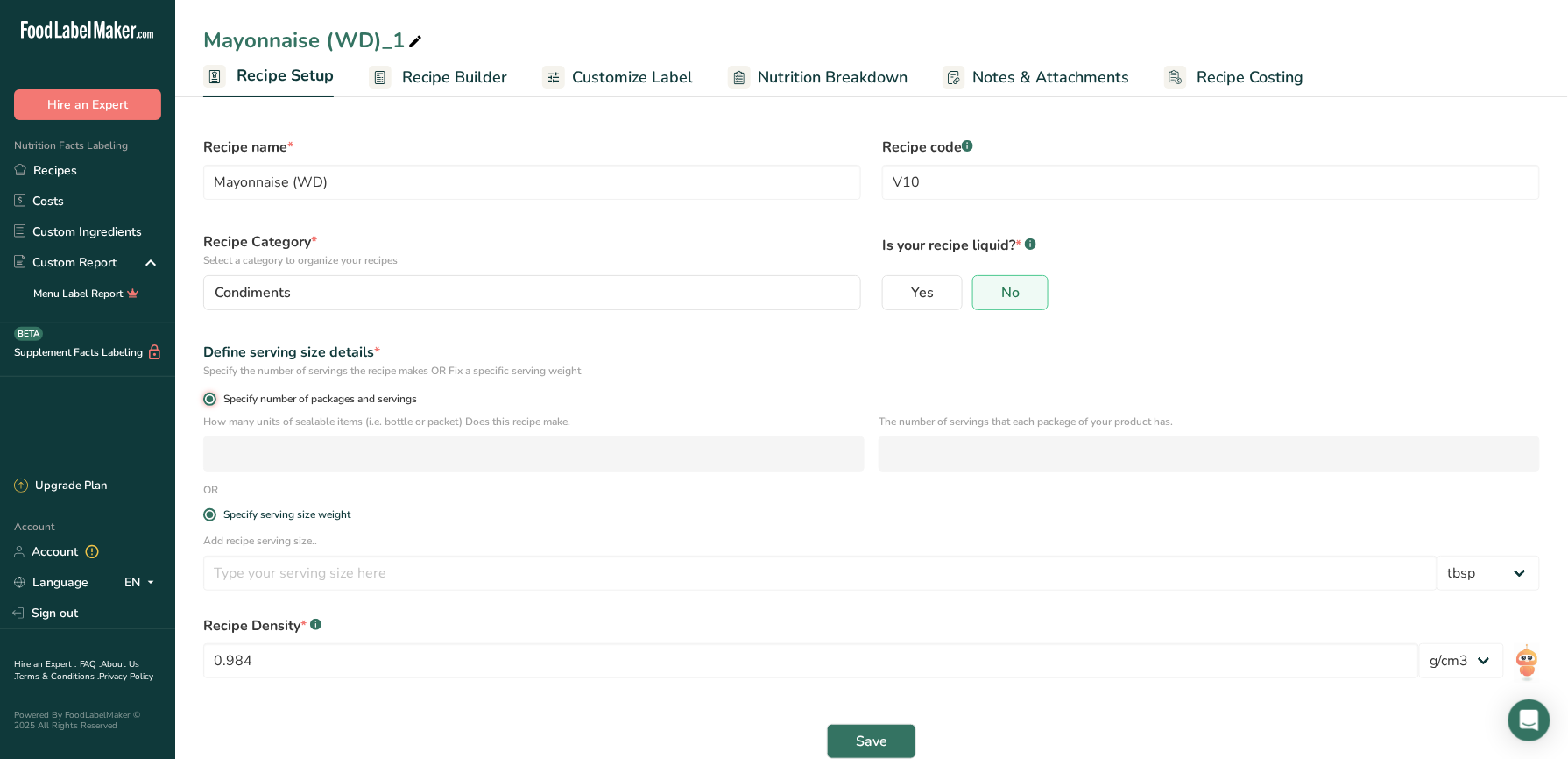 radio on "false" 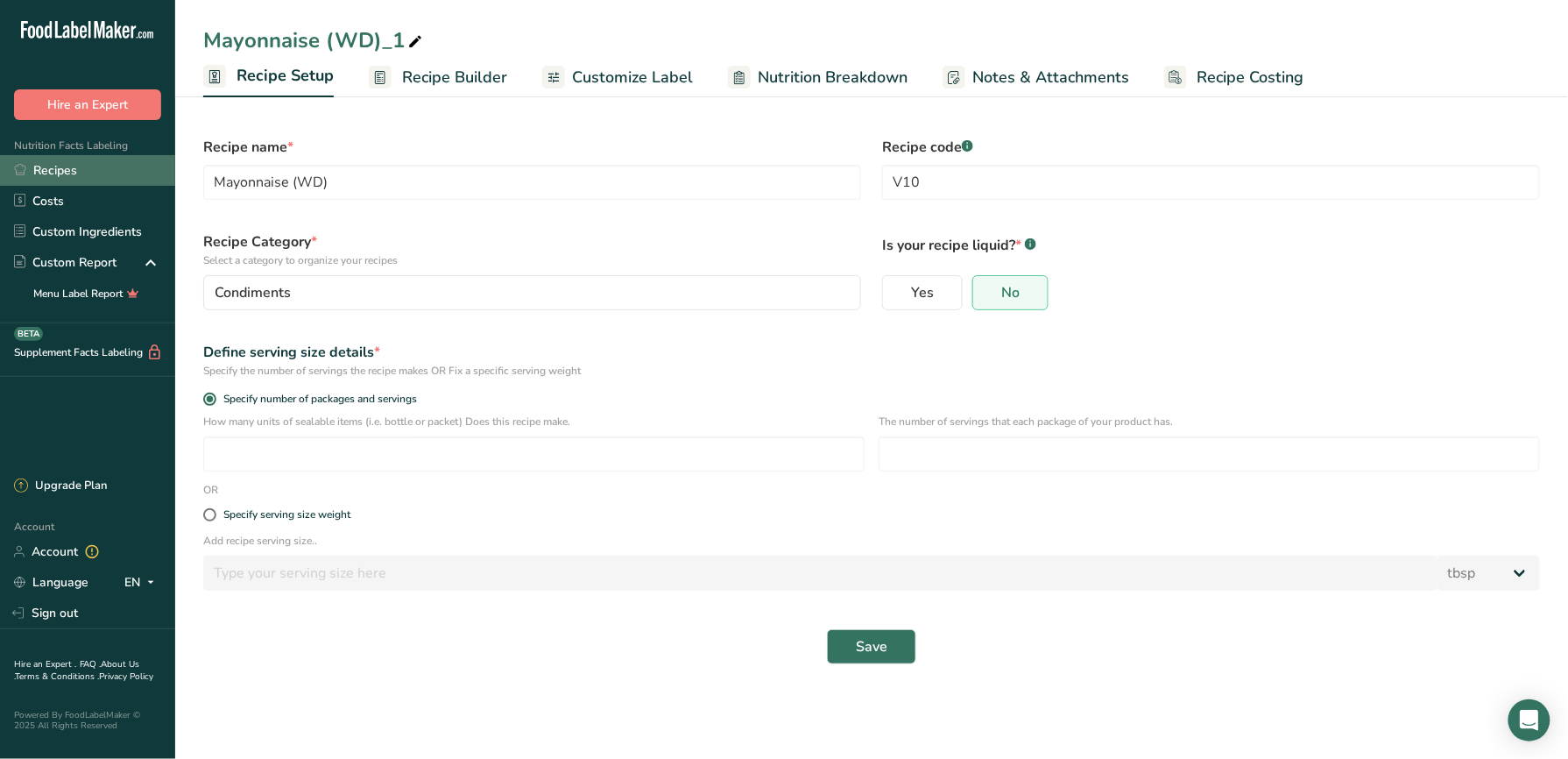 click on "Recipes" at bounding box center [88, 170] 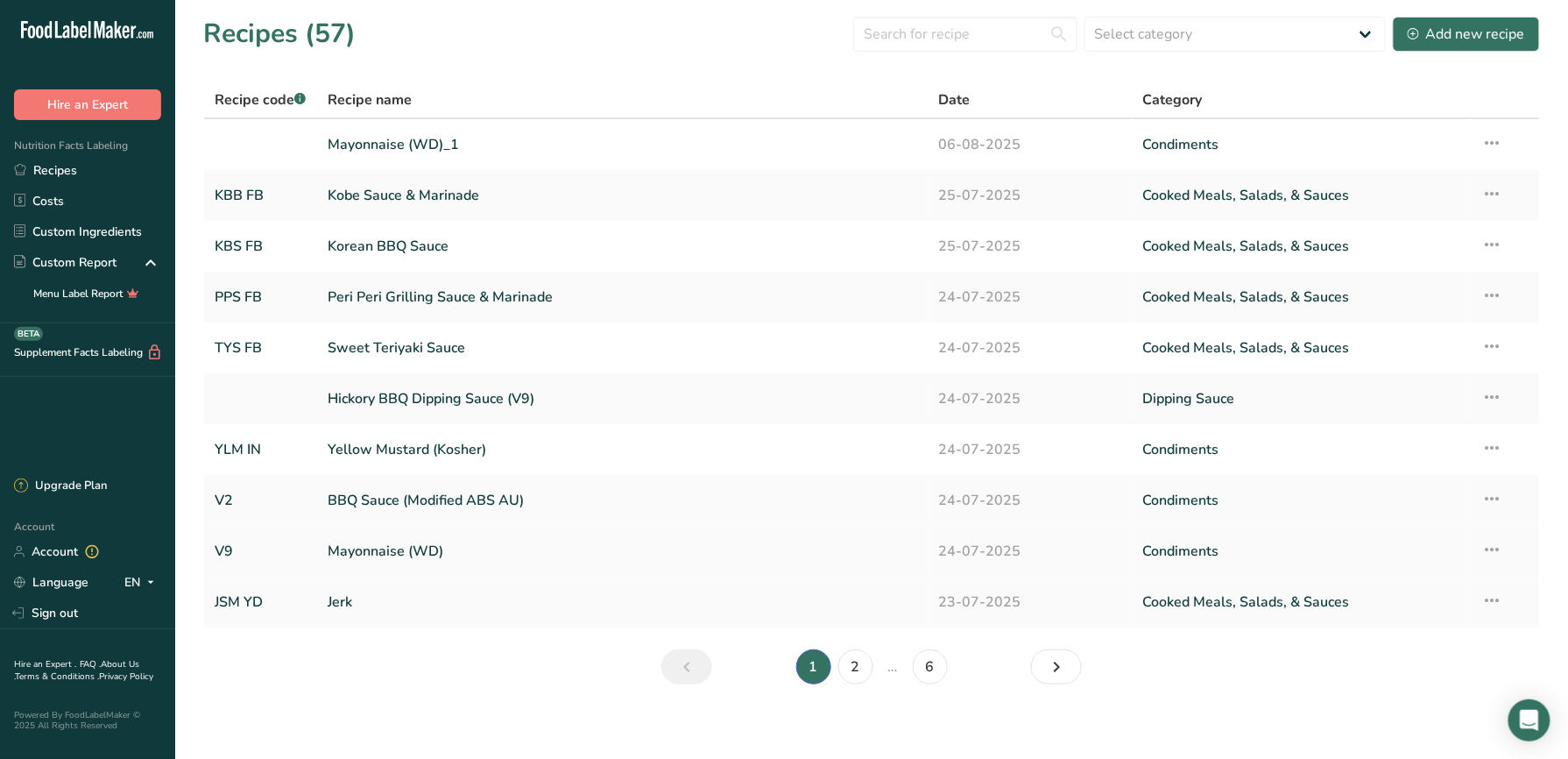 click on "Mayonnaise (WD)" at bounding box center (622, 551) 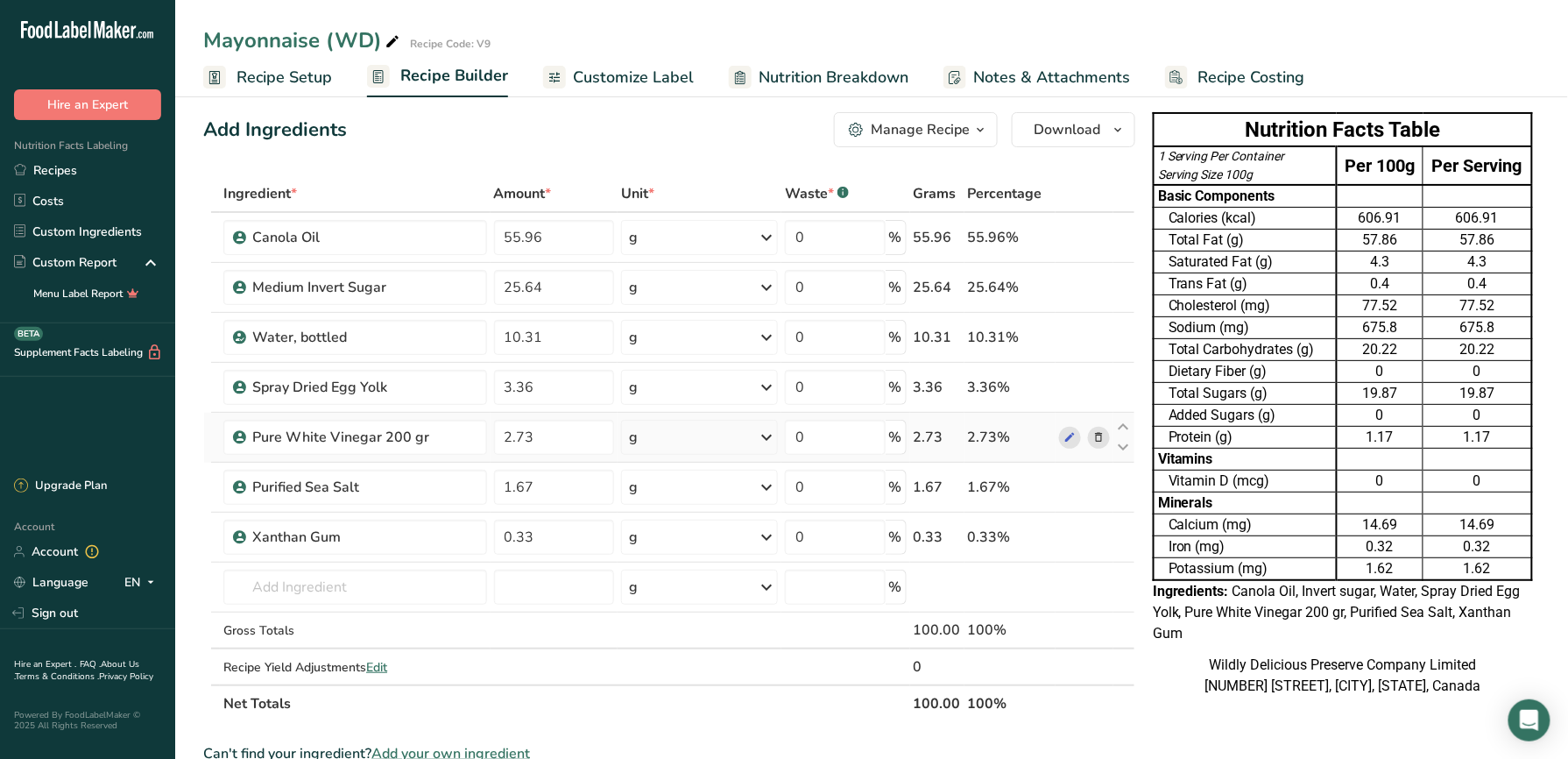 scroll, scrollTop: 0, scrollLeft: 0, axis: both 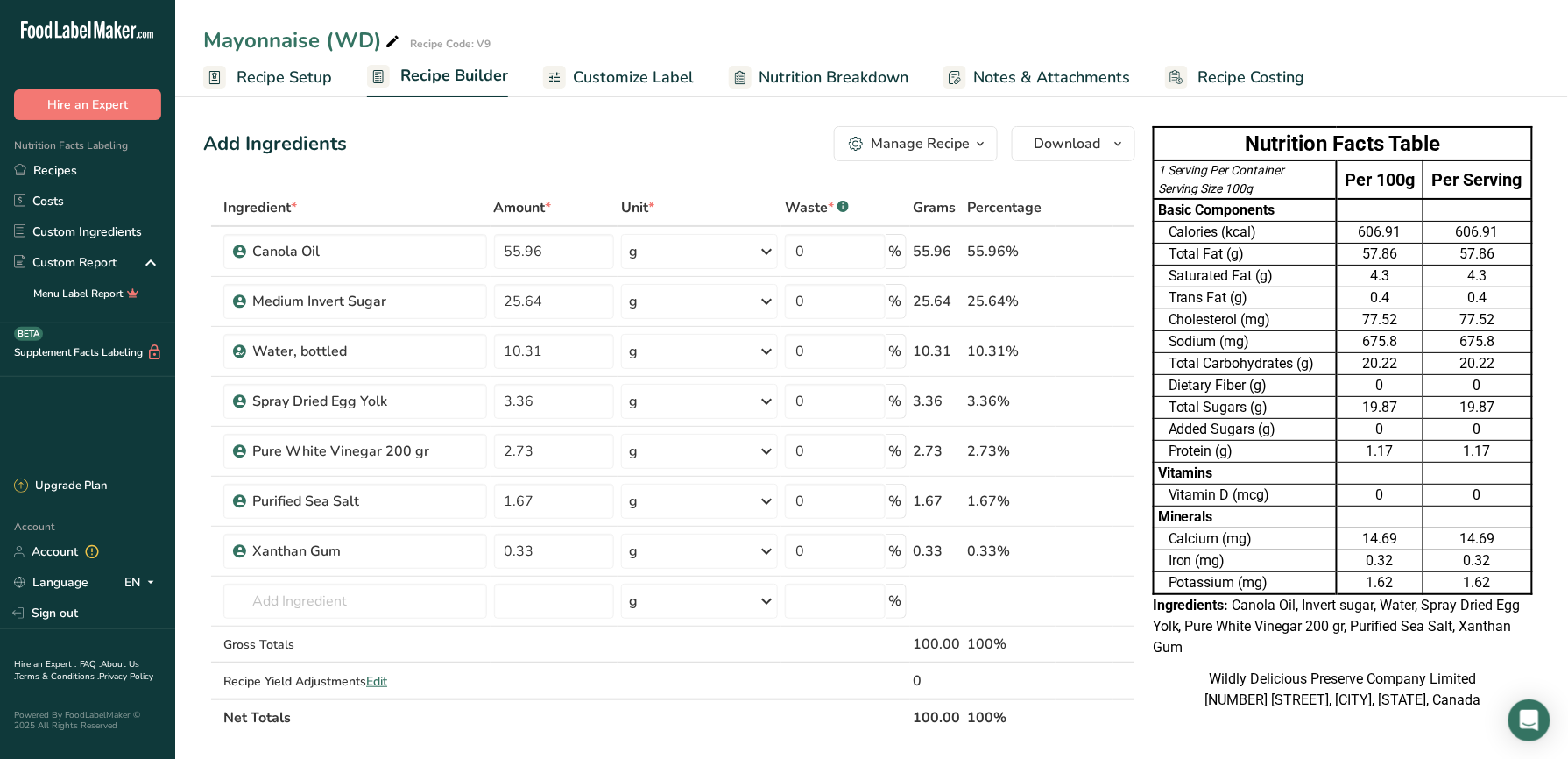 click on "Recipe Setup" at bounding box center [284, 77] 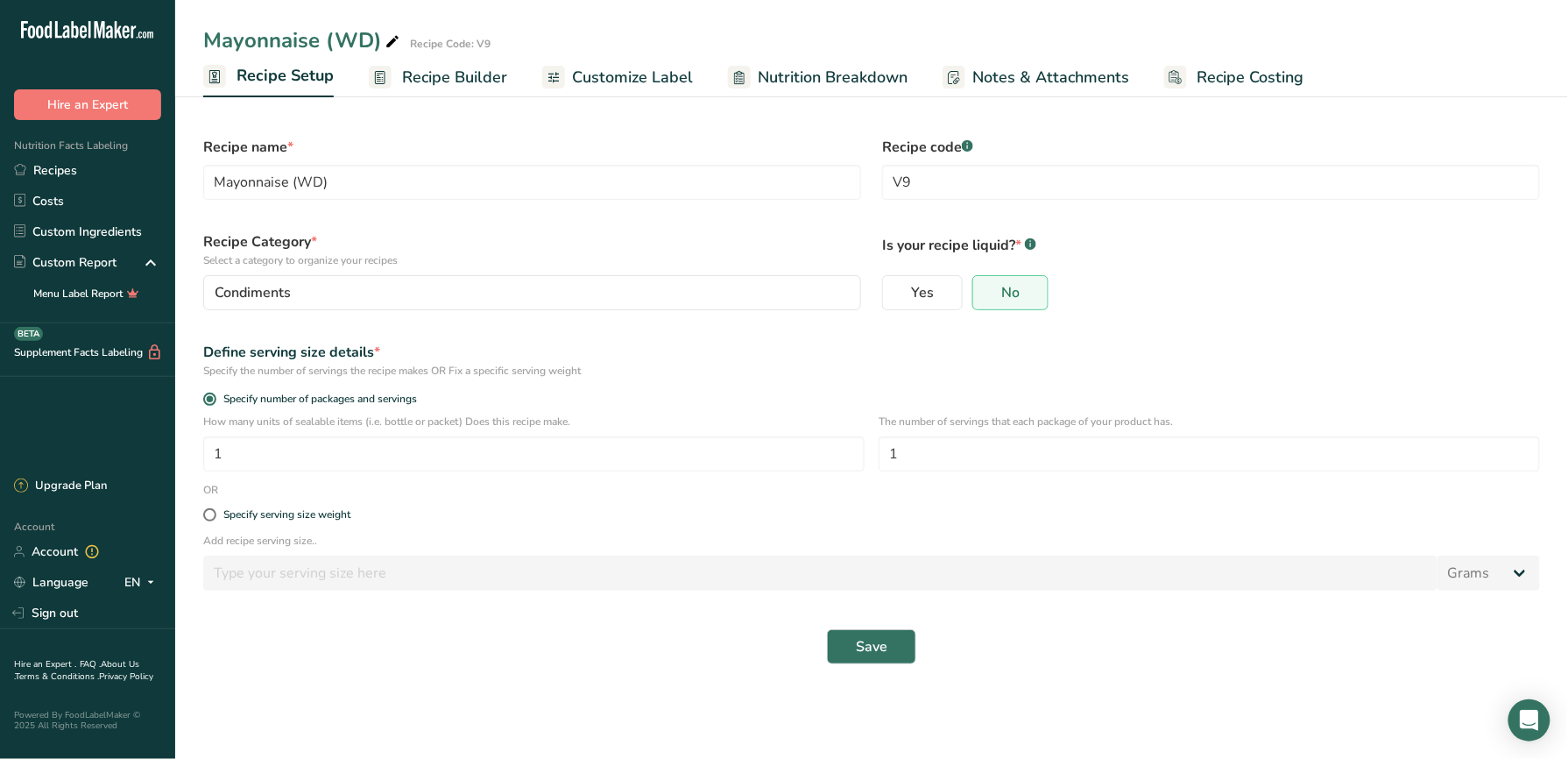 click on "Recipe Builder" at bounding box center [455, 77] 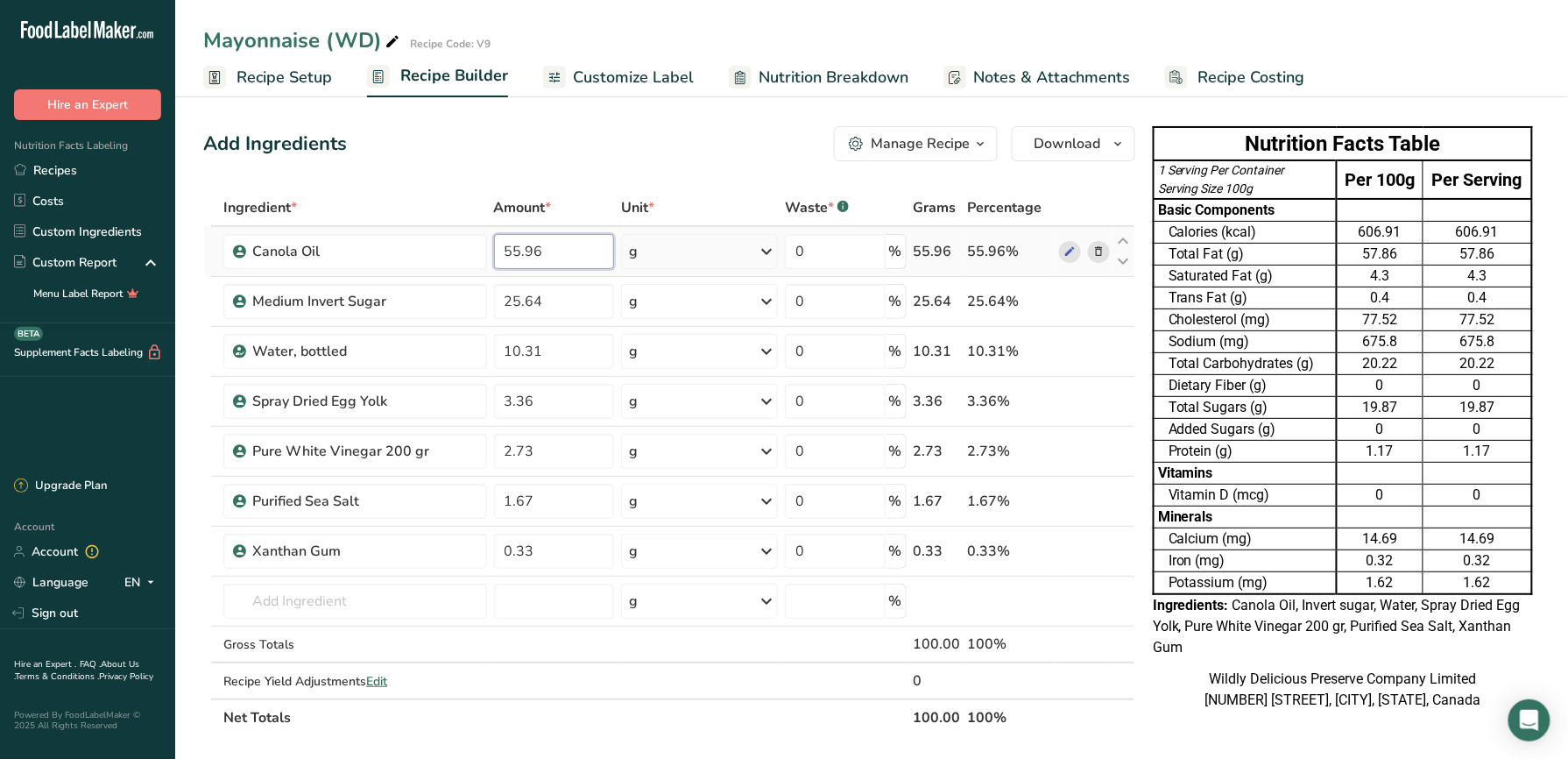 click on "55.96" at bounding box center [554, 252] 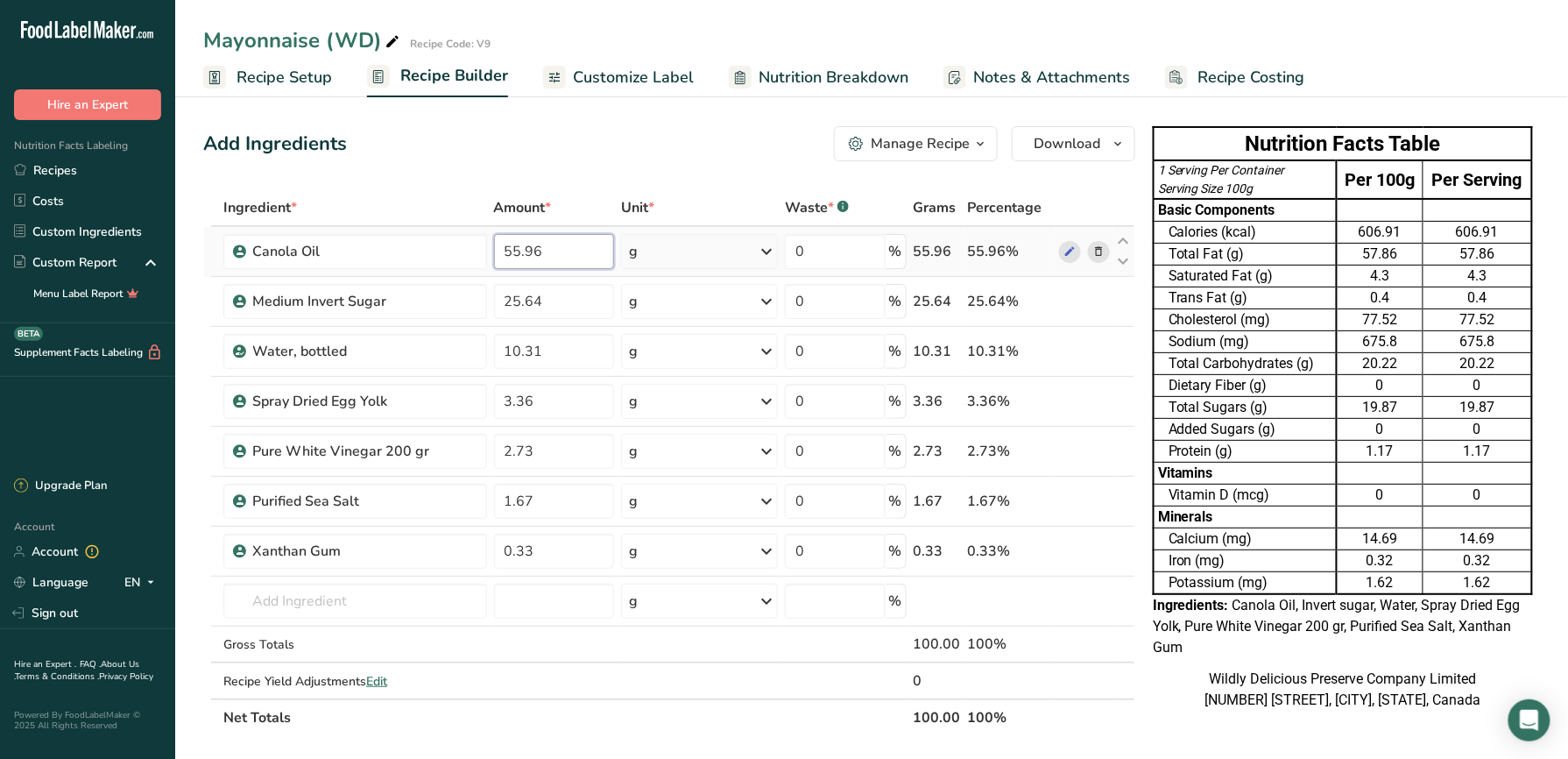 click on "55.96" at bounding box center (554, 252) 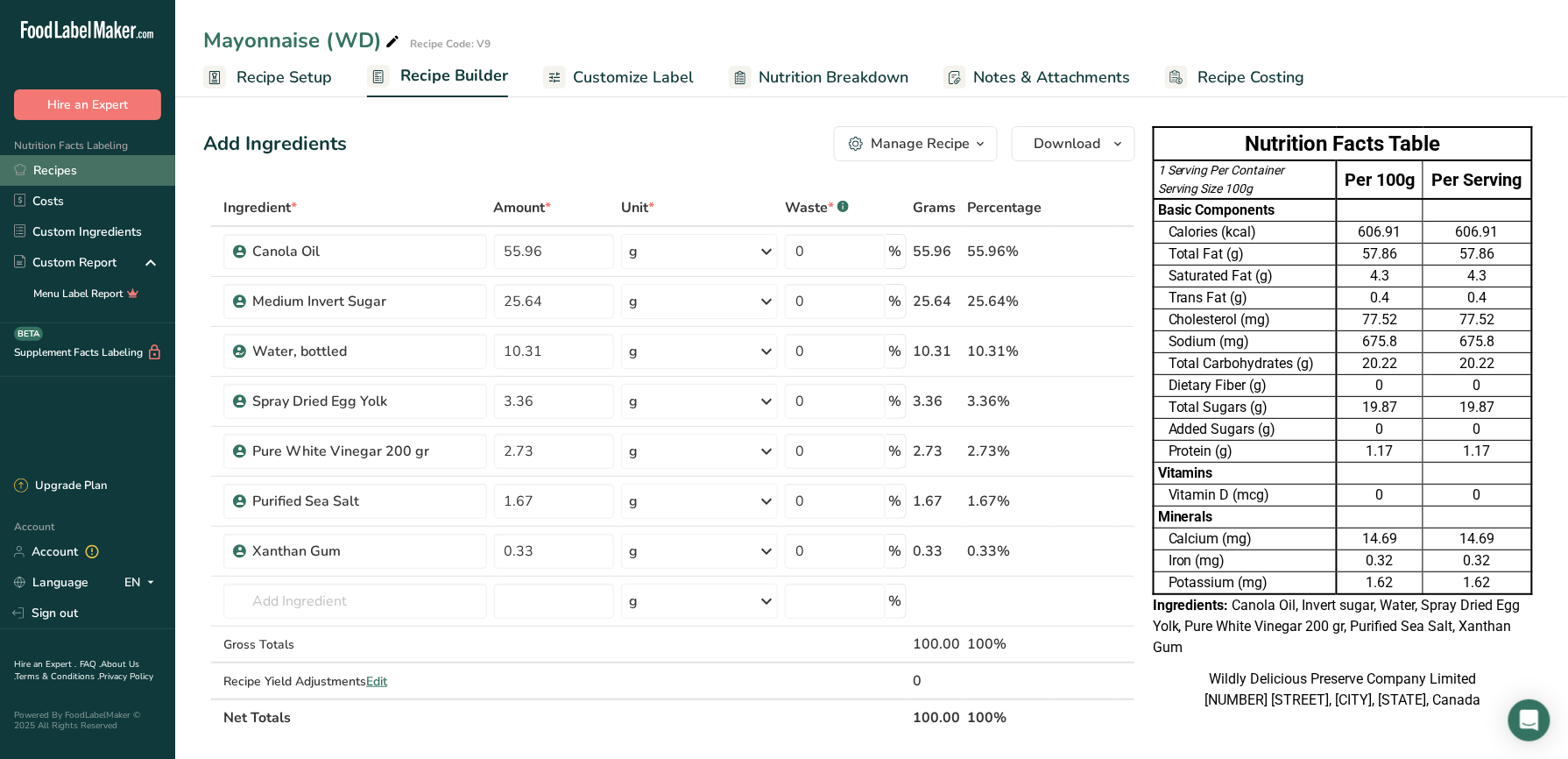 click on "Recipes" at bounding box center (88, 170) 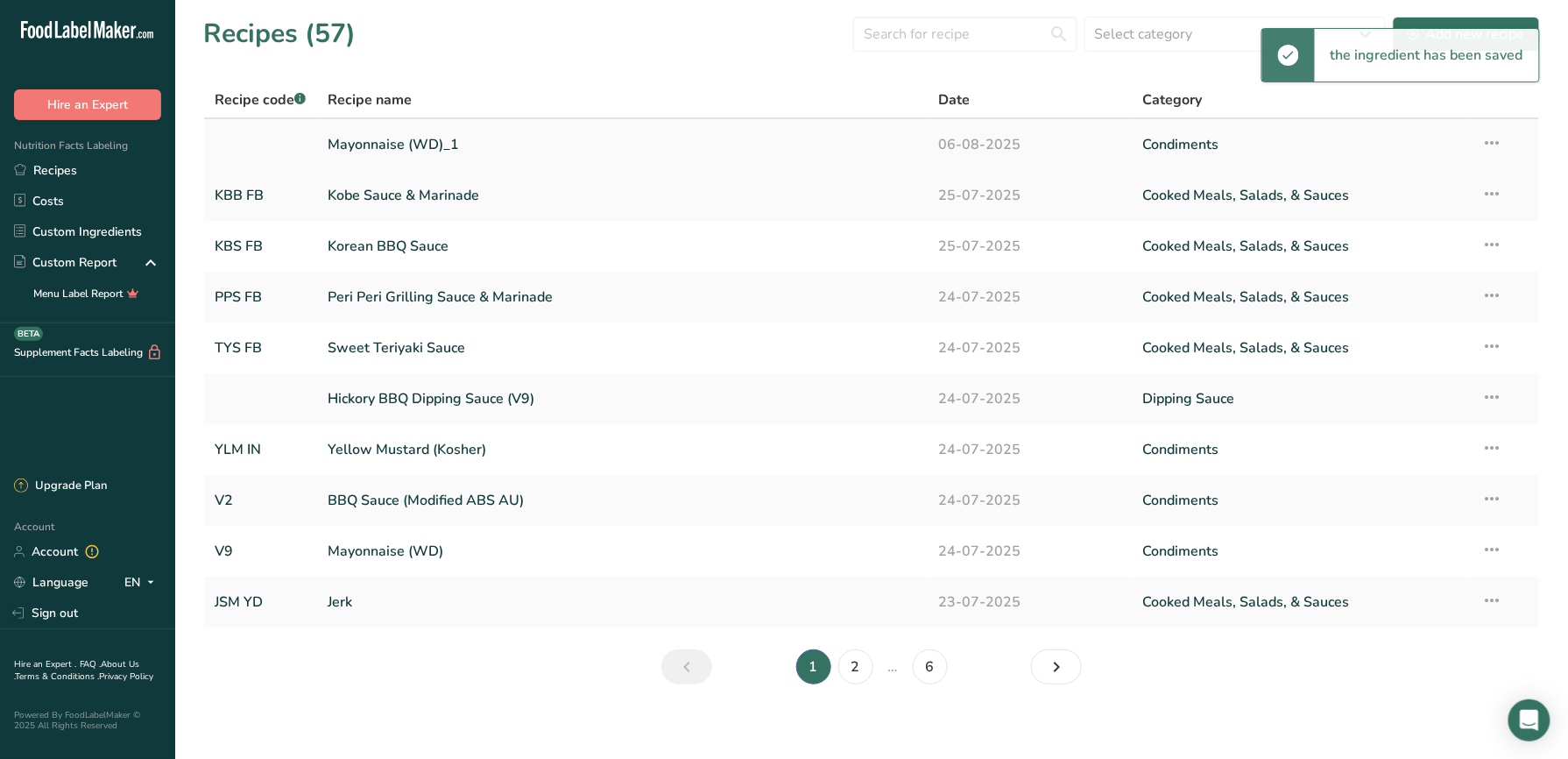click on "Mayonnaise (WD)_1" at bounding box center (622, 145) 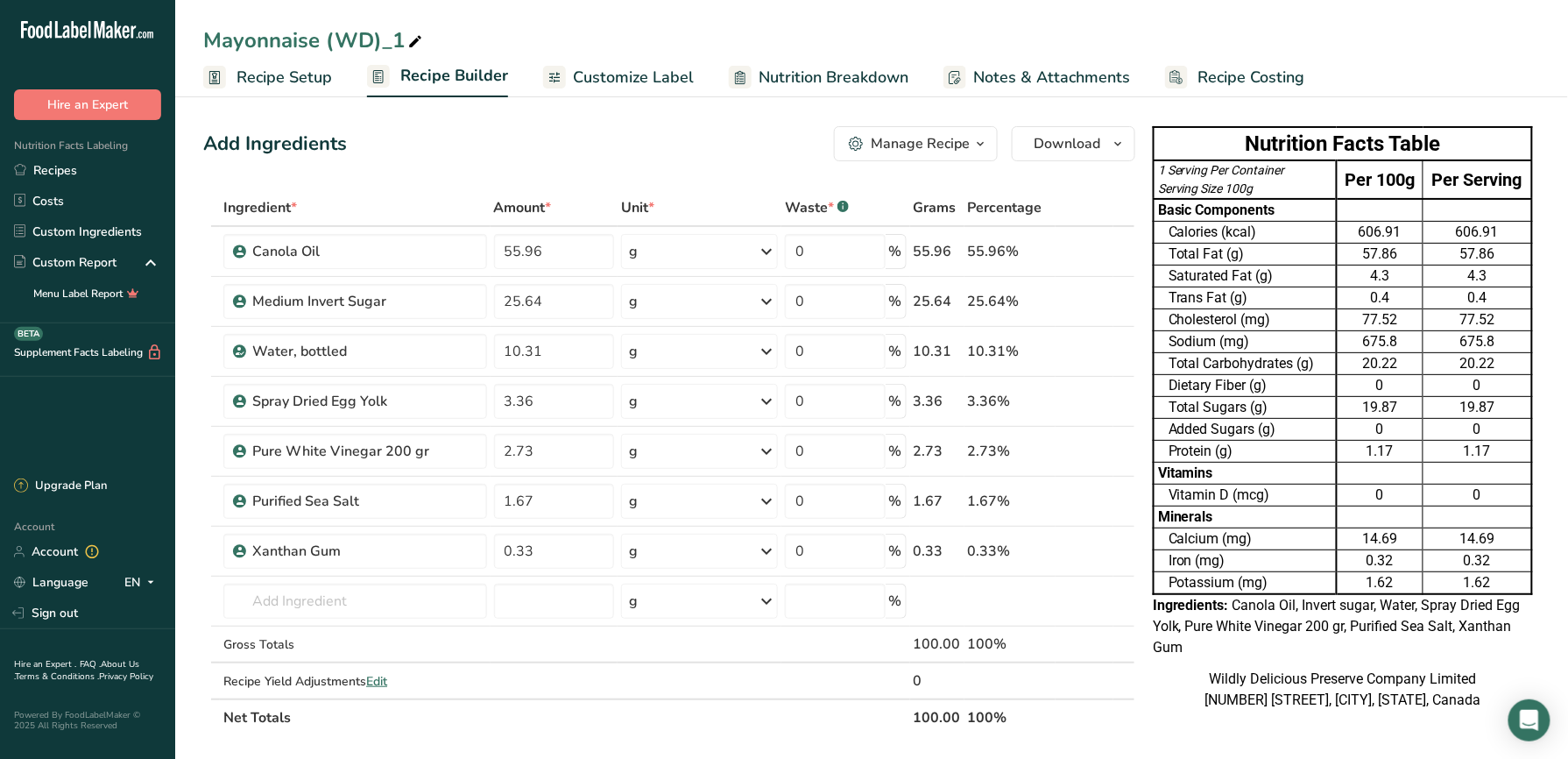 click on "Recipe Setup" at bounding box center [267, 77] 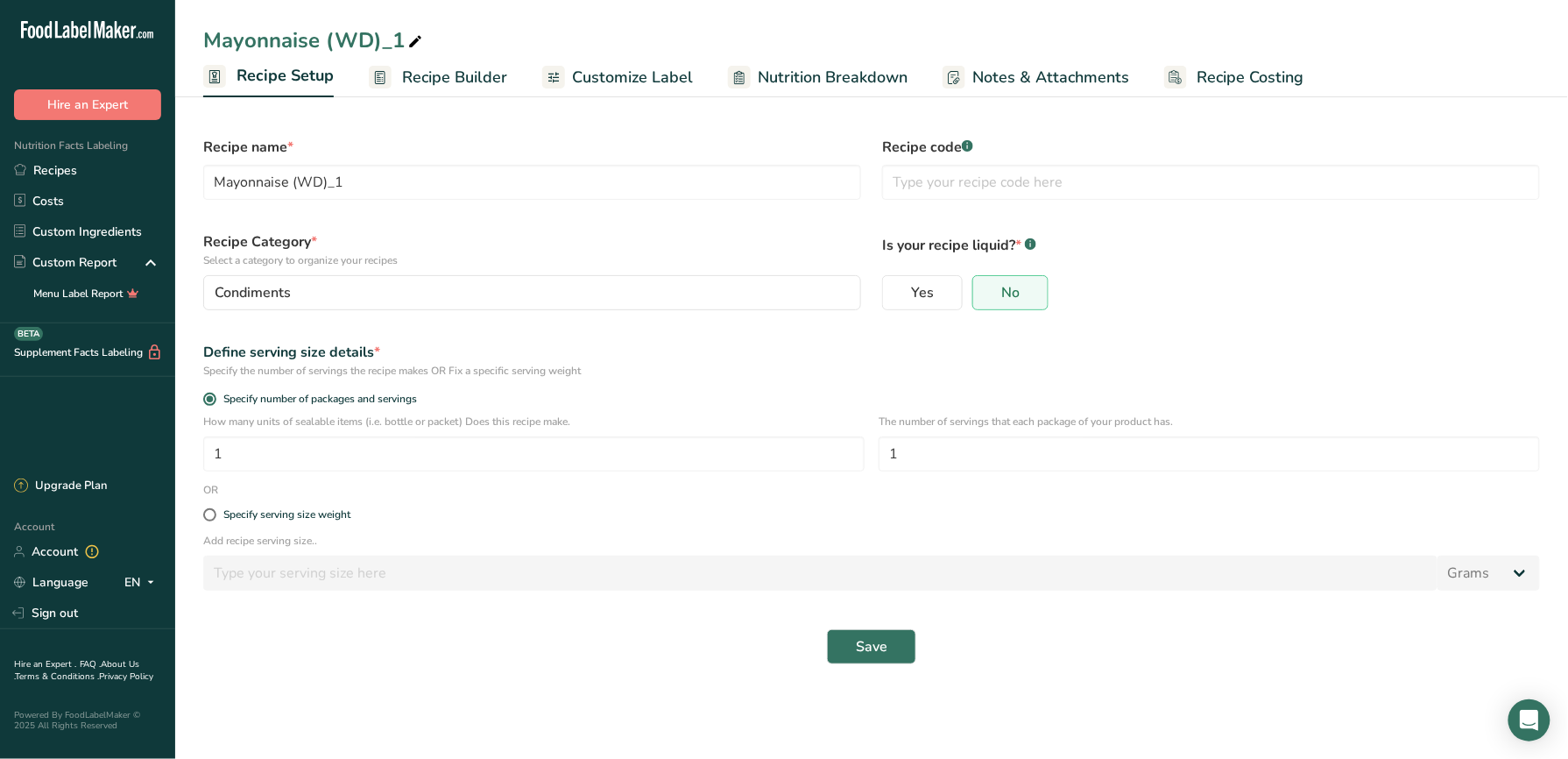 click on "Recipe code
.a-a{fill:#347362;}.b-a{fill:#fff;}" at bounding box center (1211, 168) 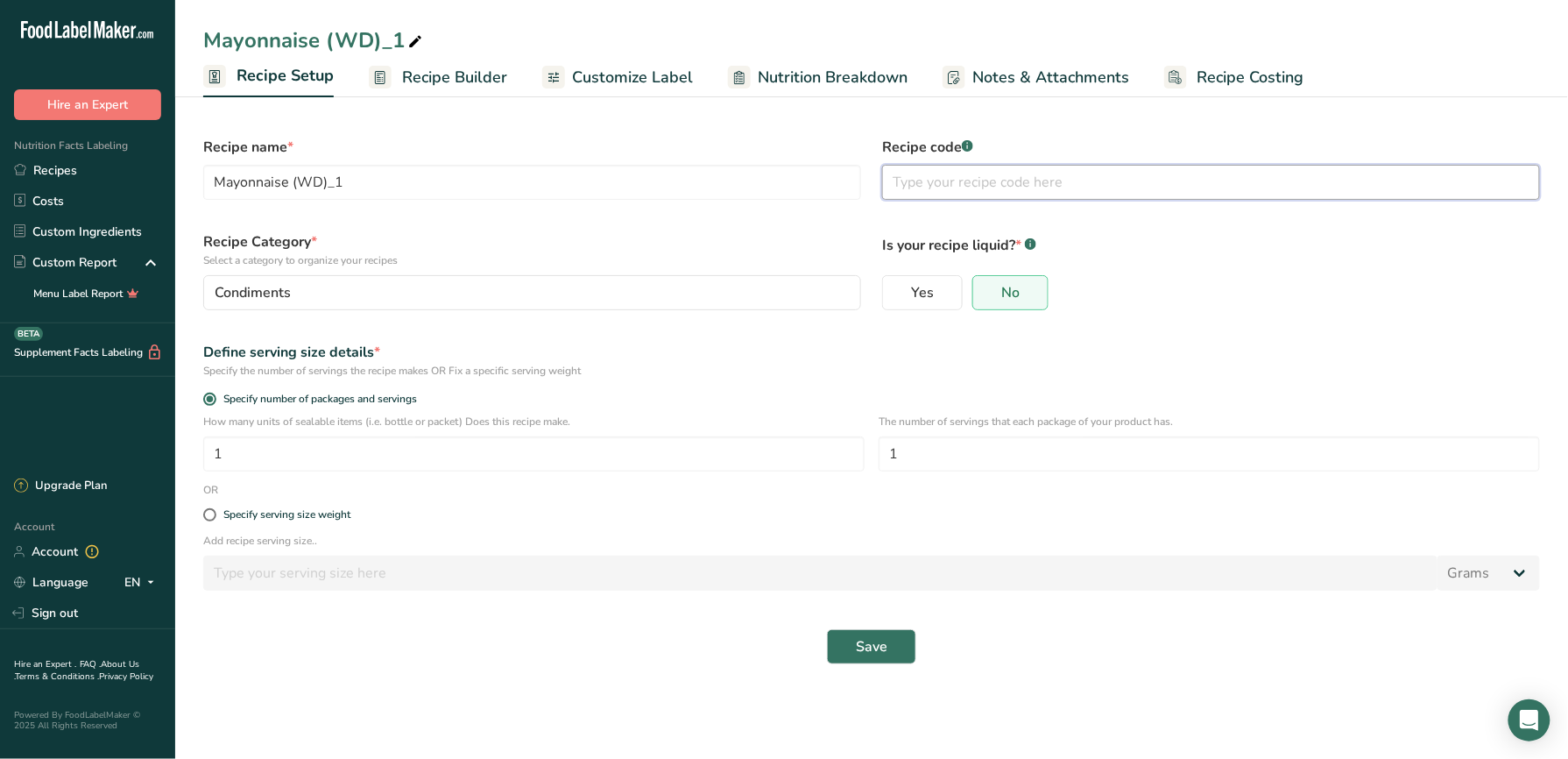 click at bounding box center (1211, 182) 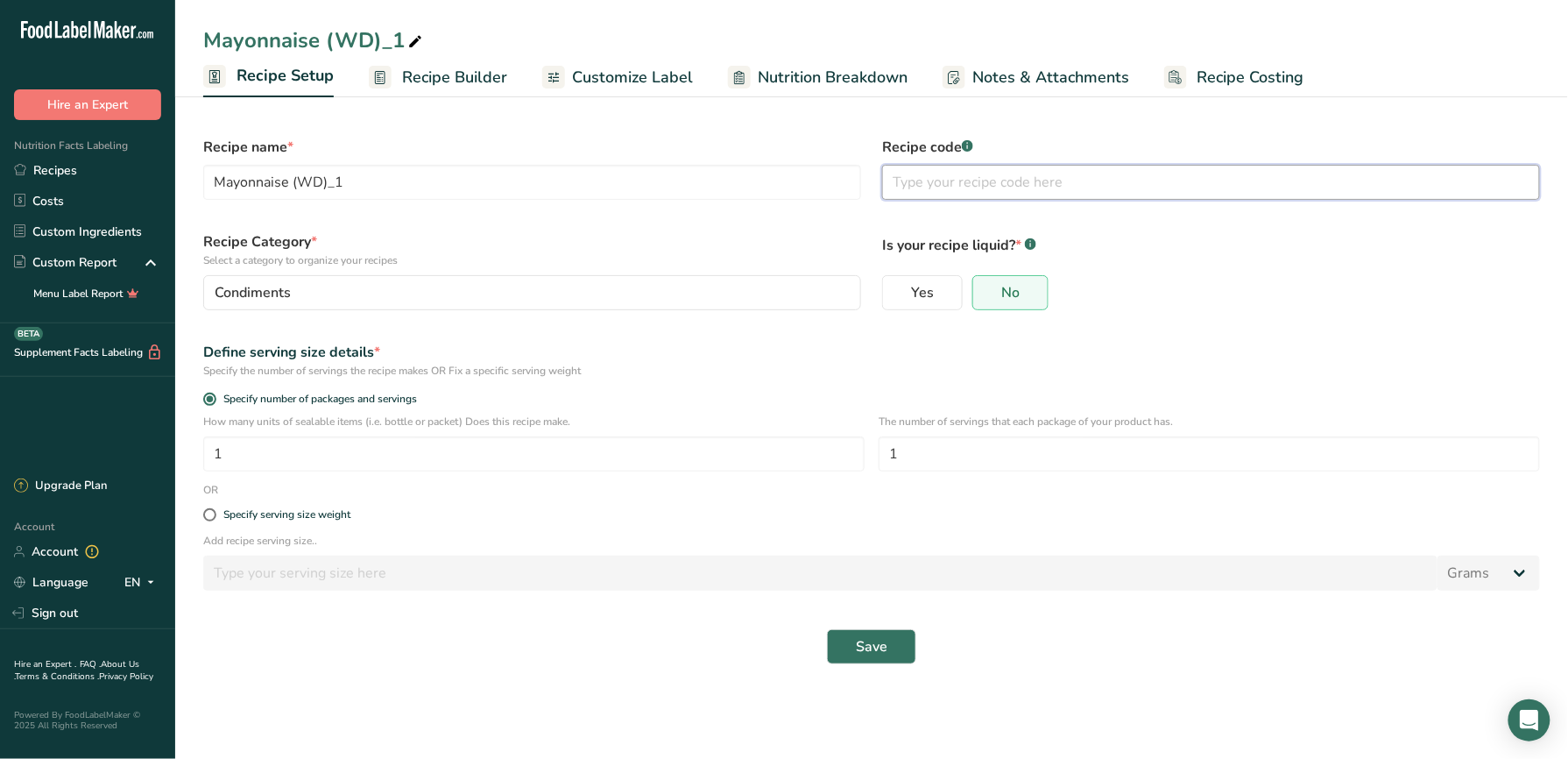type on "v" 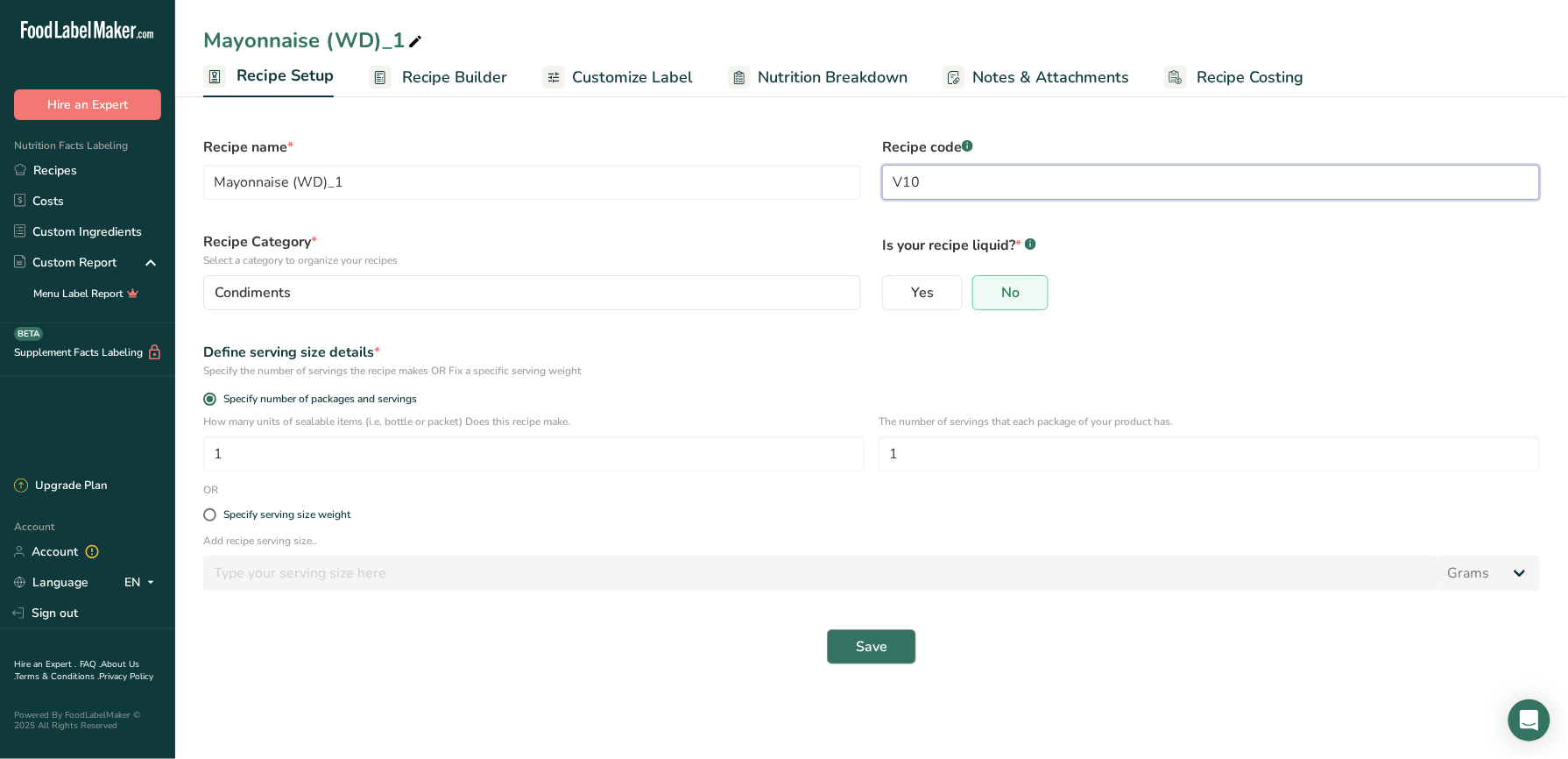type on "V10" 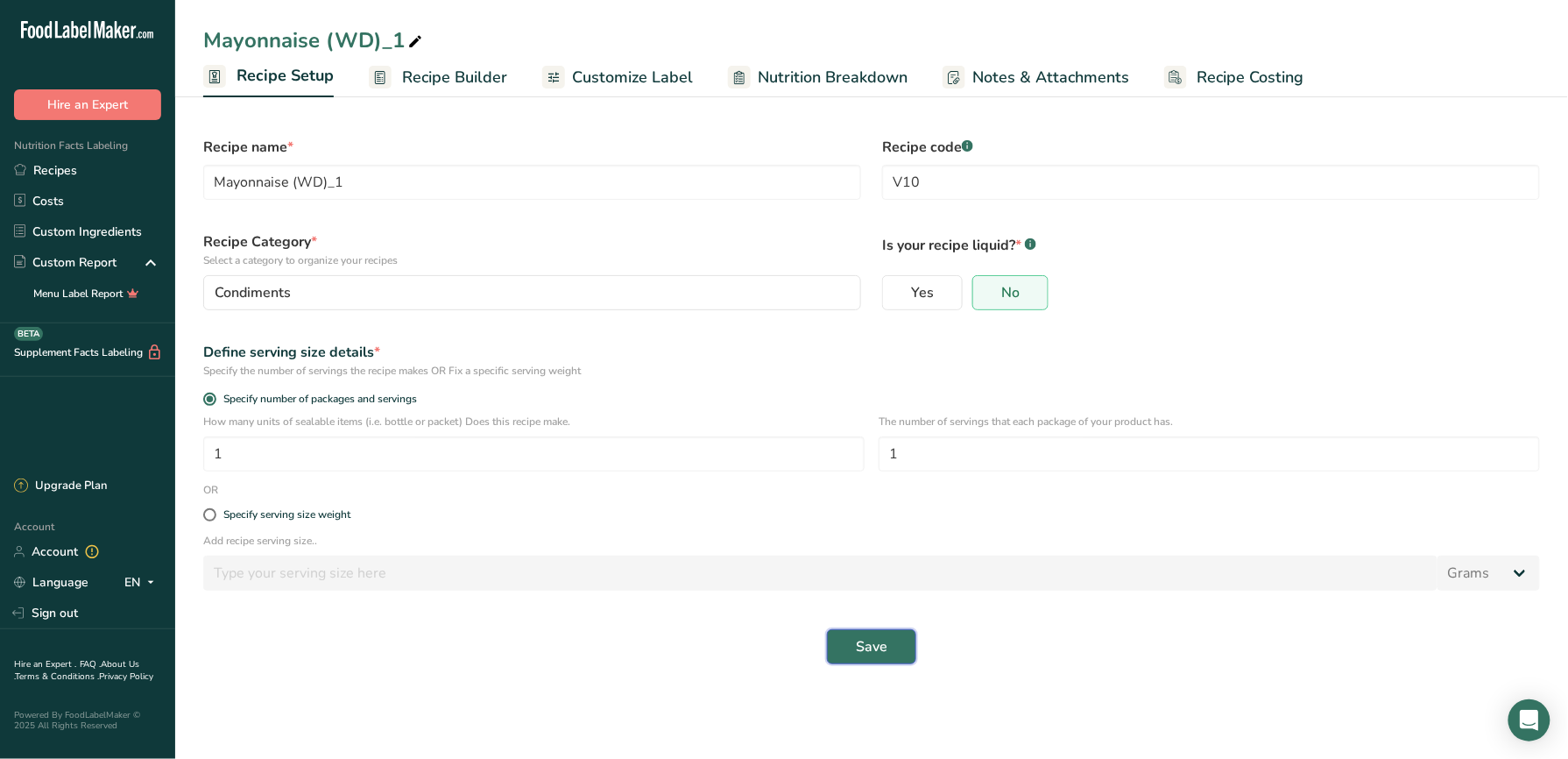 click on "Save" at bounding box center [872, 647] 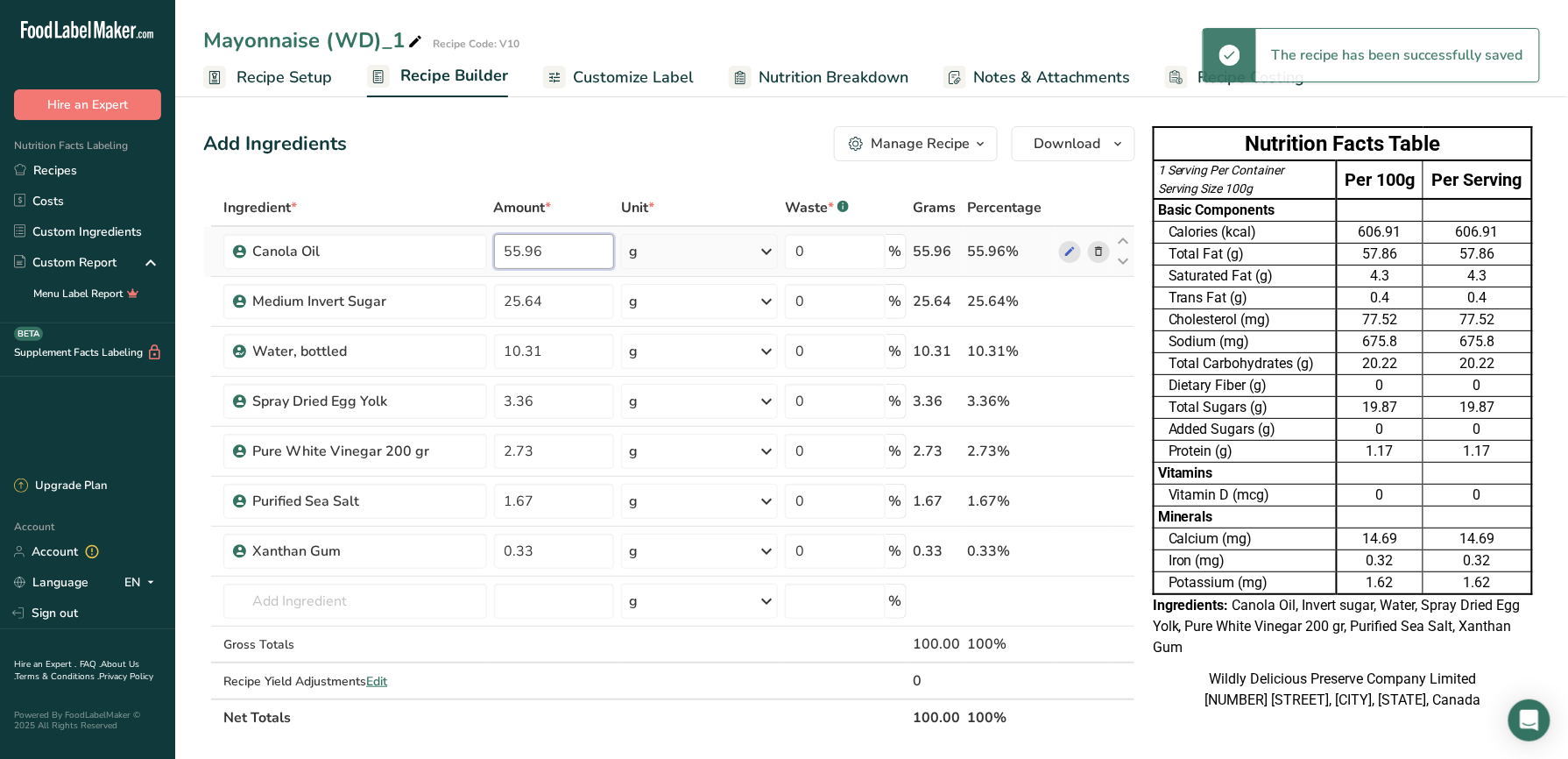 click on "55.96" at bounding box center (554, 252) 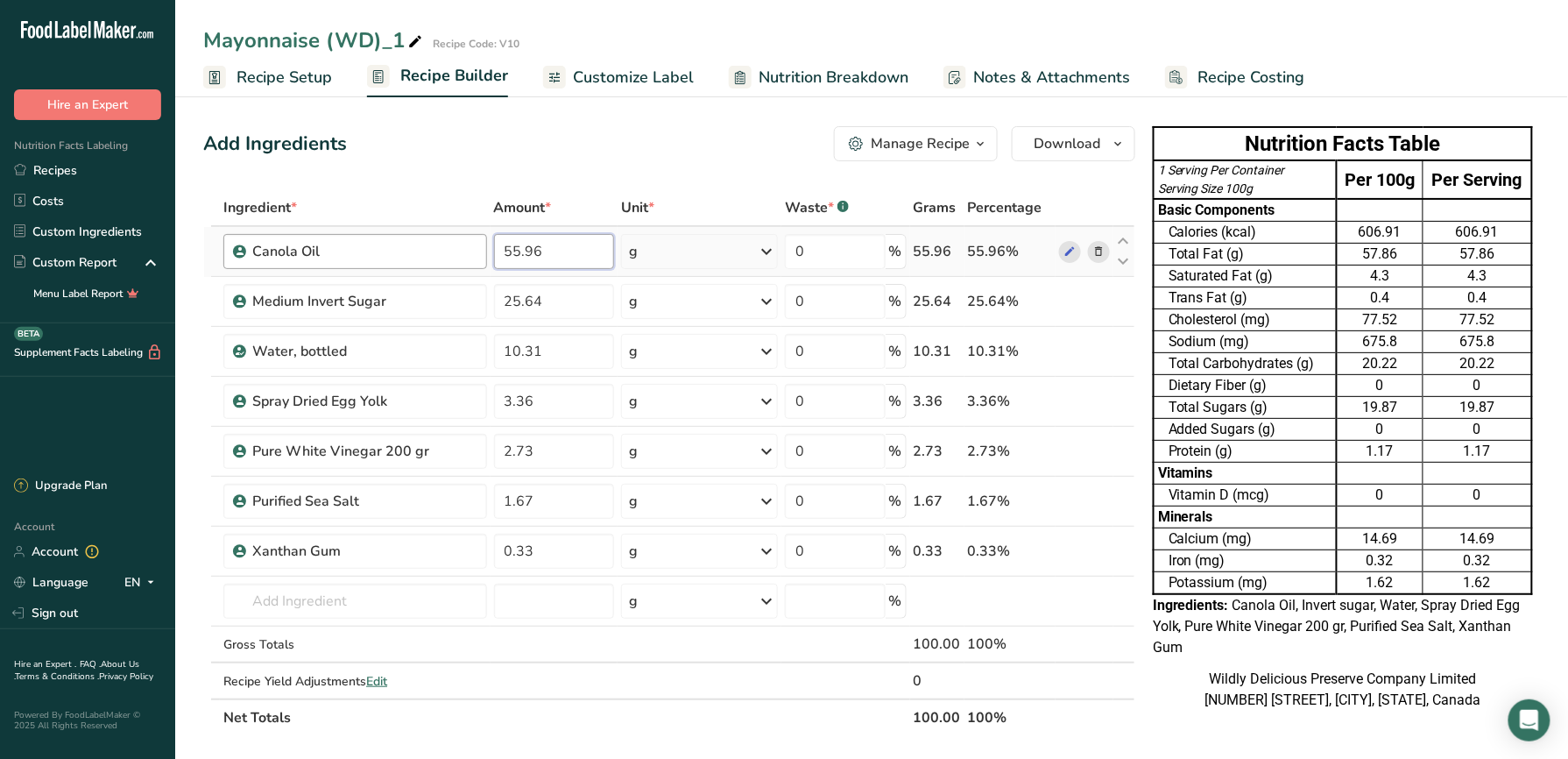 drag, startPoint x: 579, startPoint y: 252, endPoint x: 478, endPoint y: 237, distance: 102.10779 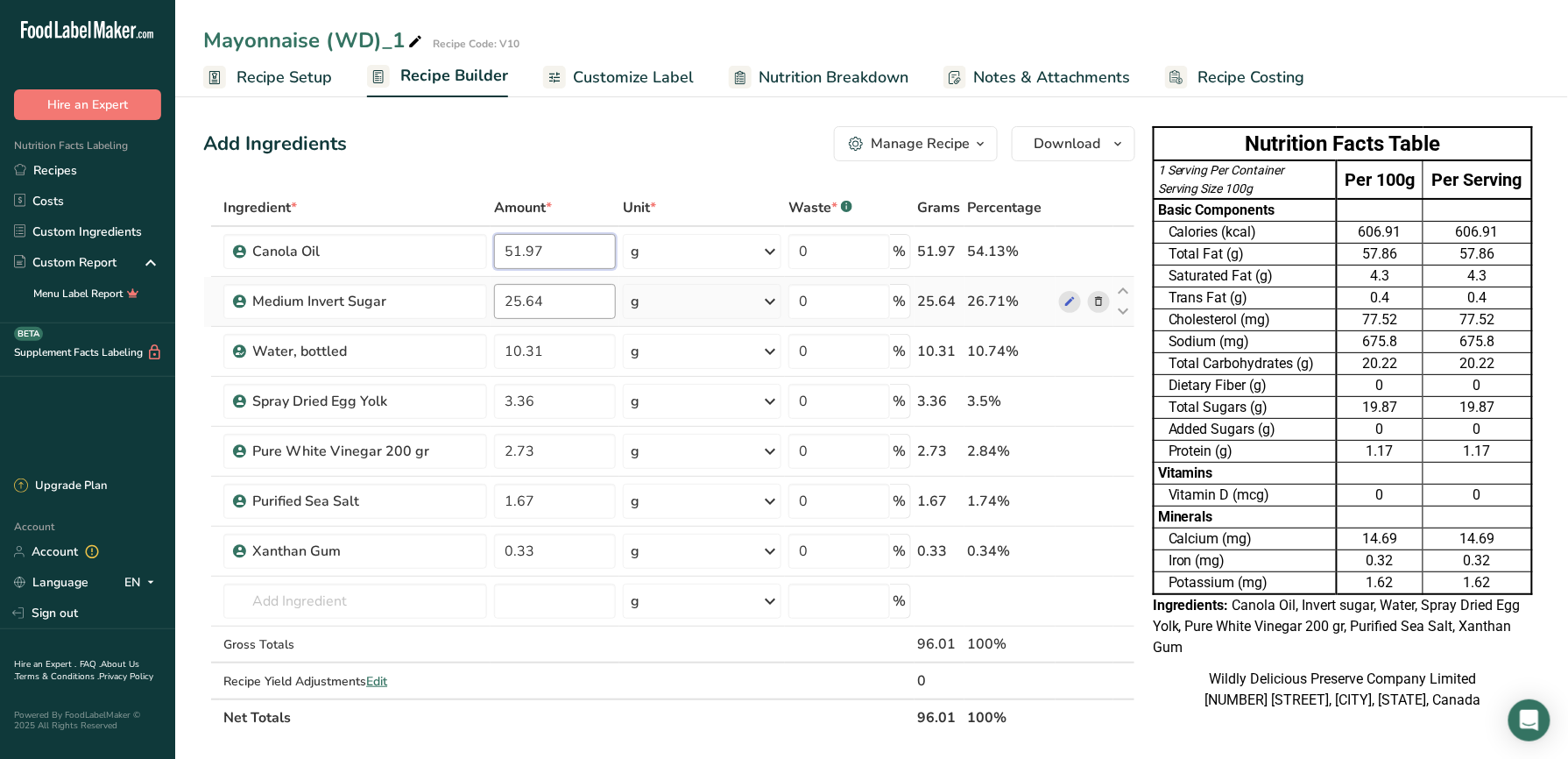 type on "51.97" 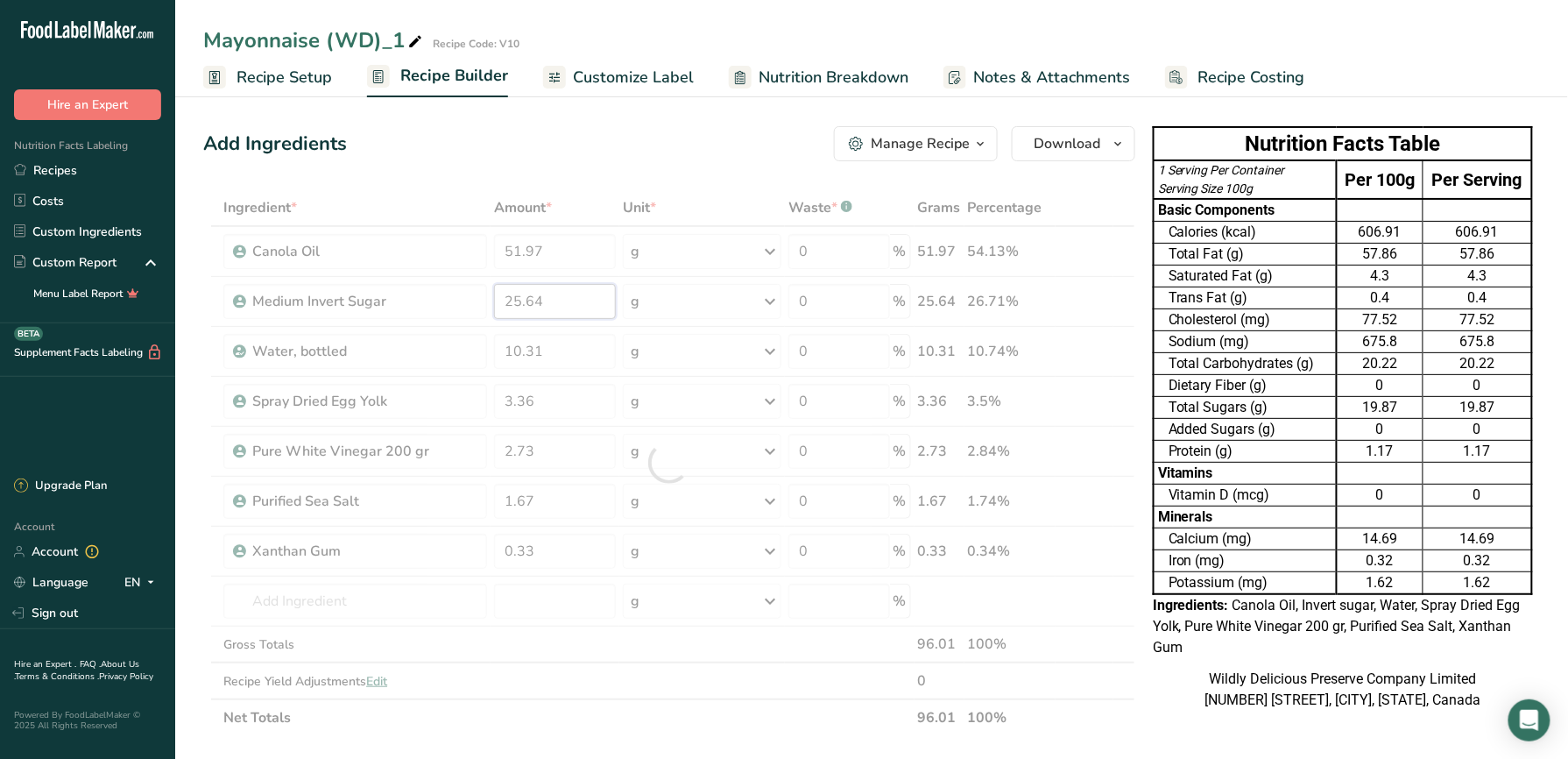 drag, startPoint x: 555, startPoint y: 305, endPoint x: 445, endPoint y: 281, distance: 112.58774 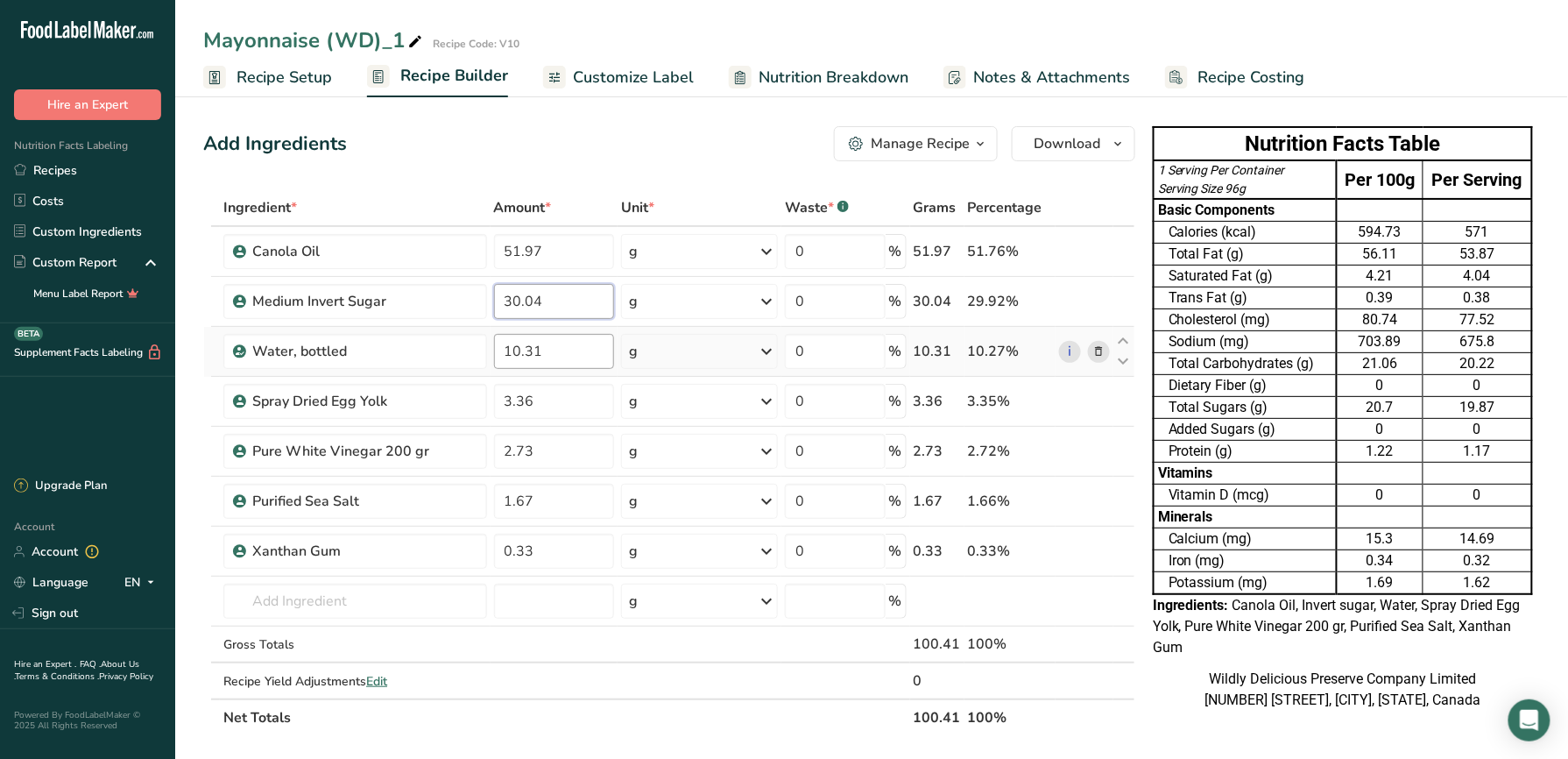 type on "30.04" 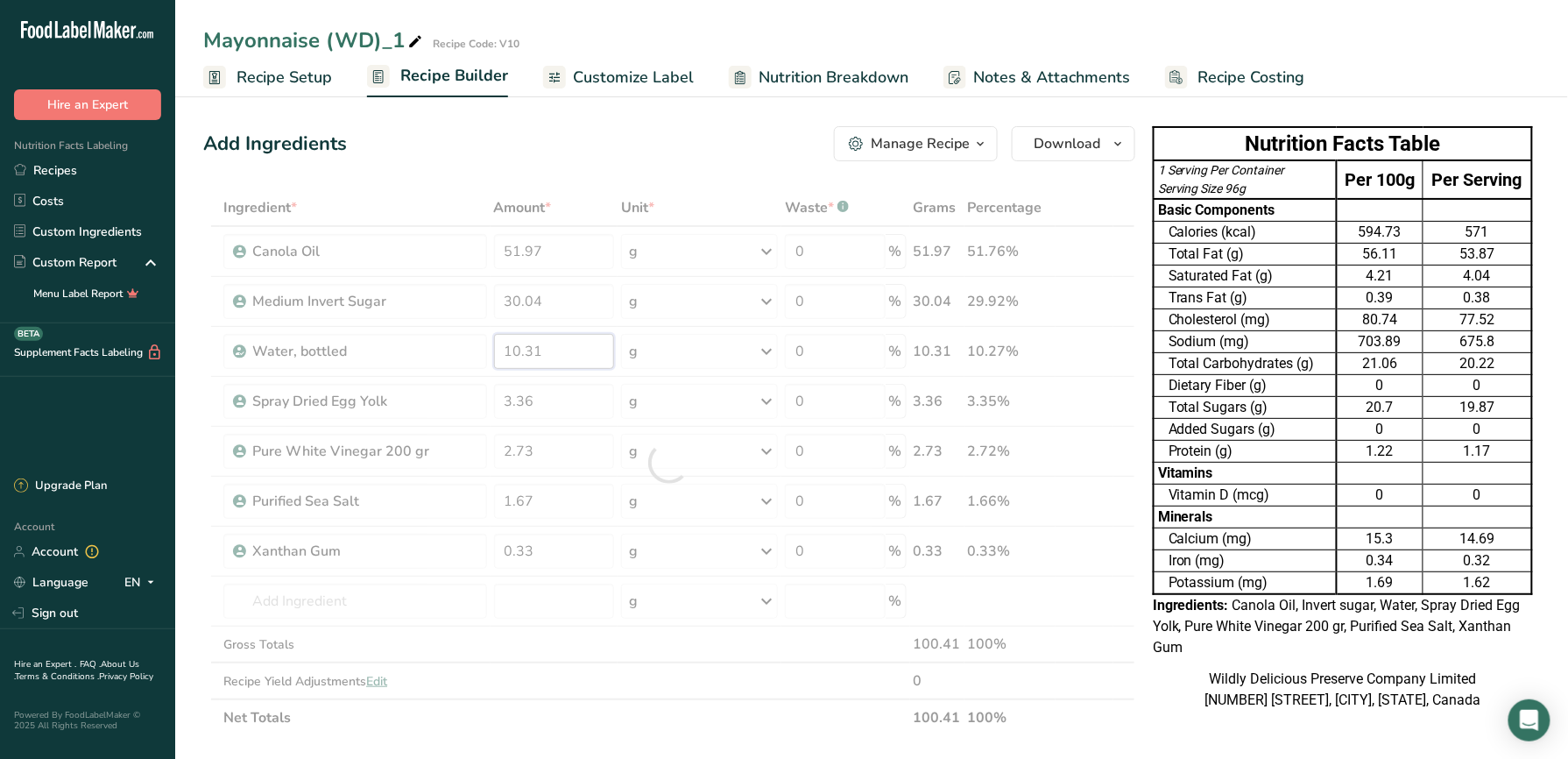 drag, startPoint x: 557, startPoint y: 354, endPoint x: 464, endPoint y: 337, distance: 94.541 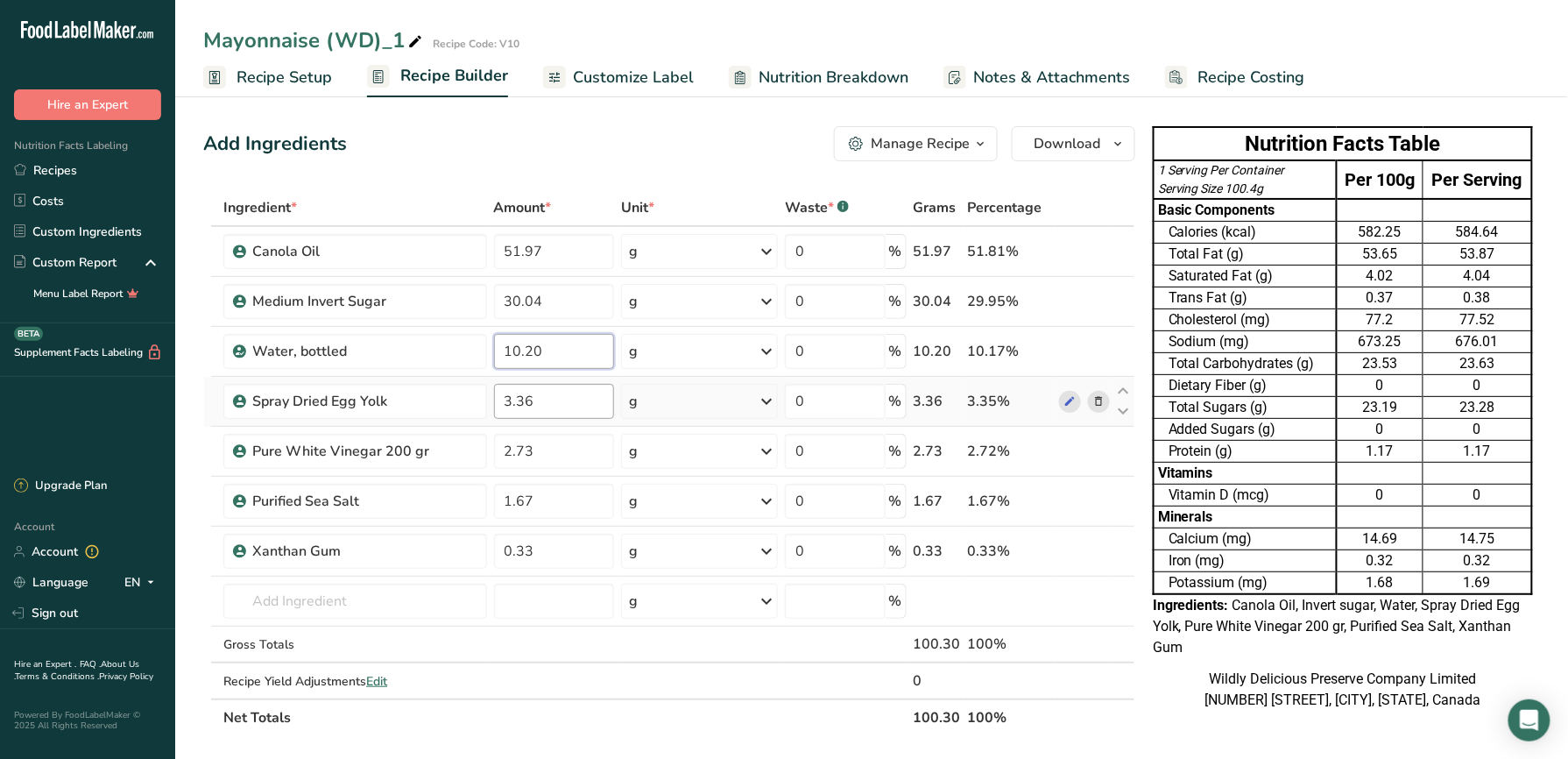 type on "10.20" 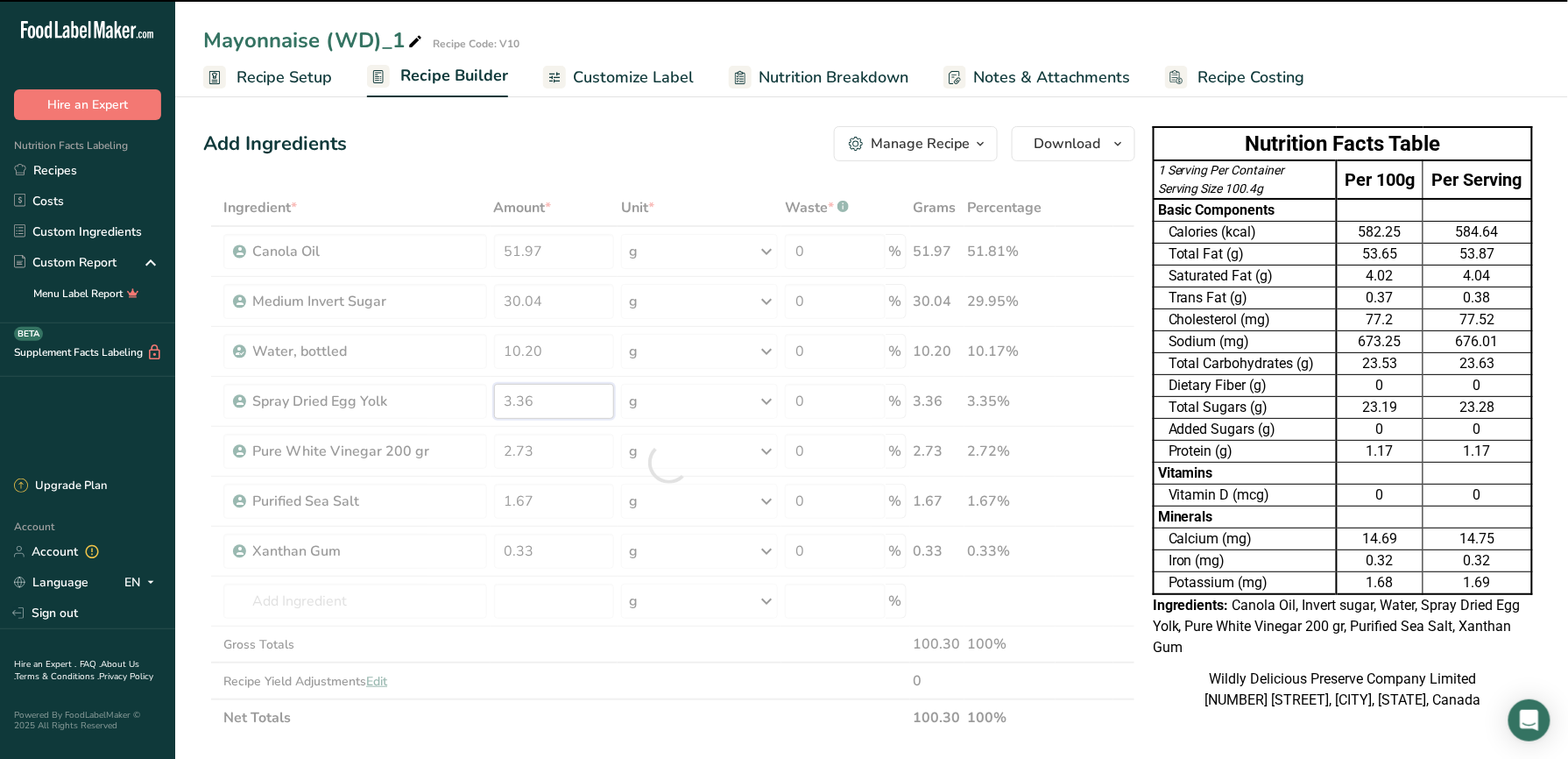 drag, startPoint x: 571, startPoint y: 400, endPoint x: 487, endPoint y: 365, distance: 91 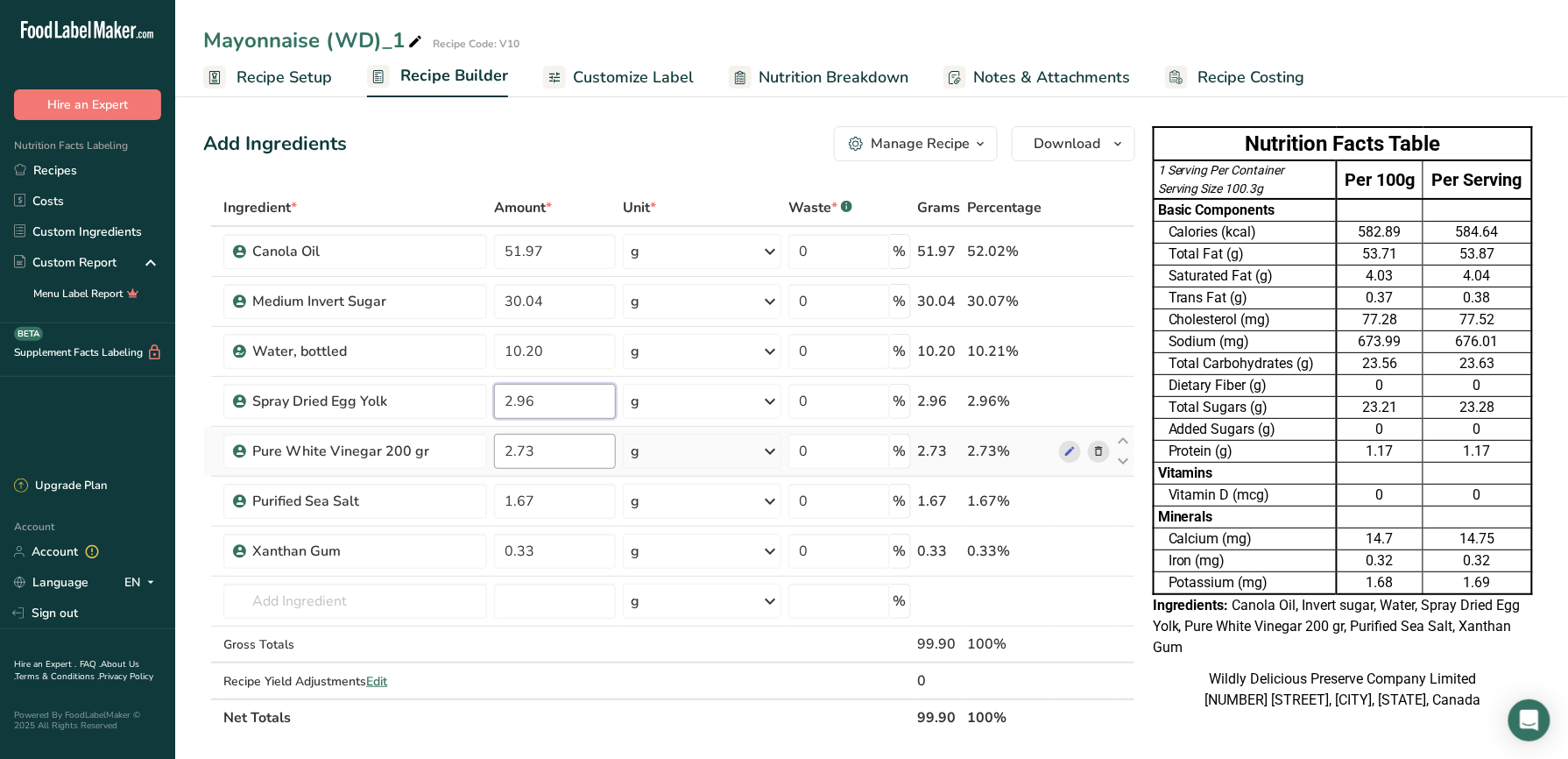 type on "2.96" 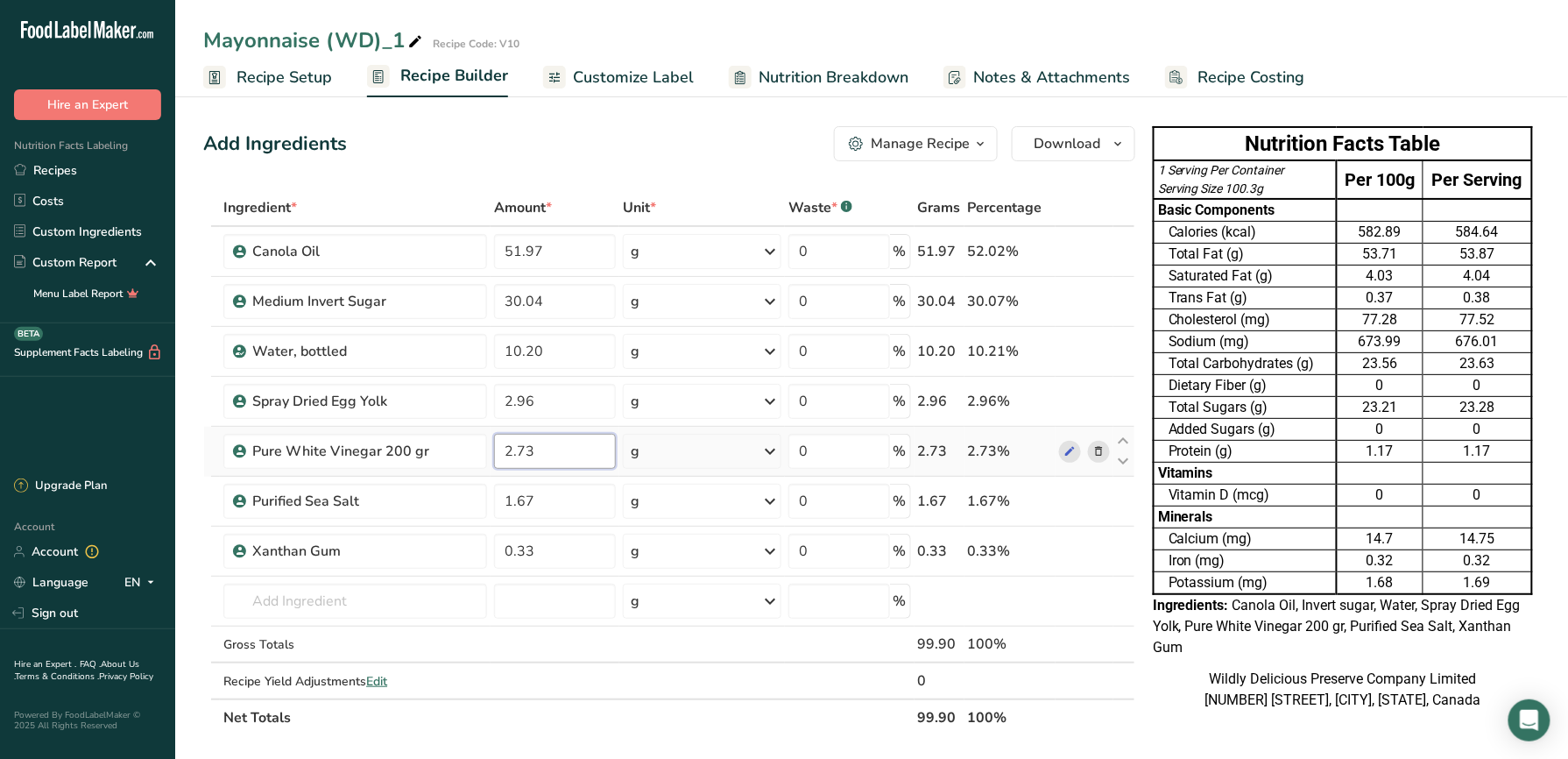 click on "Ingredient *
Amount *
Unit *
Waste *   .a-a{fill:#347362;}.b-a{fill:#fff;}          Grams
Percentage
Canola Oil
51.97
g
Weight Units
g
kg
mg
See more
Volume Units
l
mL
fl oz
See more
0
%
51.97
52.02%
Medium Invert Sugar
30.04
g
Weight Units
g
kg
mg
See more
Volume Units
l
mL
fl oz
See more
0
%
30.04
30.07%
Water, bottled
10.20
g" at bounding box center [669, 463] 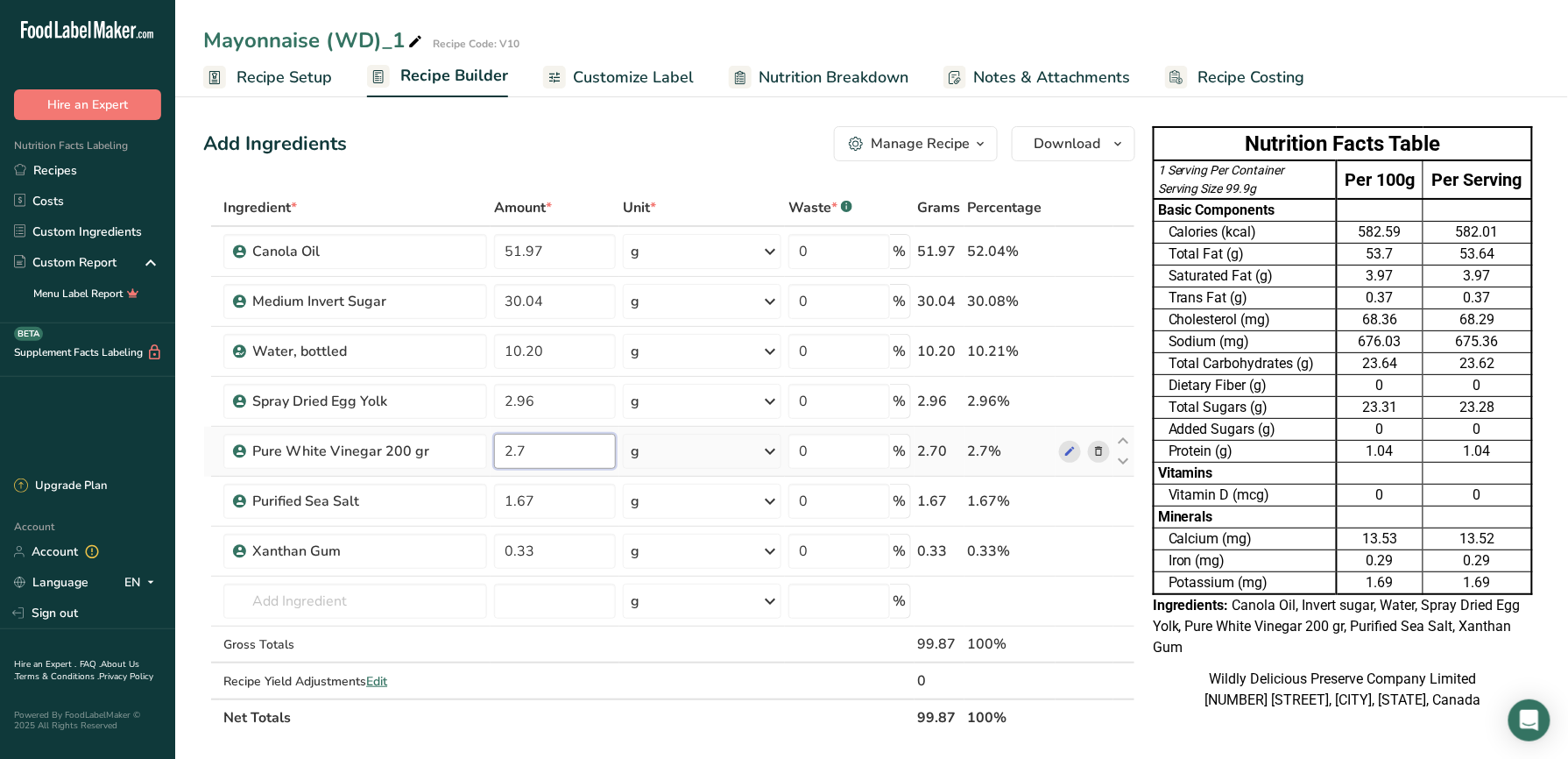 type on "2.73" 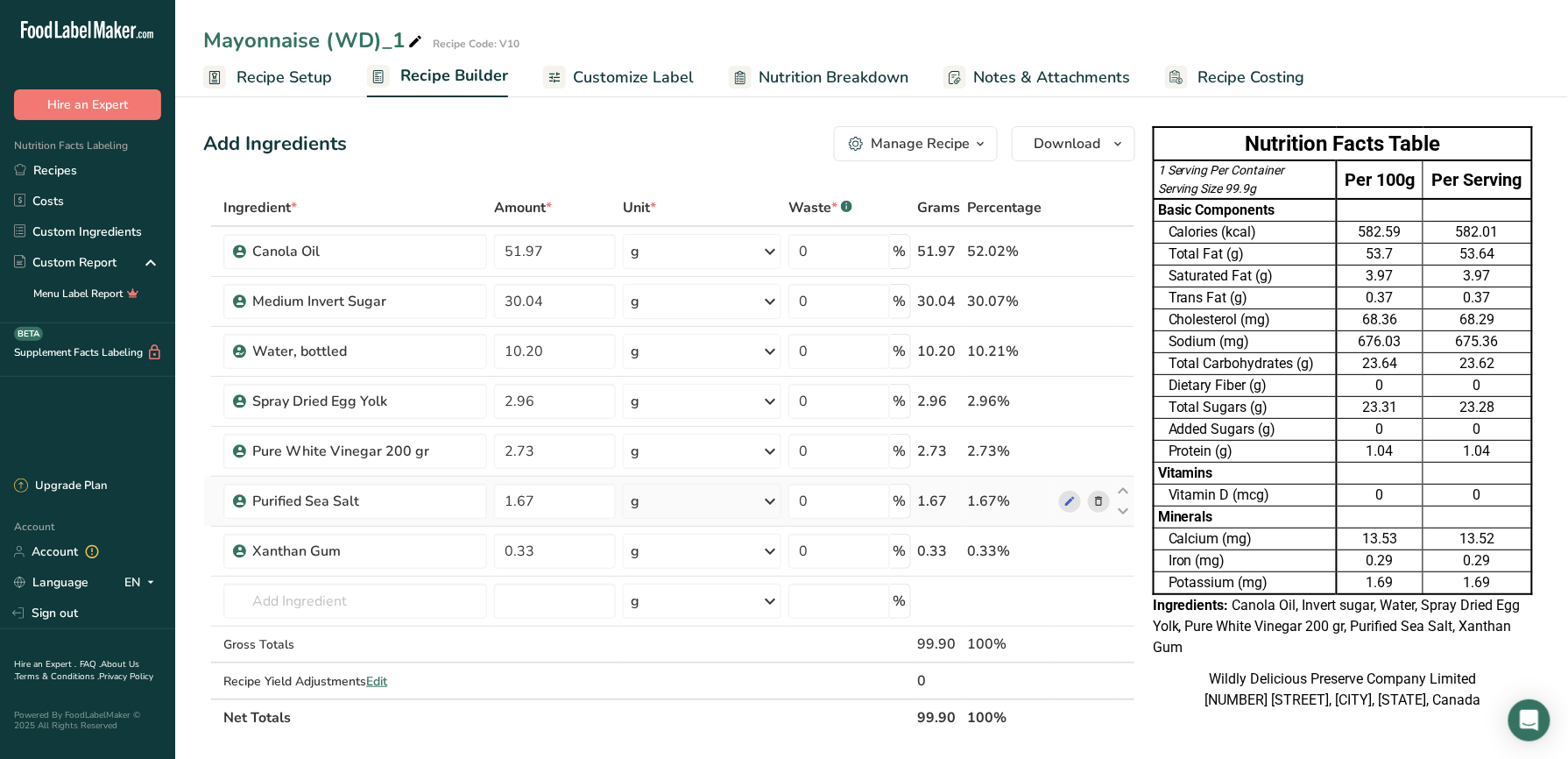 click on "Ingredient *
Amount *
Unit *
Waste *   .a-a{fill:#347362;}.b-a{fill:#fff;}          Grams
Percentage
Canola Oil
51.97
g
Weight Units
g
kg
mg
See more
Volume Units
l
mL
fl oz
See more
0
%
51.97
52.02%
Medium Invert Sugar
30.04
g
Weight Units
g
kg
mg
See more
Volume Units
l
mL
fl oz
See more
0
%
30.04
30.07%
Water, bottled
10.20
g" at bounding box center [669, 463] 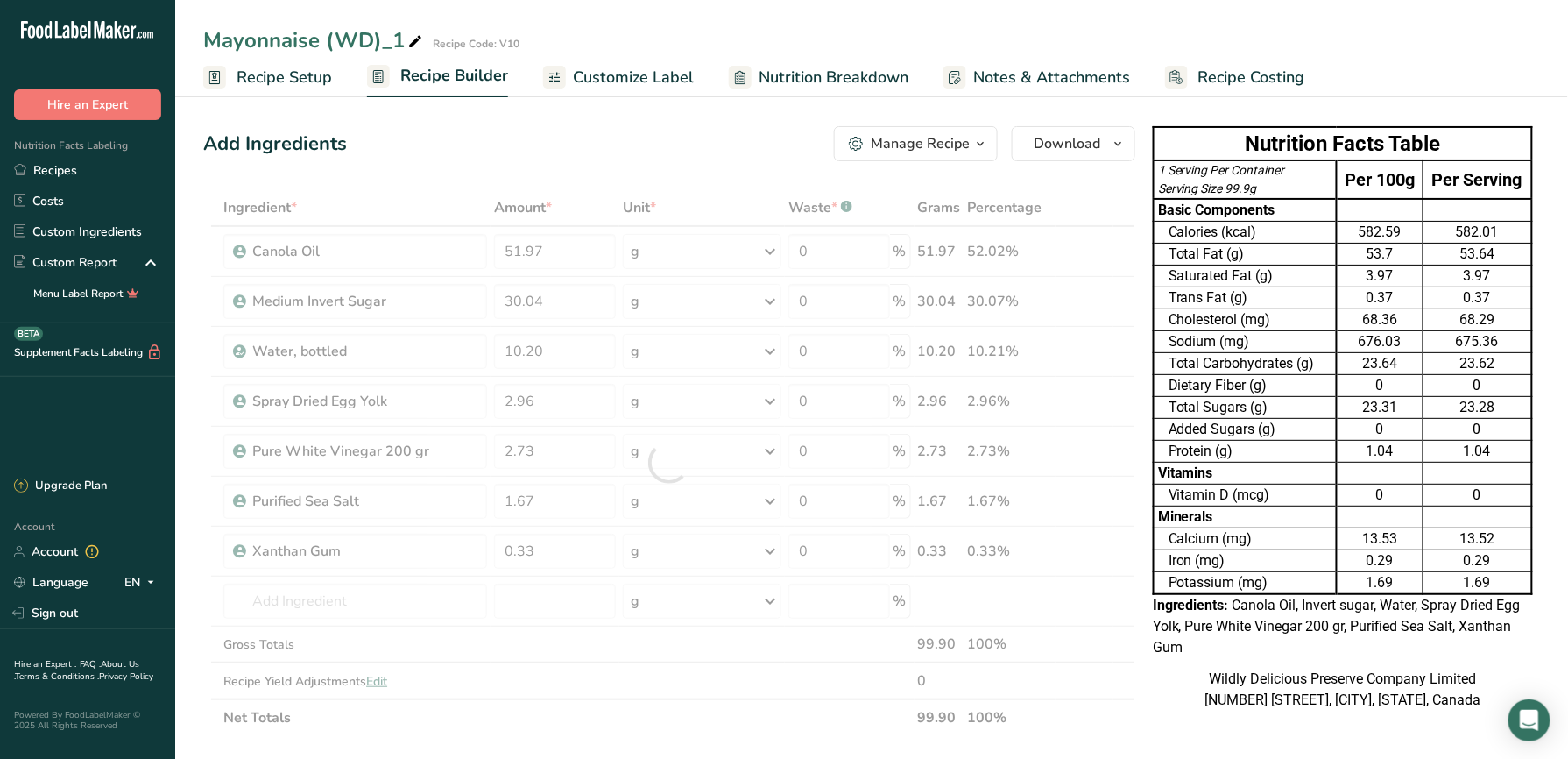 click at bounding box center [669, 463] 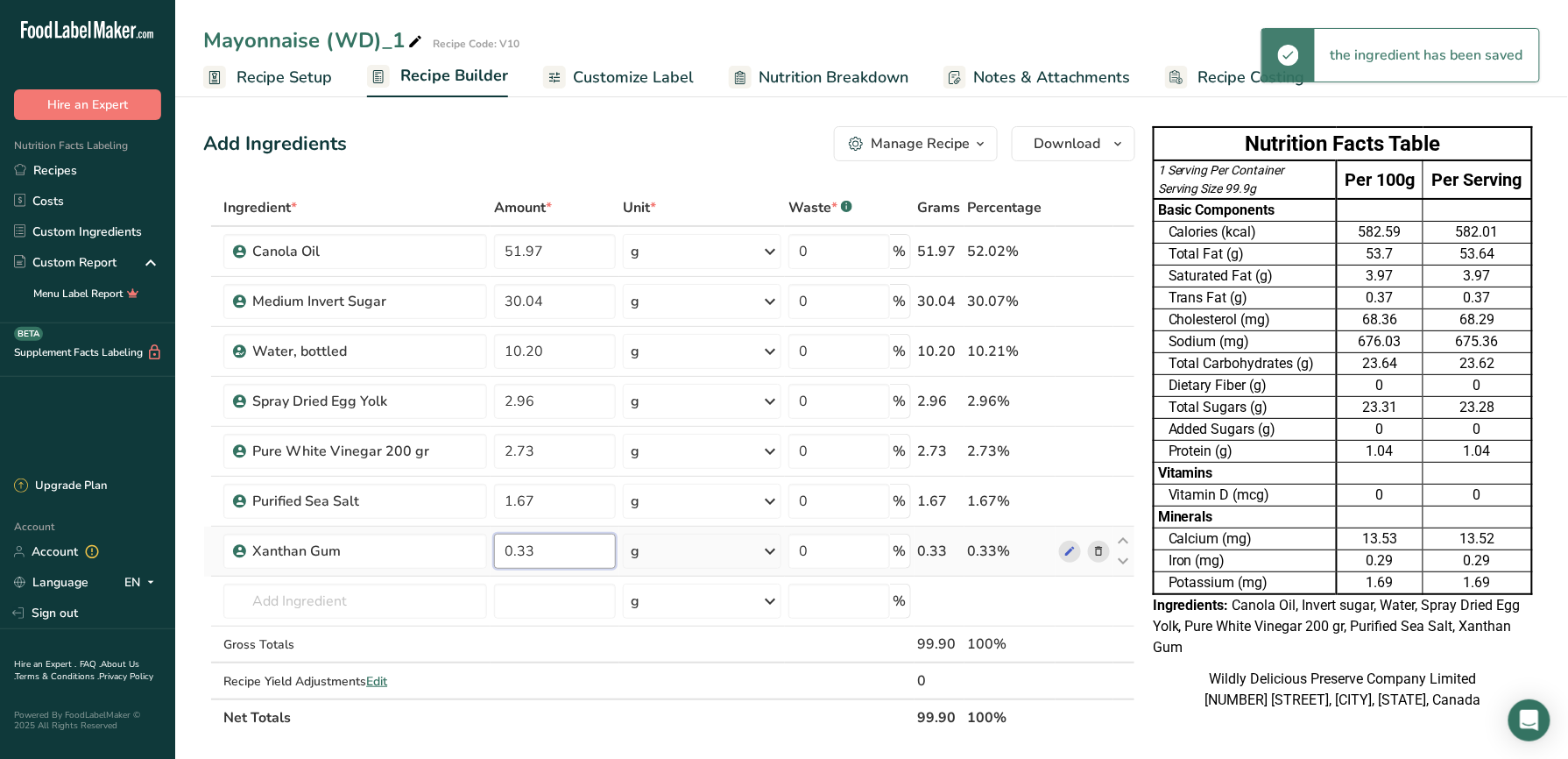 click on "0.33" at bounding box center (554, 551) 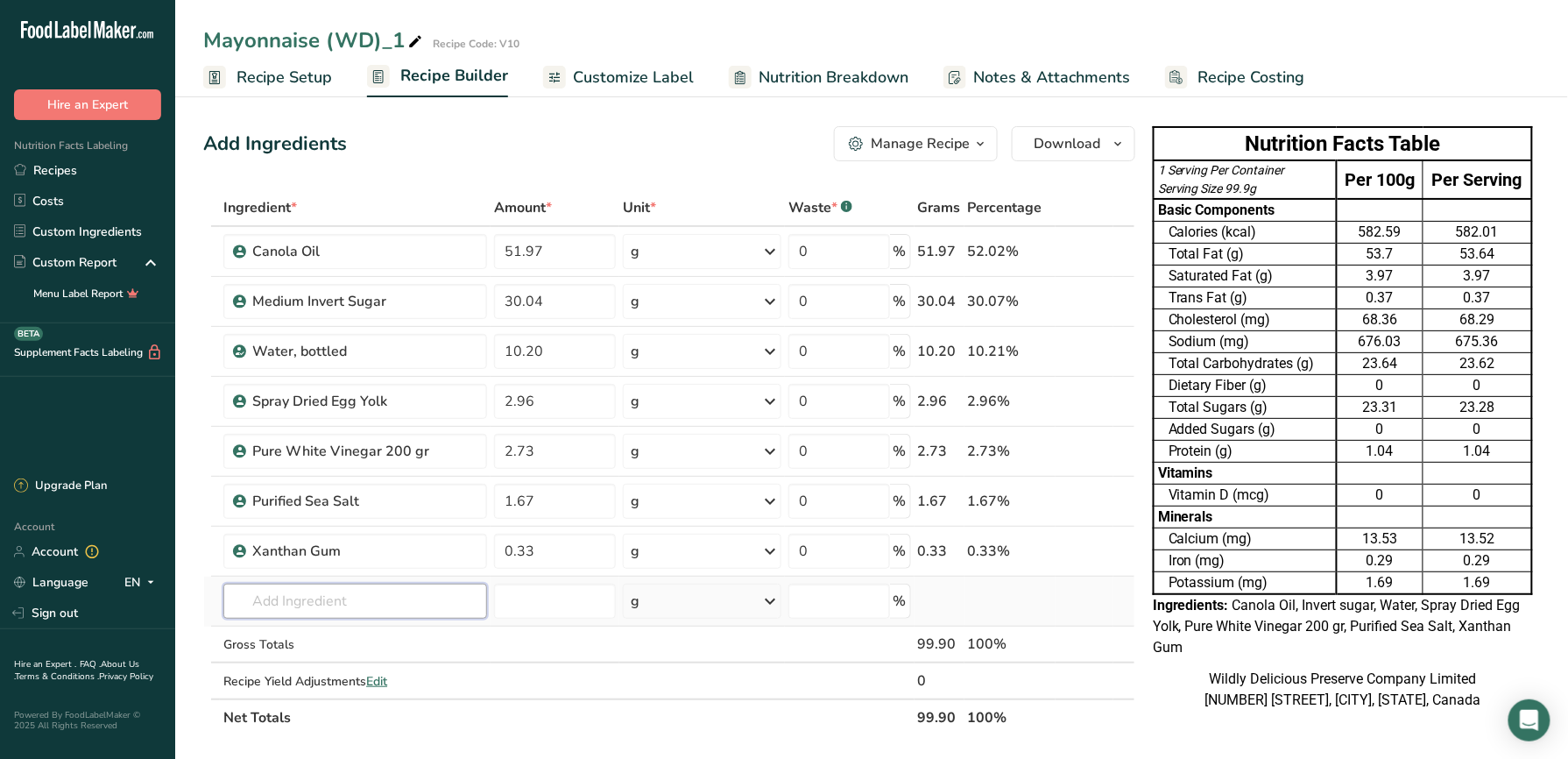 click on "Ingredient *
Amount *
Unit *
Waste *   .a-a{fill:#347362;}.b-a{fill:#fff;}          Grams
Percentage
Canola Oil
51.97
g
Weight Units
g
kg
mg
See more
Volume Units
l
mL
fl oz
See more
0
%
51.97
52.02%
Medium Invert Sugar
30.04
g
Weight Units
g
kg
mg
See more
Volume Units
l
mL
fl oz
See more
0
%
30.04
30.07%
Water, bottled
10.20
g" at bounding box center (669, 463) 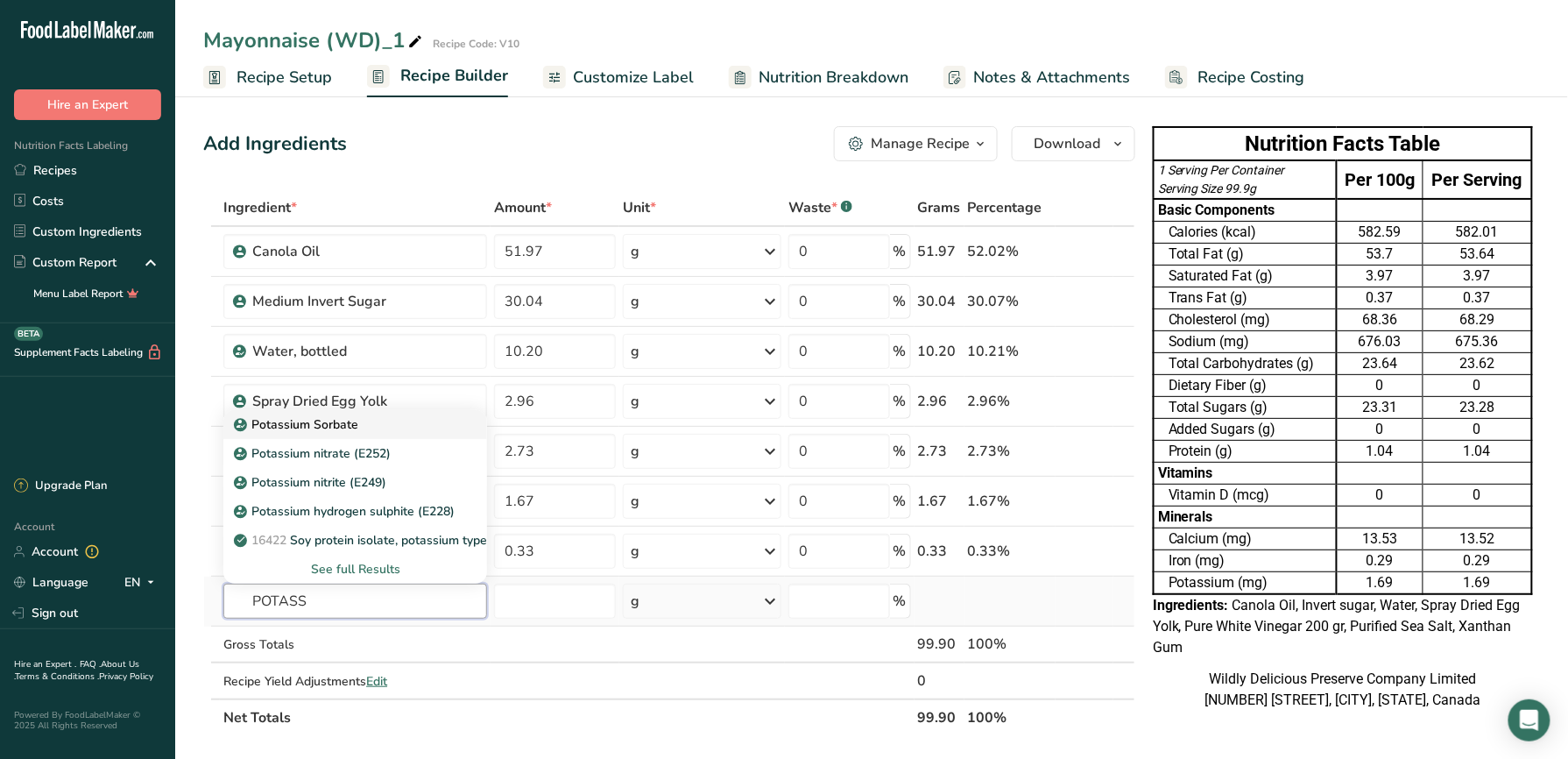 type on "POTASS" 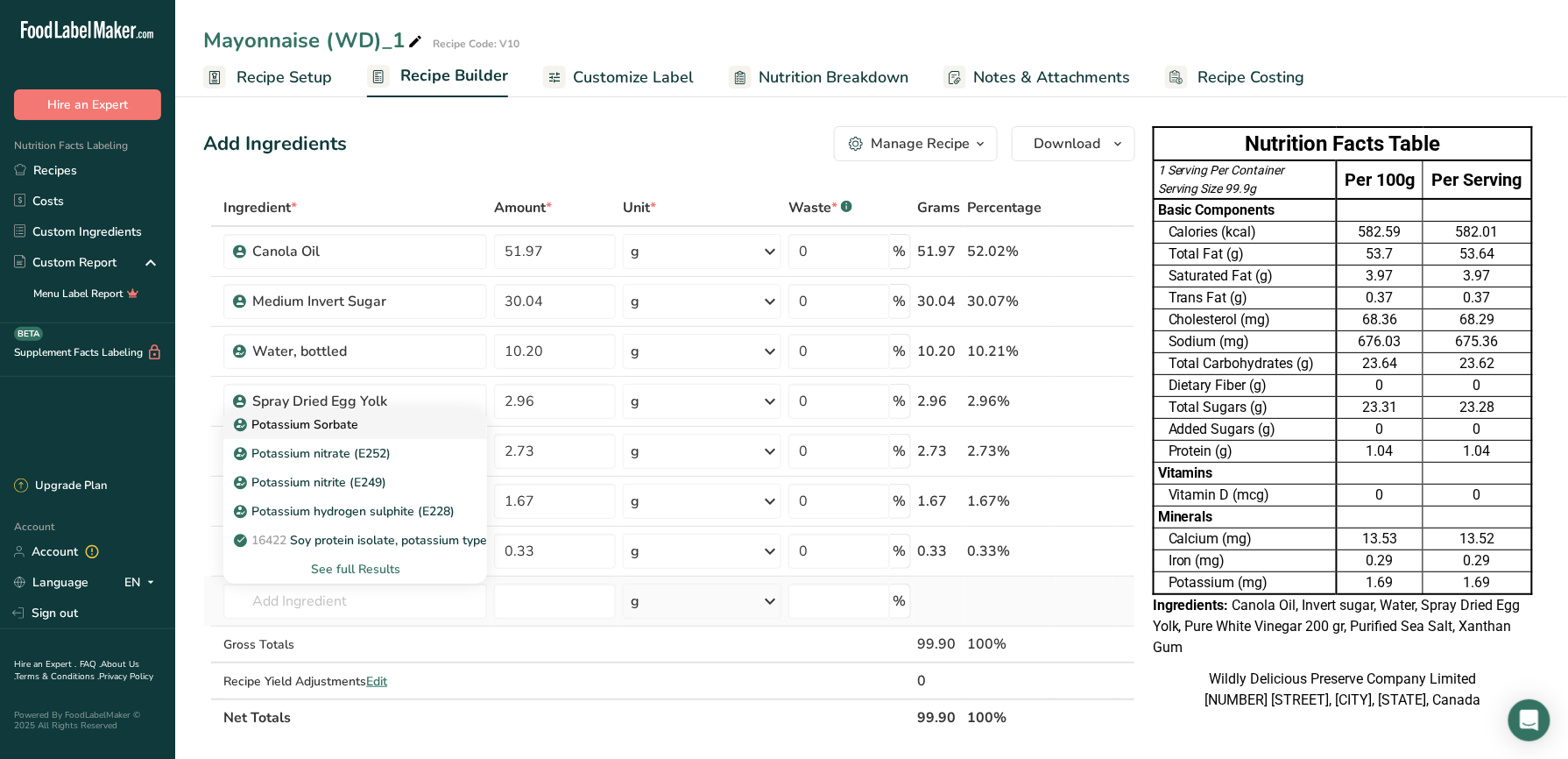 click on "Potassium Sorbate" at bounding box center (298, 424) 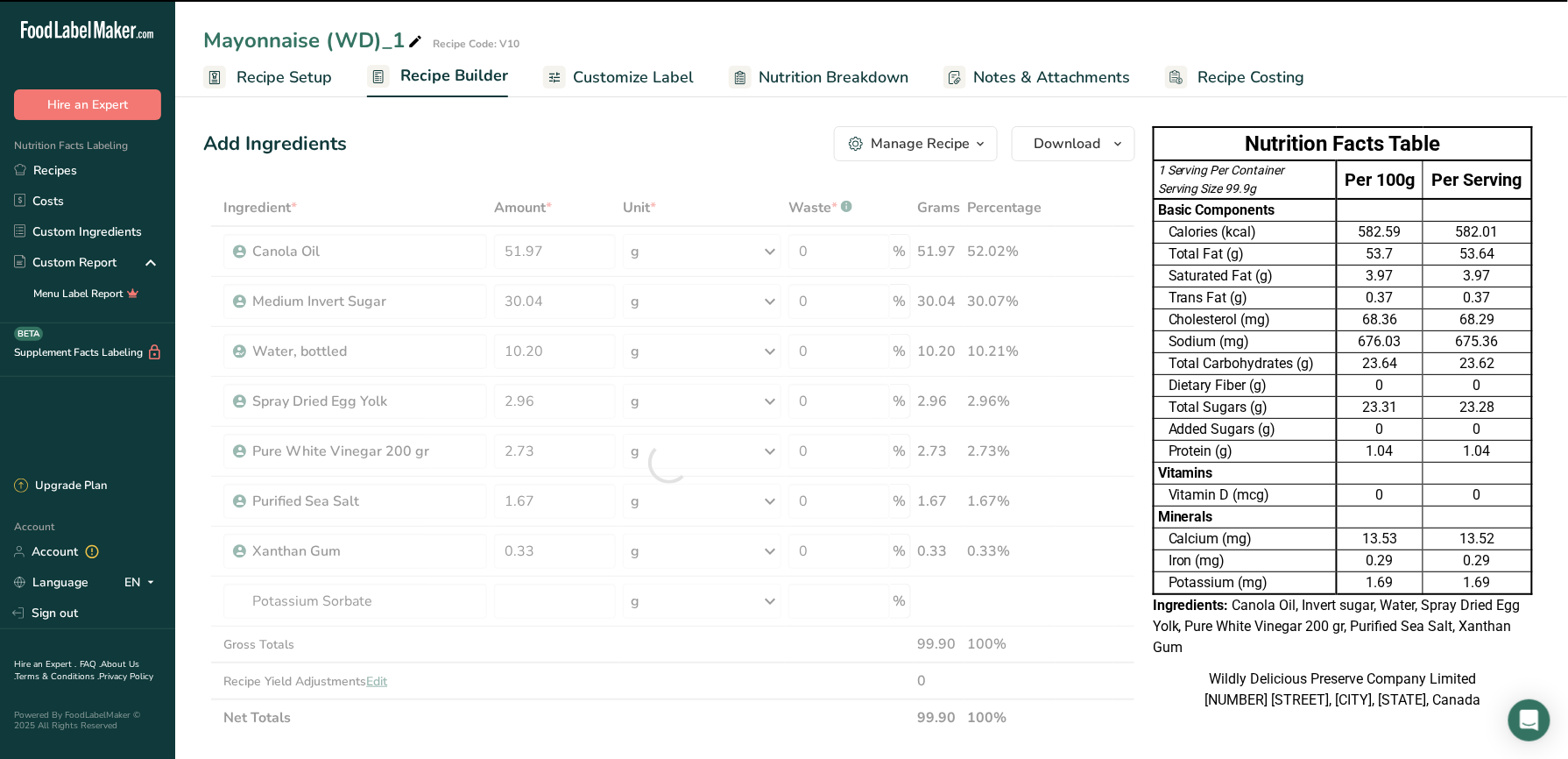 type on "0" 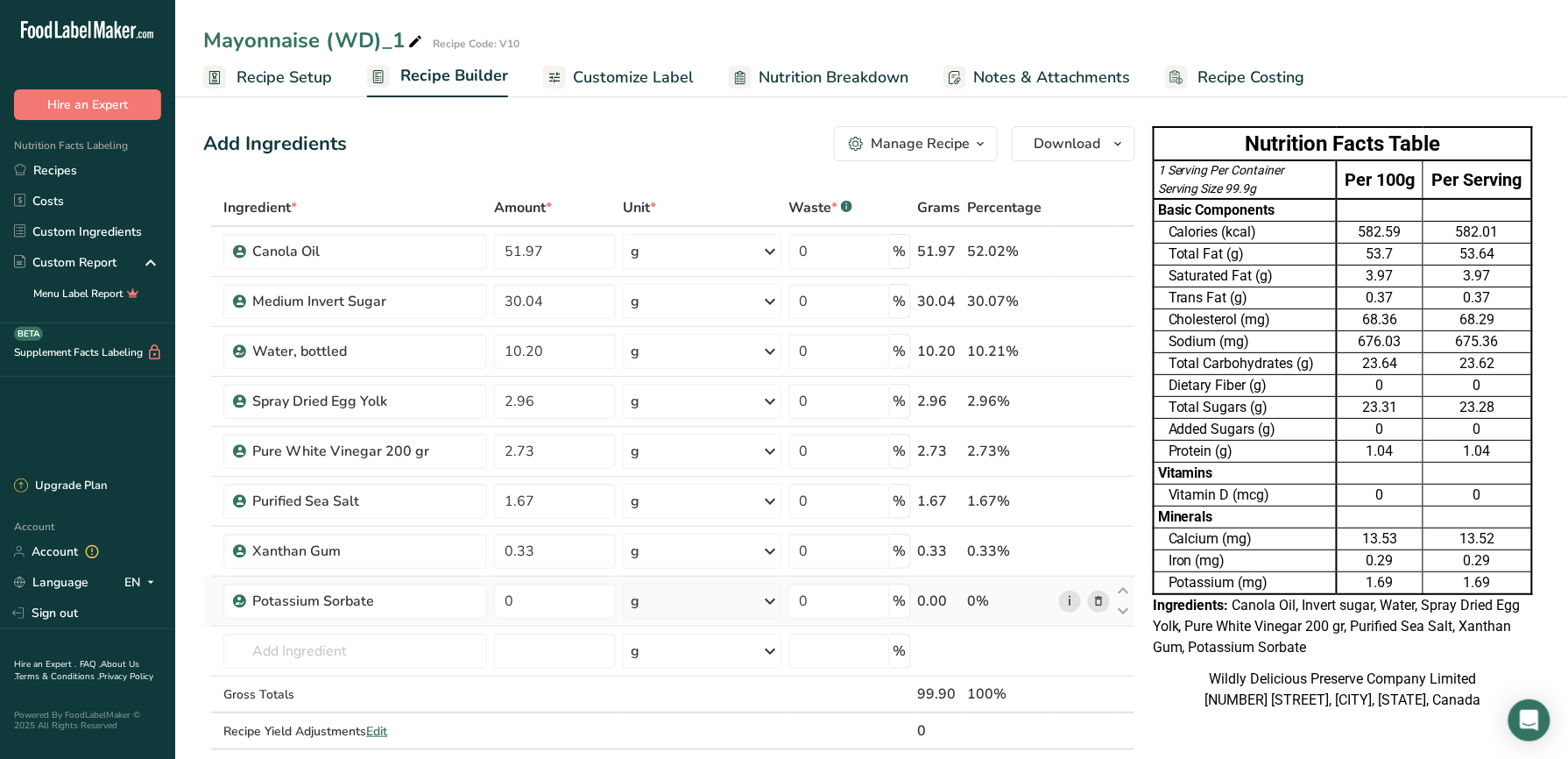 click on "i" at bounding box center (1070, 601) 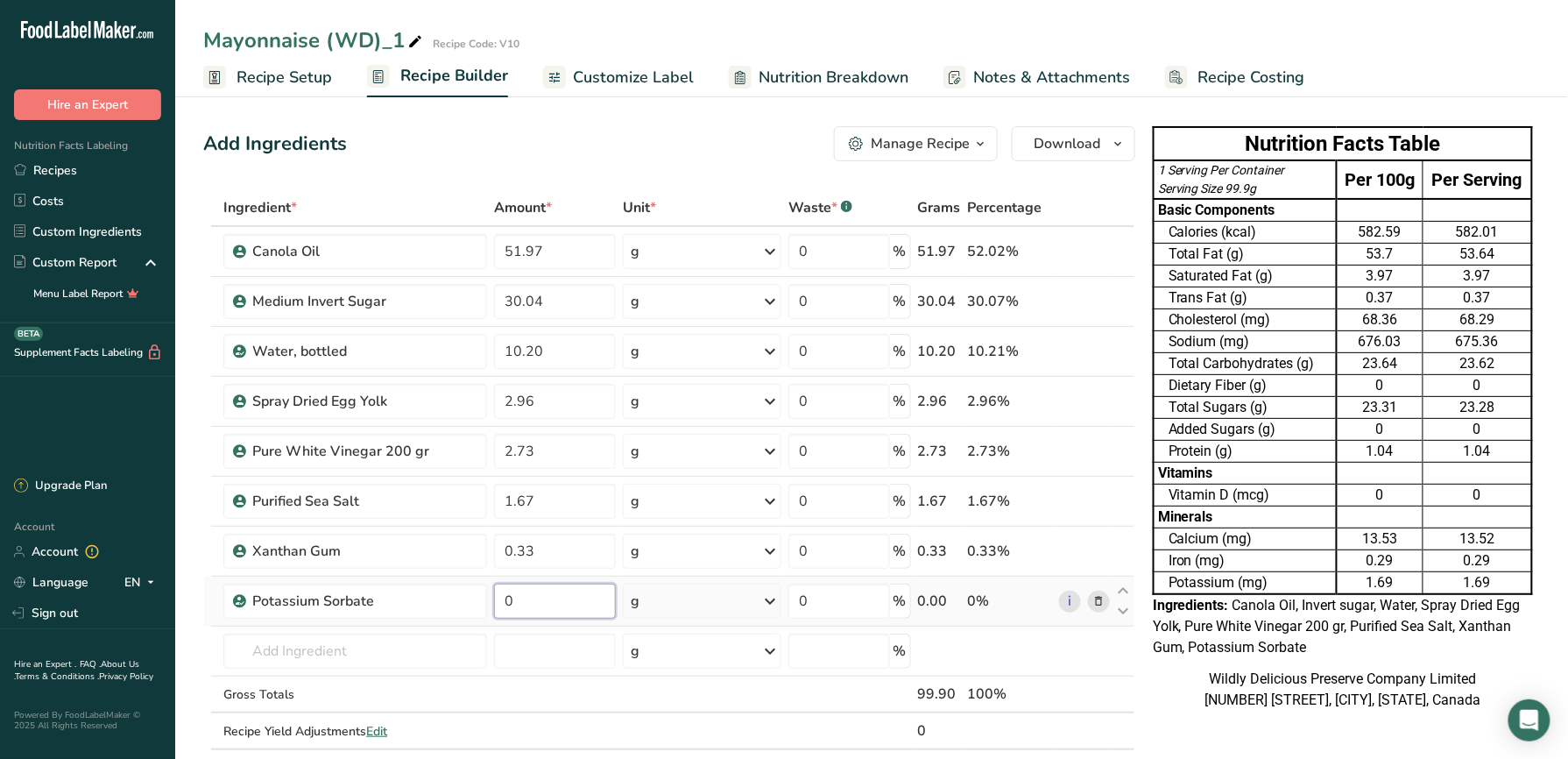 click on "0" at bounding box center [554, 601] 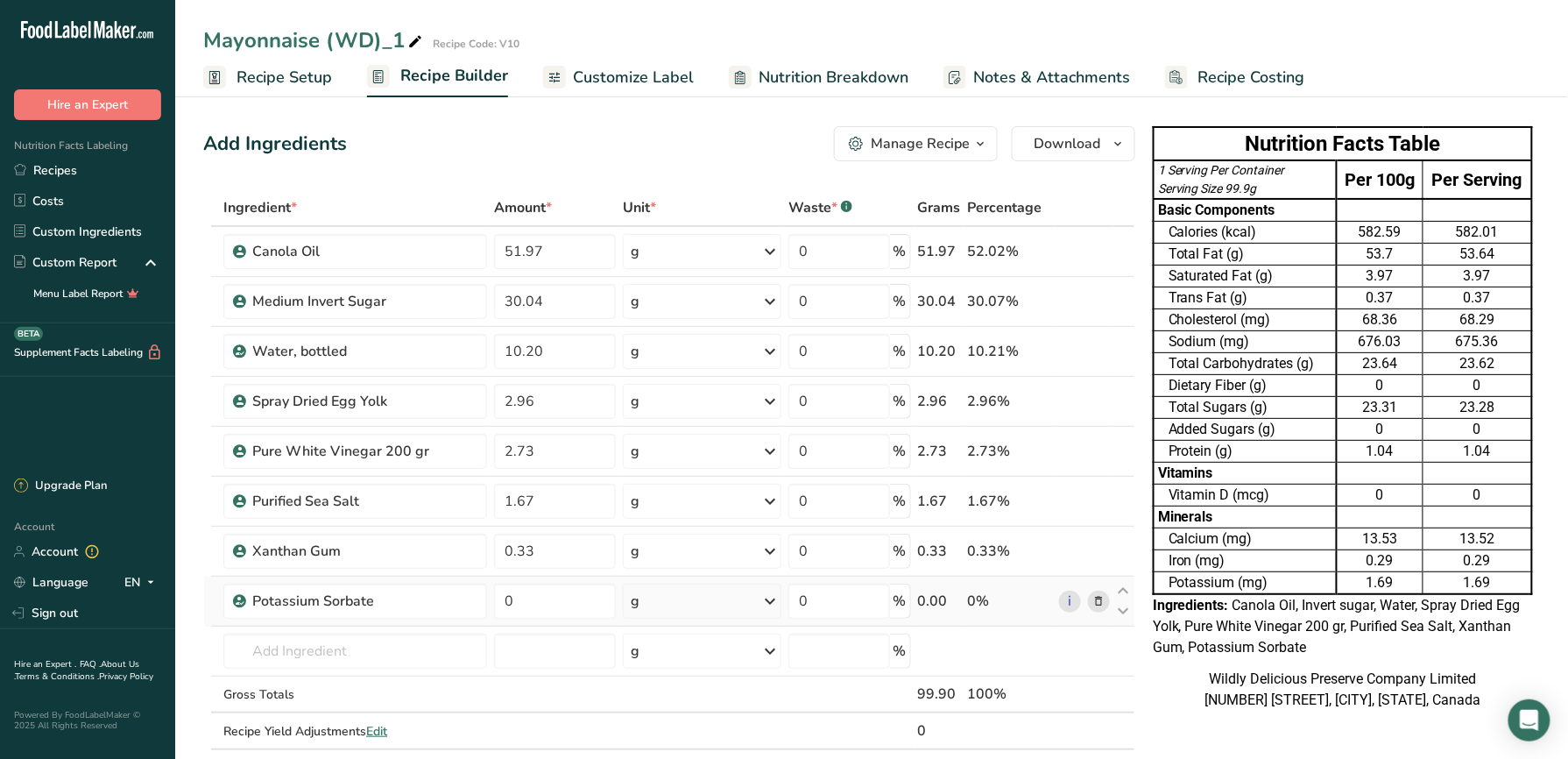 click on "Ingredient *
Amount *
Unit *
Waste *   .a-a{fill:#347362;}.b-a{fill:#fff;}          Grams
Percentage
Canola Oil
51.97
g
Weight Units
g
kg
mg
See more
Volume Units
l
mL
fl oz
See more
0
%
51.97
52.02%
Medium Invert Sugar
30.04
g
Weight Units
g
kg
mg
See more
Volume Units
l
mL
fl oz
See more
0
%
30.04
30.07%
Water, bottled
10.20
g" at bounding box center [669, 487] 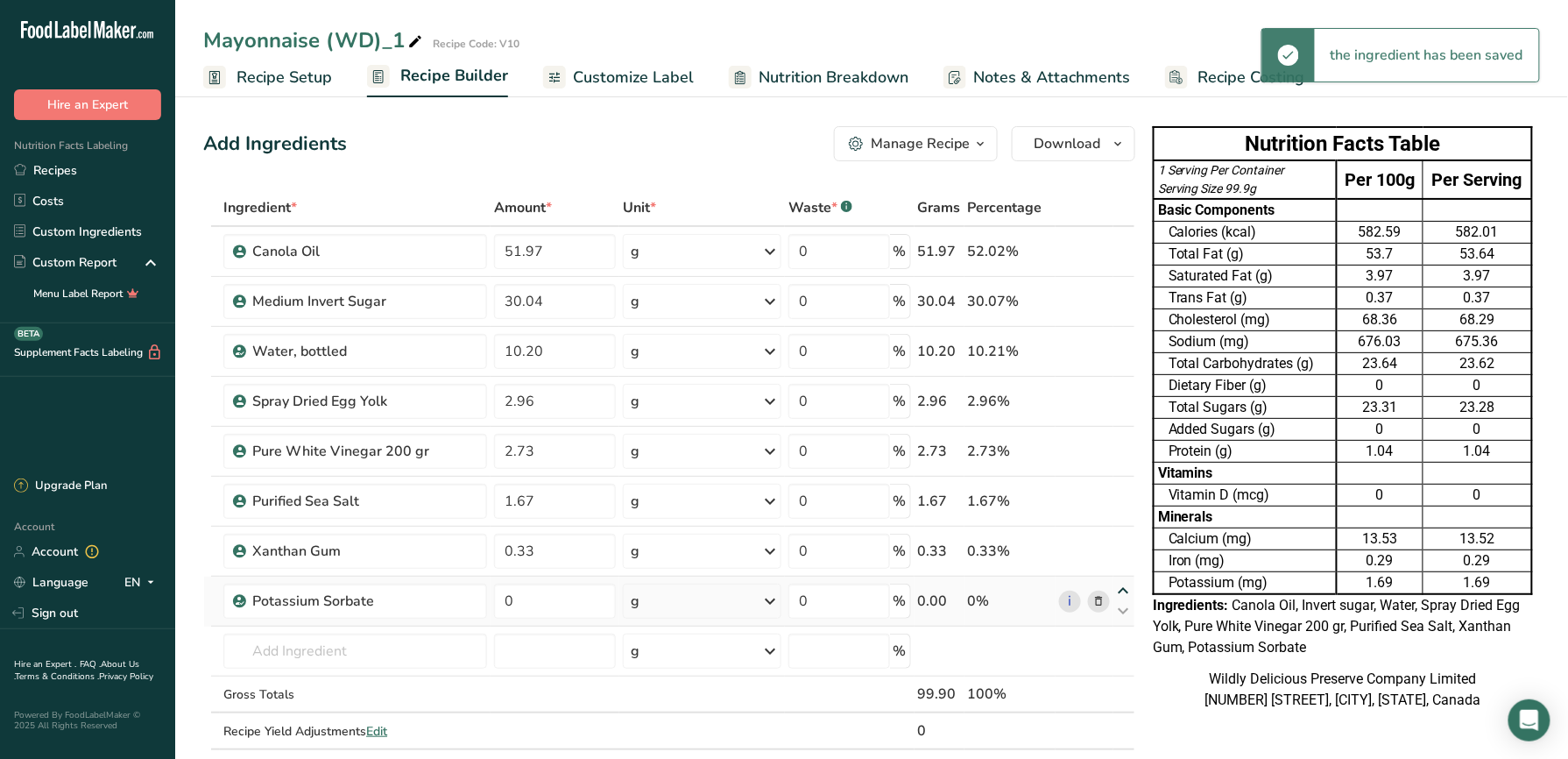 click at bounding box center [1124, 591] 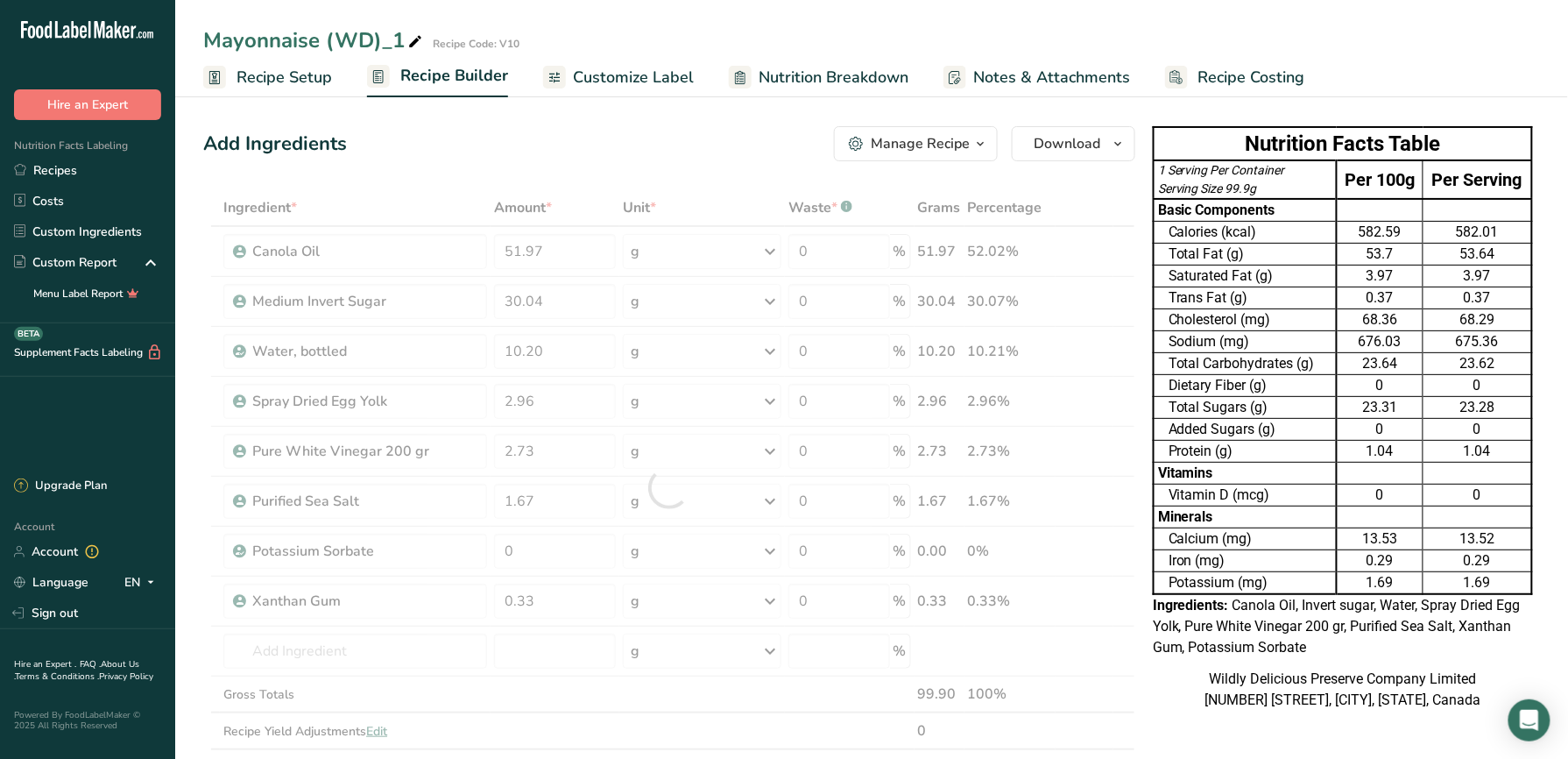 click at bounding box center [669, 487] 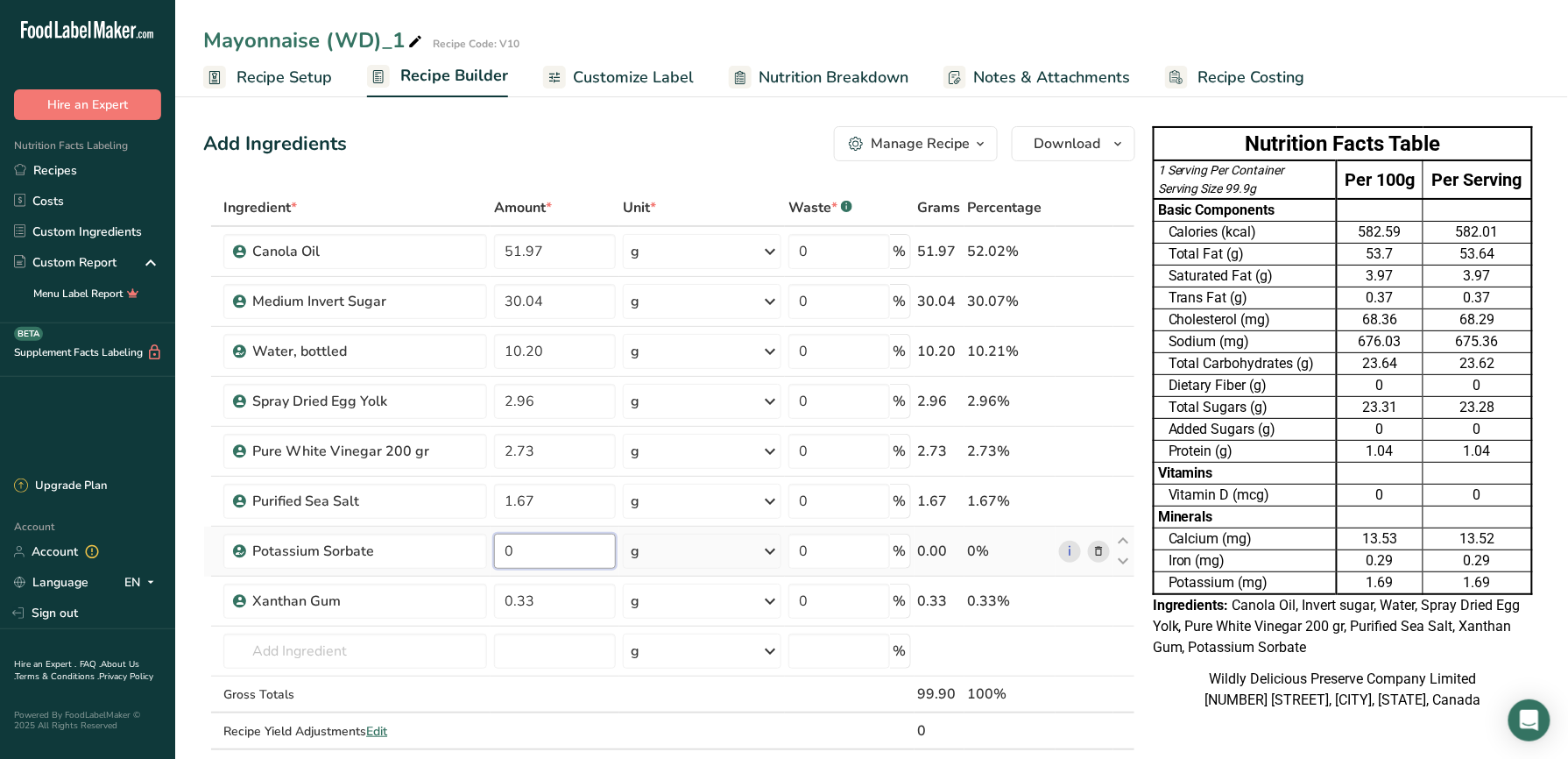 click on "0" at bounding box center [554, 551] 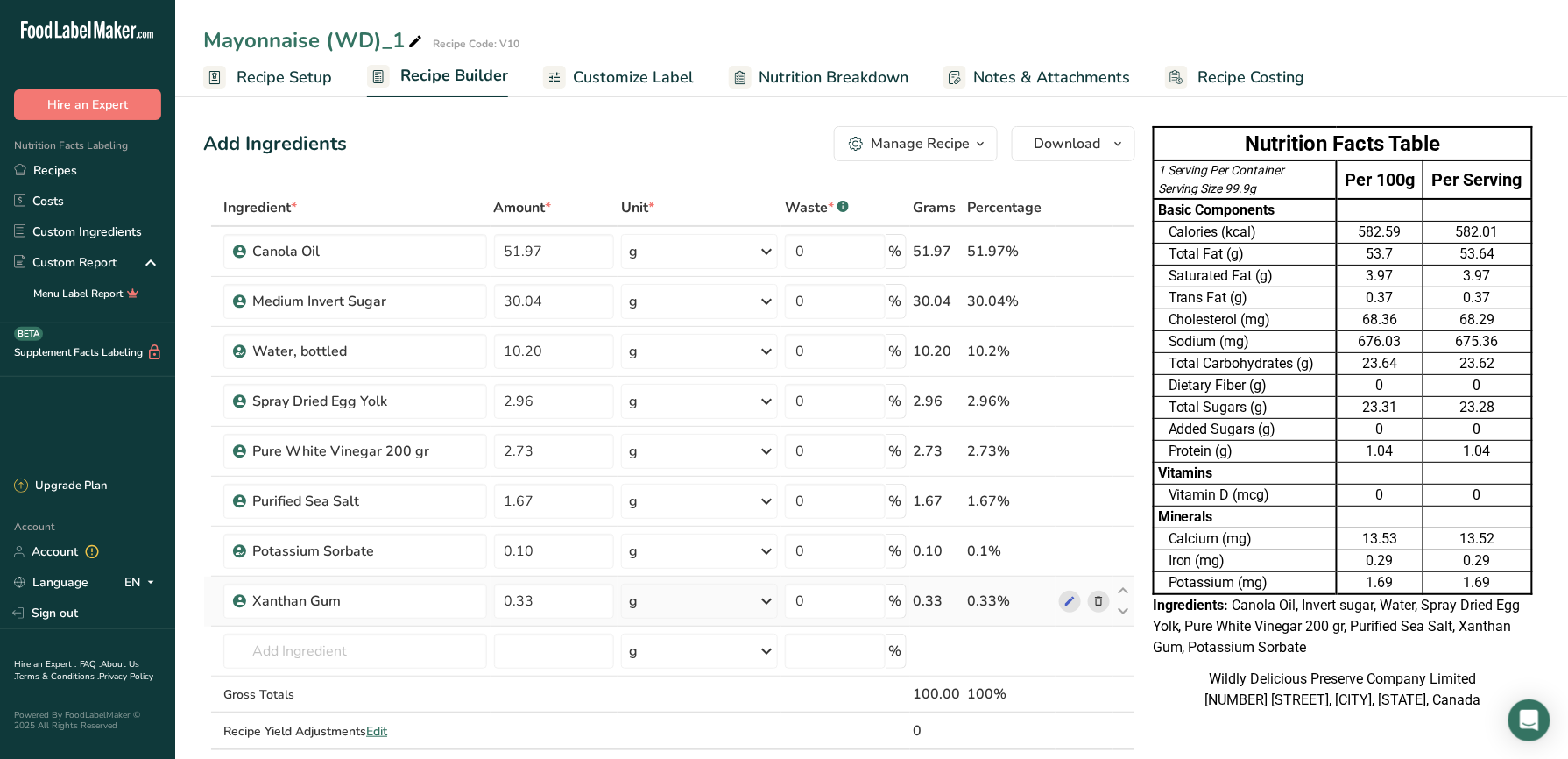 click on "Ingredient *
Amount *
Unit *
Waste *   .a-a{fill:#347362;}.b-a{fill:#fff;}          Grams
Percentage
Canola Oil
51.97
g
Weight Units
g
kg
mg
See more
Volume Units
l
mL
fl oz
See more
0
%
51.97
51.97%
Medium Invert Sugar
30.04
g
Weight Units
g
kg
mg
See more
Volume Units
l
mL
fl oz
See more
0
%
30.04
30.04%
Water, bottled
10.20
g" at bounding box center [669, 487] 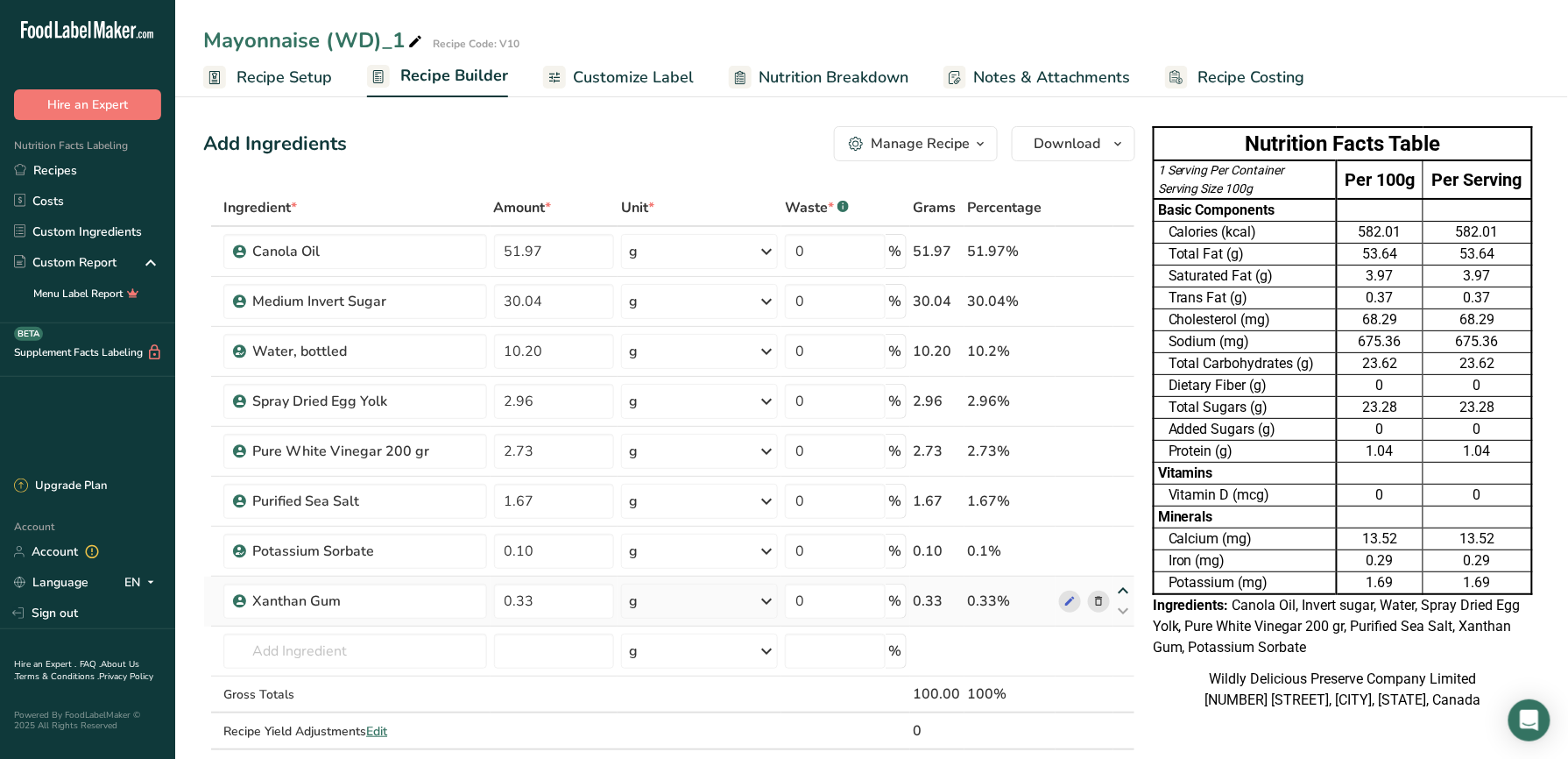 click at bounding box center (1124, 591) 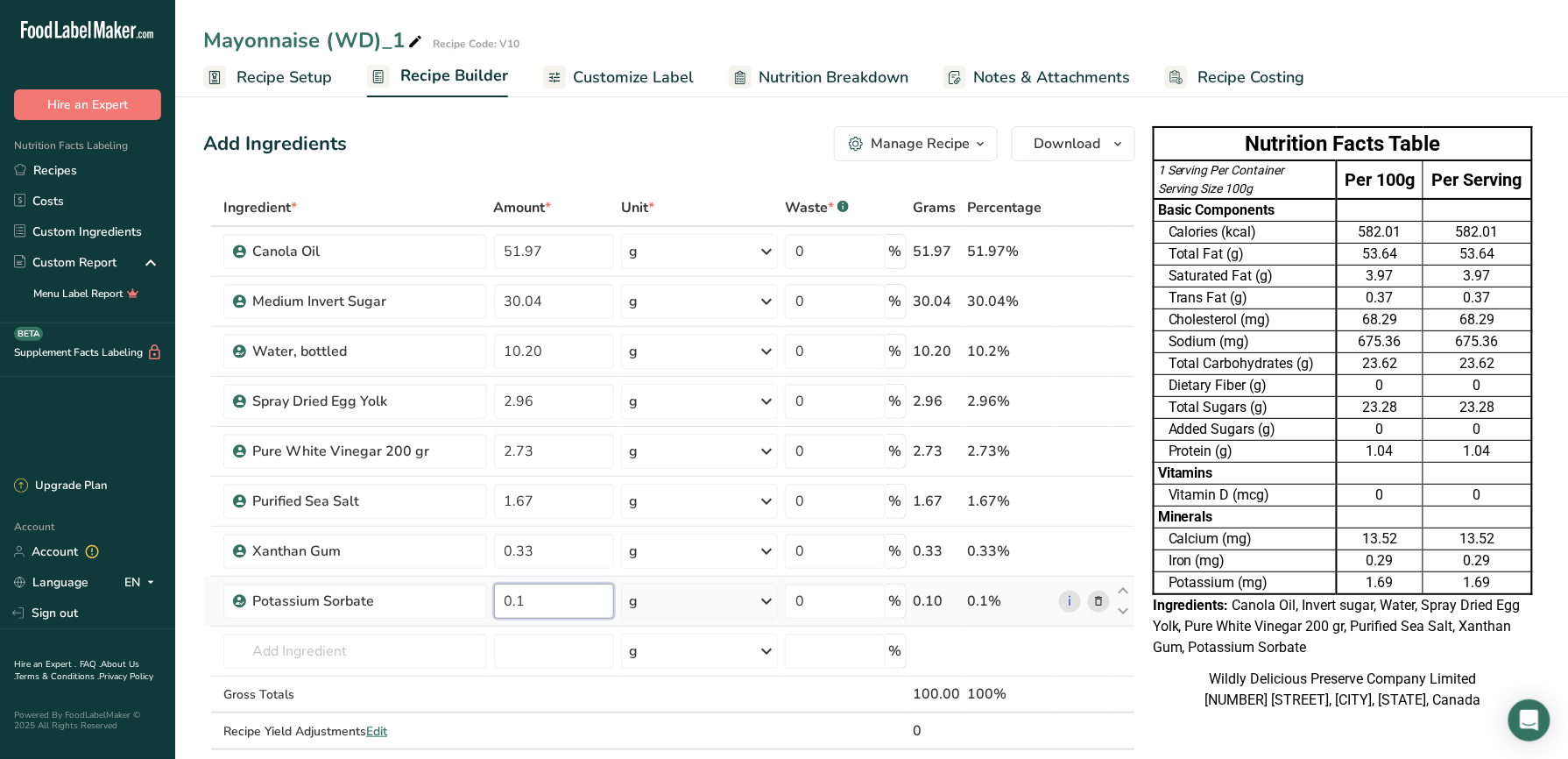 click on "0.1" at bounding box center (554, 601) 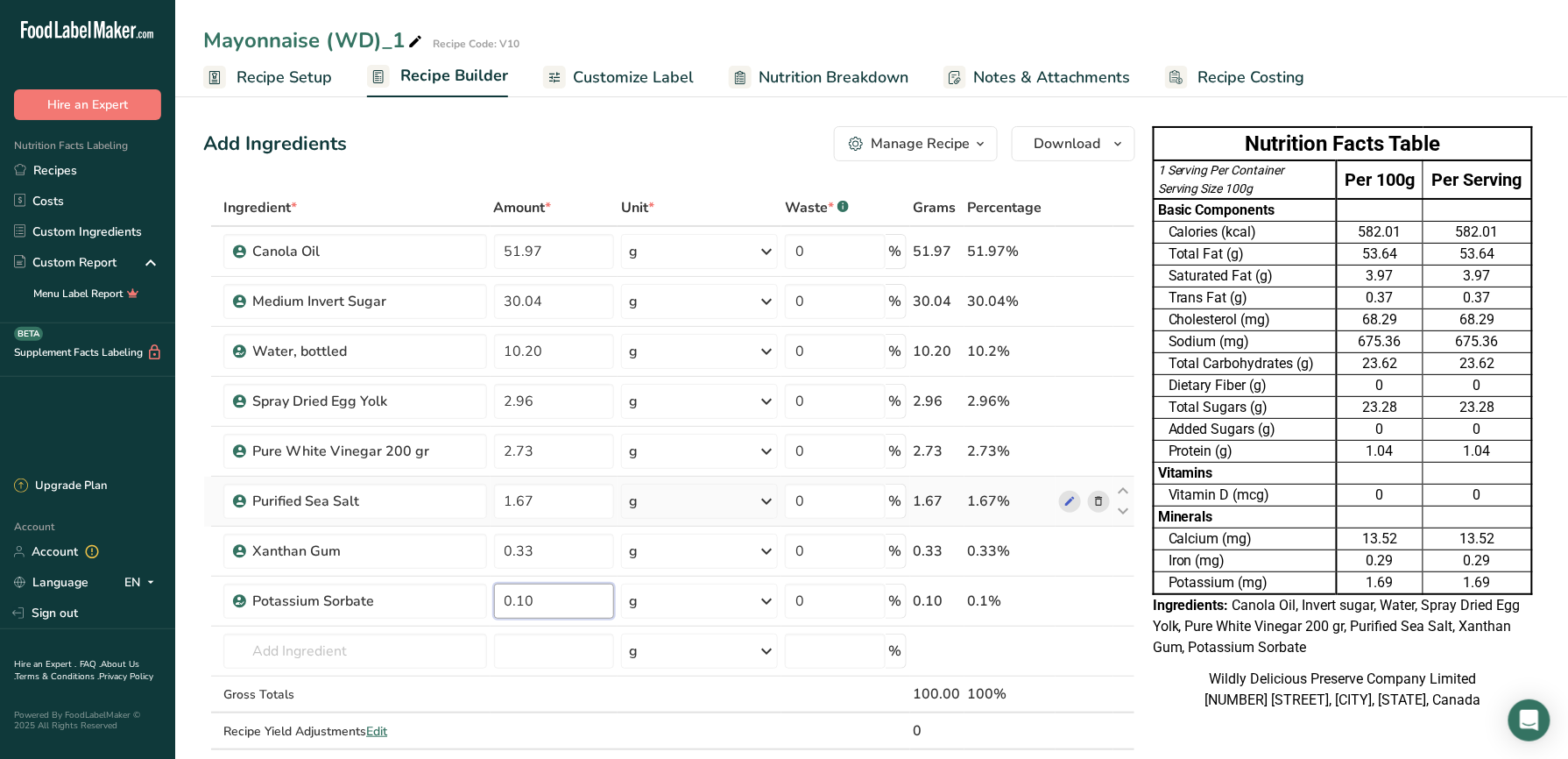 type on "0.10" 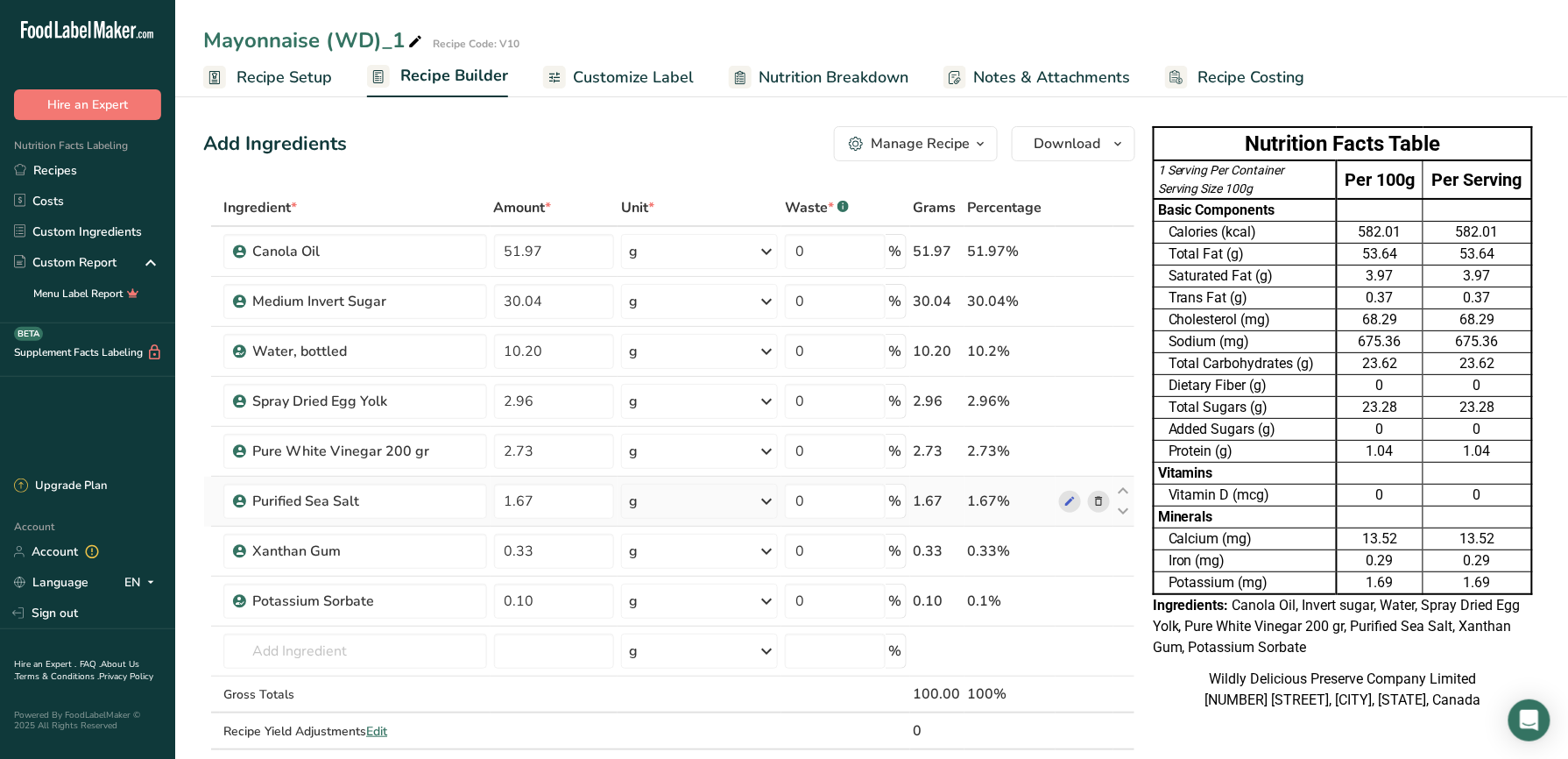 click on "Ingredient *
Amount *
Unit *
Waste *   .a-a{fill:#347362;}.b-a{fill:#fff;}          Grams
Percentage
Canola Oil
51.97
g
Weight Units
g
kg
mg
See more
Volume Units
l
mL
fl oz
See more
0
%
51.97
51.97%
Medium Invert Sugar
30.04
g
Weight Units
g
kg
mg
See more
Volume Units
l
mL
fl oz
See more
0
%
30.04
30.04%
Water, bottled
10.20
g" at bounding box center (669, 487) 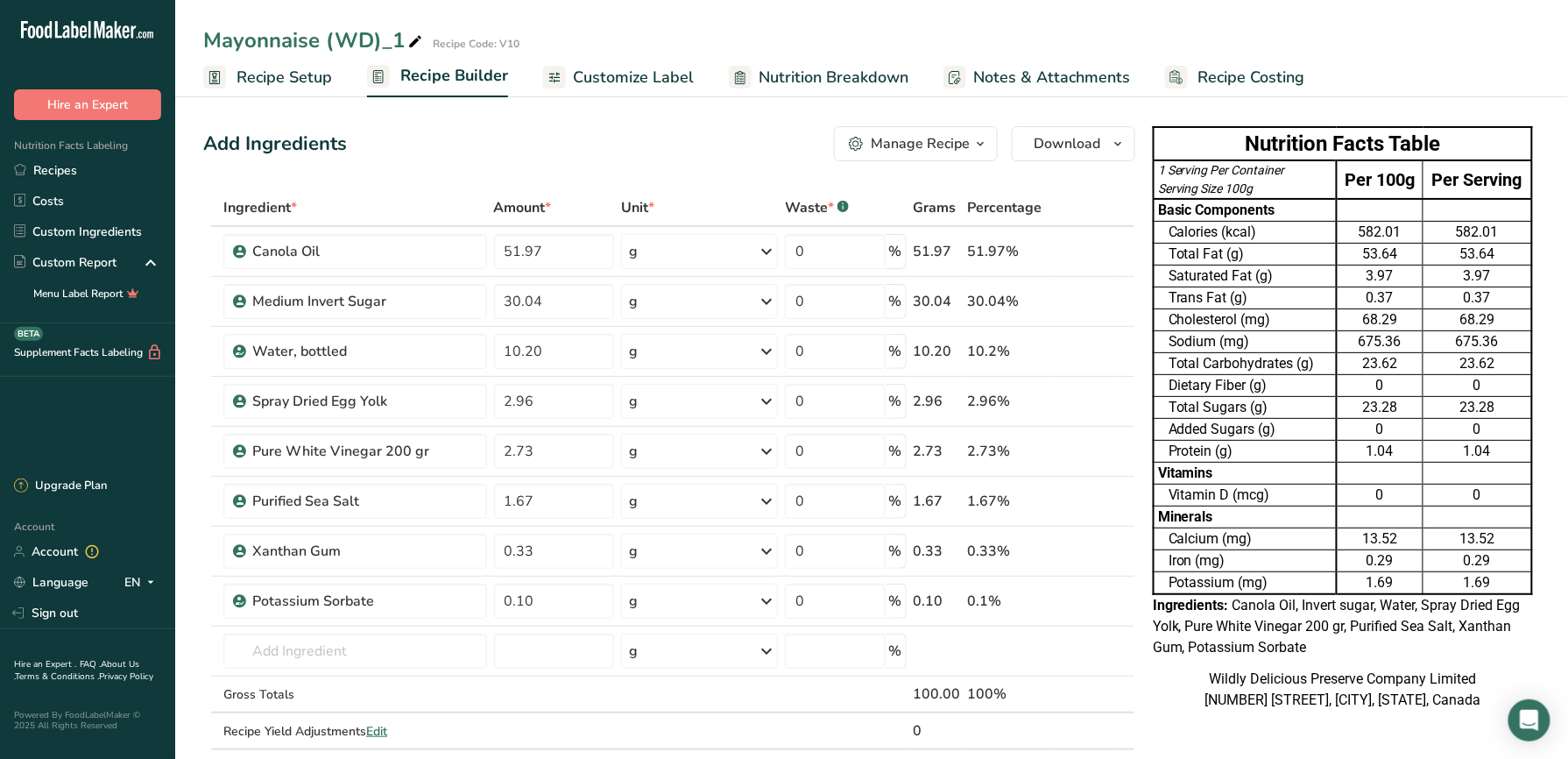 click on "Recipe Setup" at bounding box center (267, 77) 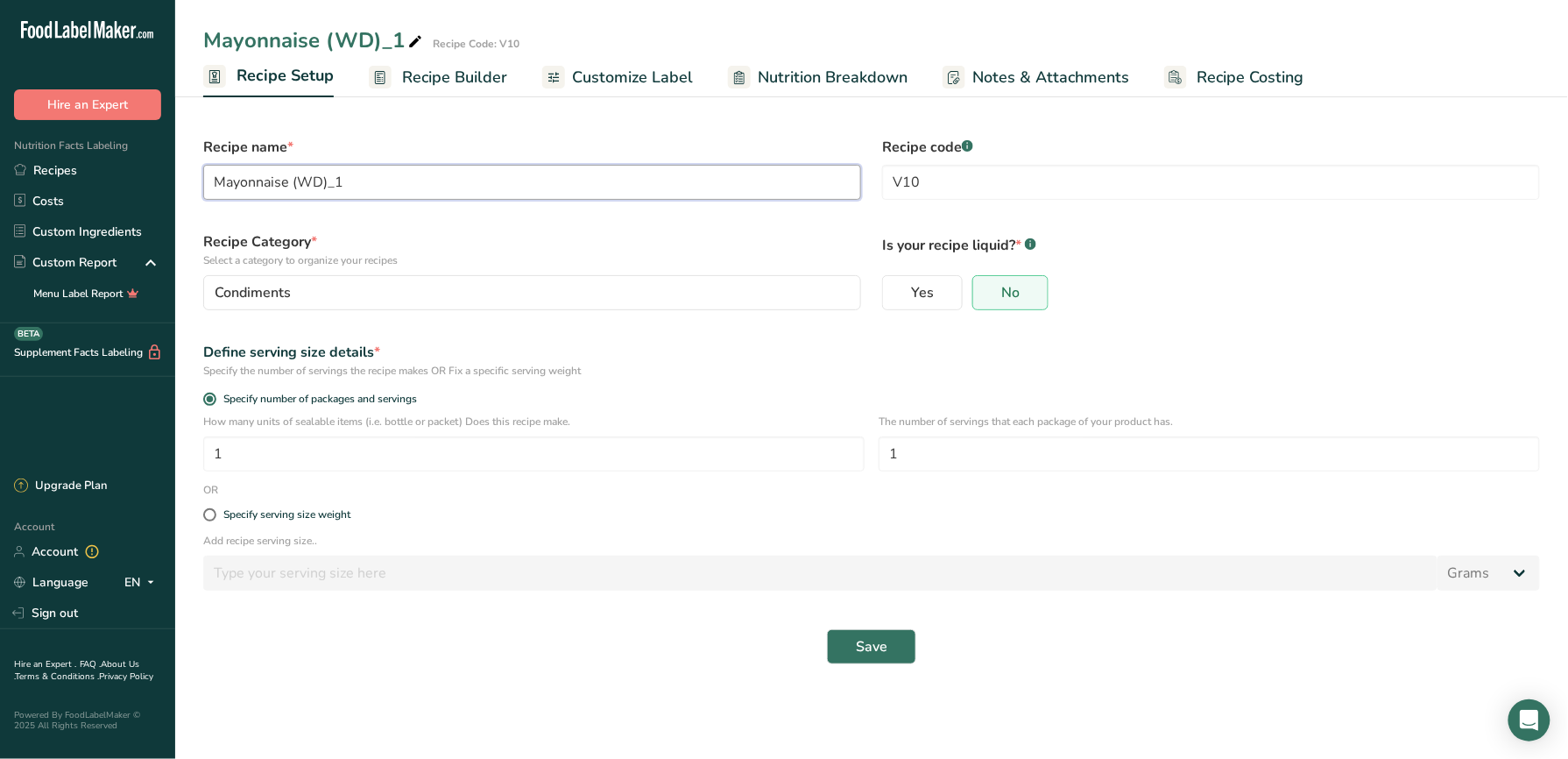 click on "Mayonnaise (WD)_1" at bounding box center (532, 182) 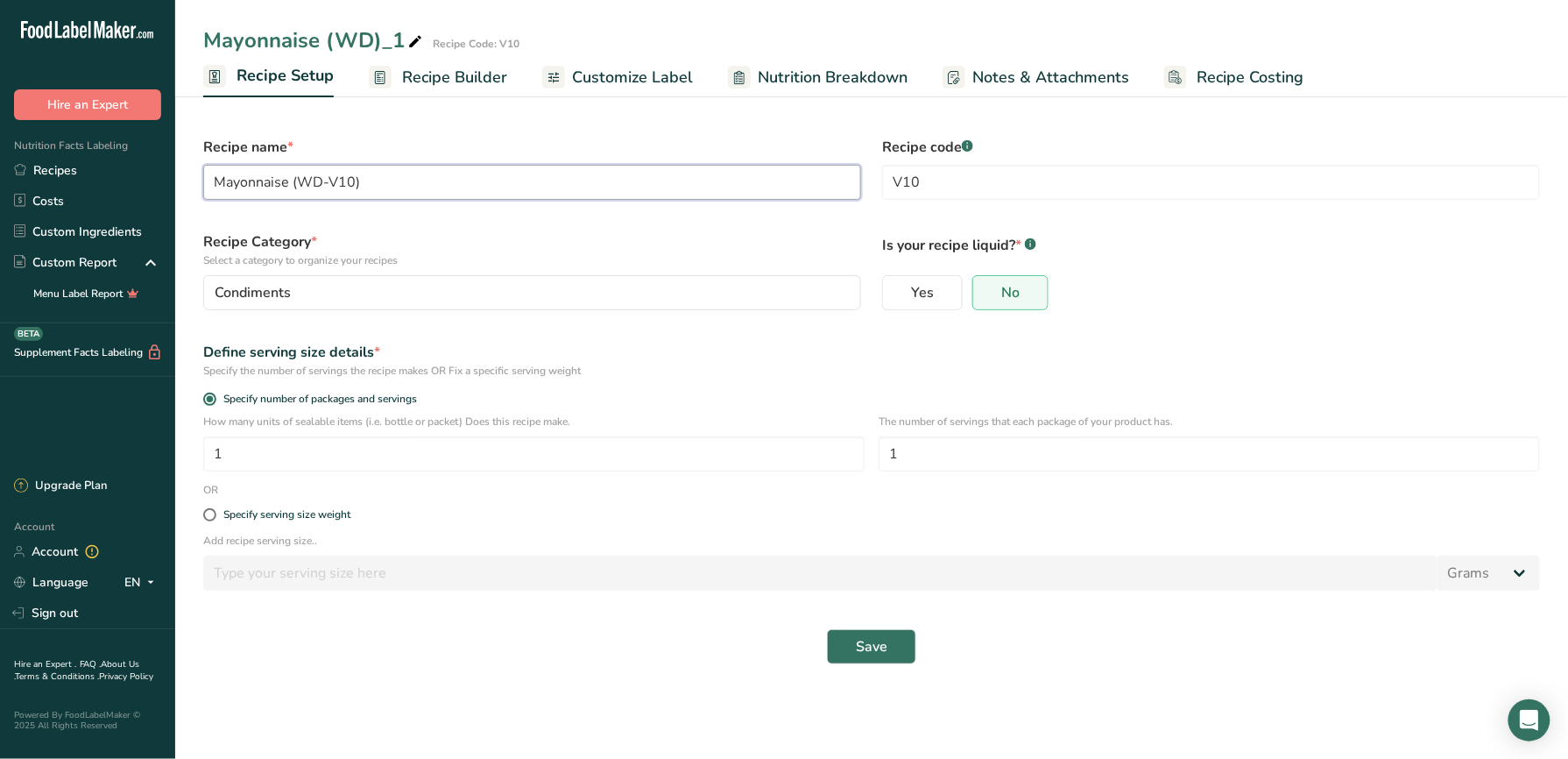 type on "Mayonnaise (WD-V10)" 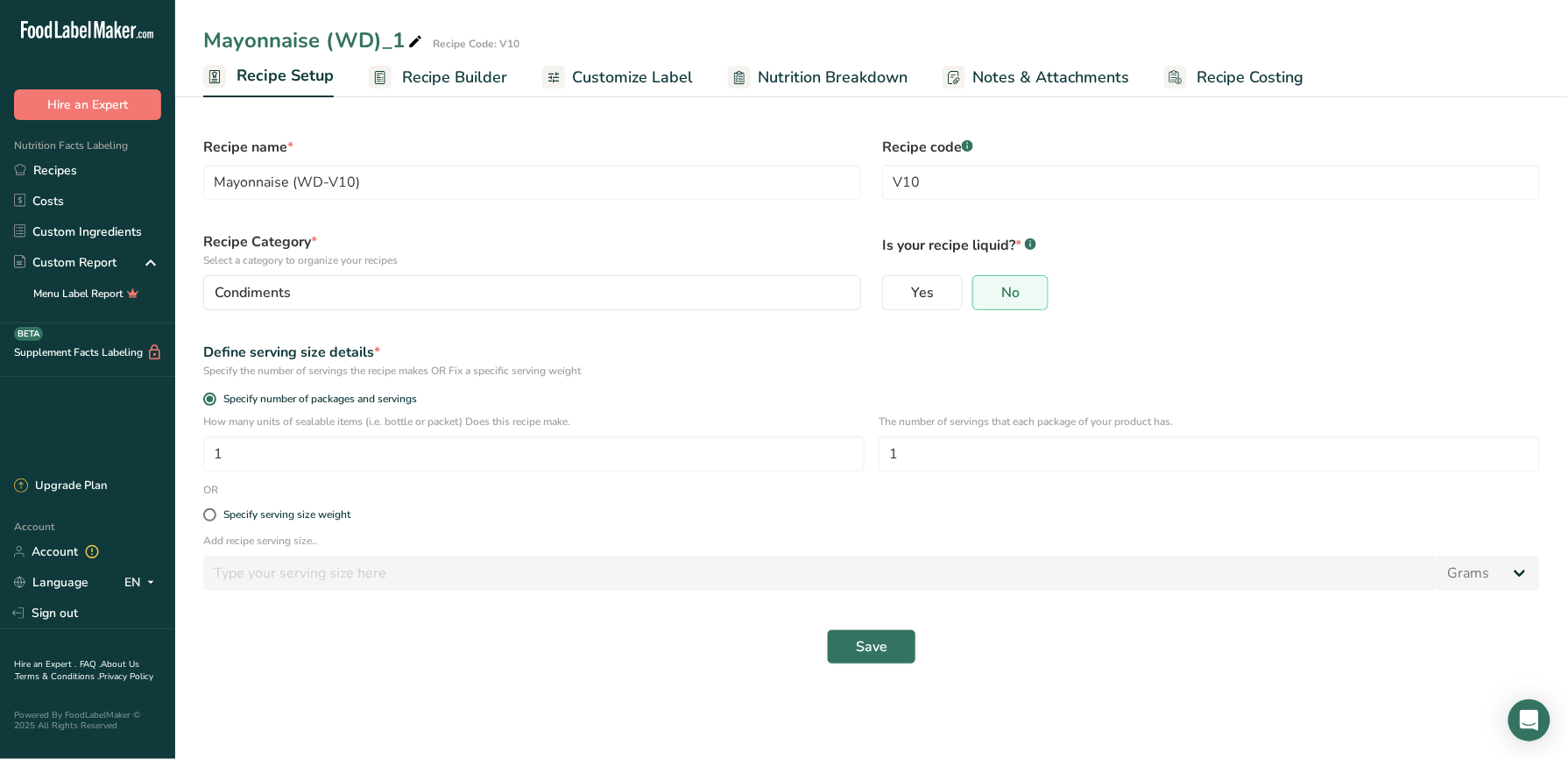 click on "Recipe name *   Mayonnaise (WD-V10)" at bounding box center [532, 168] 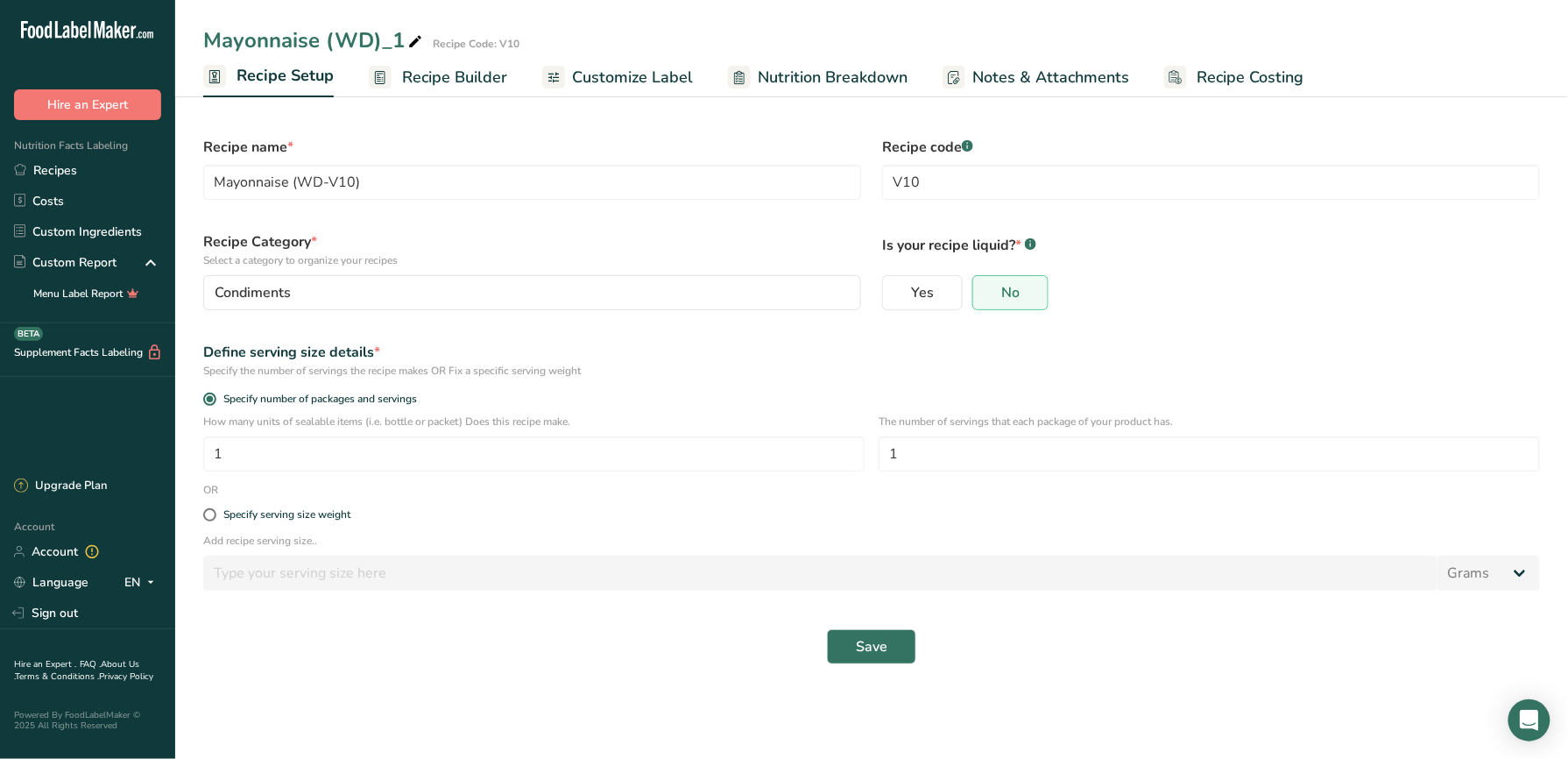 click on "Recipe Builder" at bounding box center [455, 77] 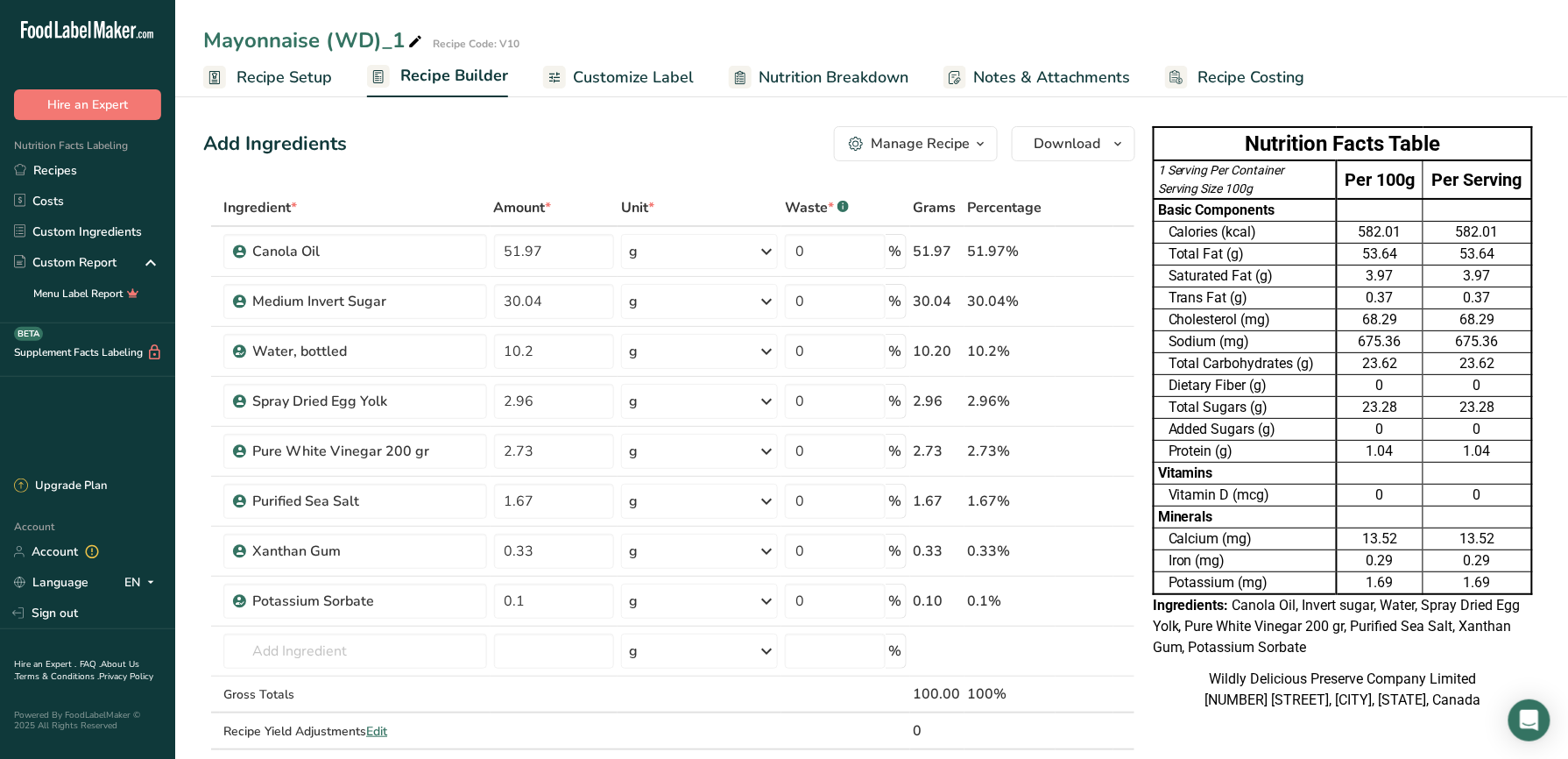 click on "Customize Label" at bounding box center (633, 77) 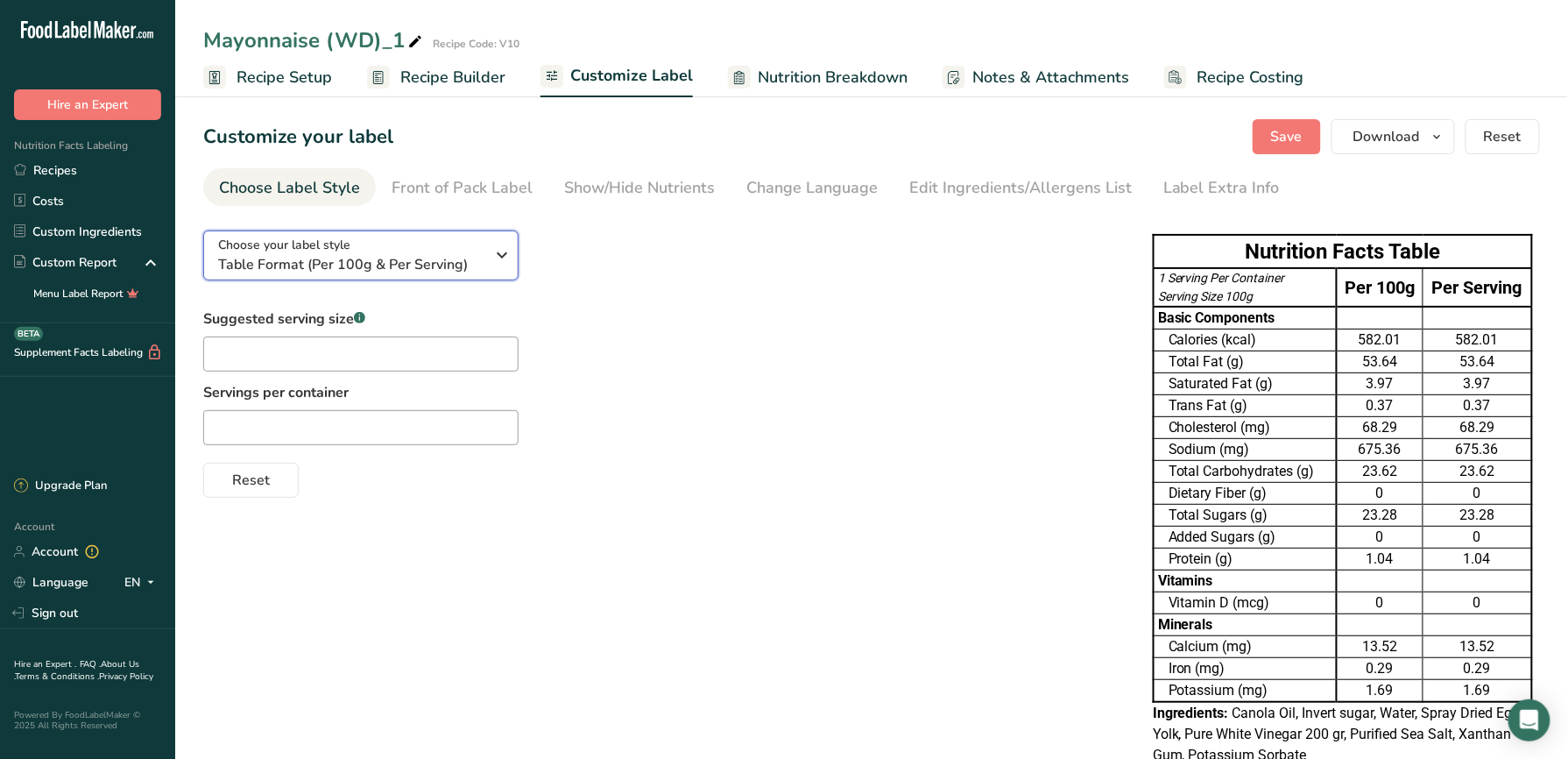 click on "Choose your label style
Table Format (Per 100g & Per Serving)" at bounding box center (351, 255) 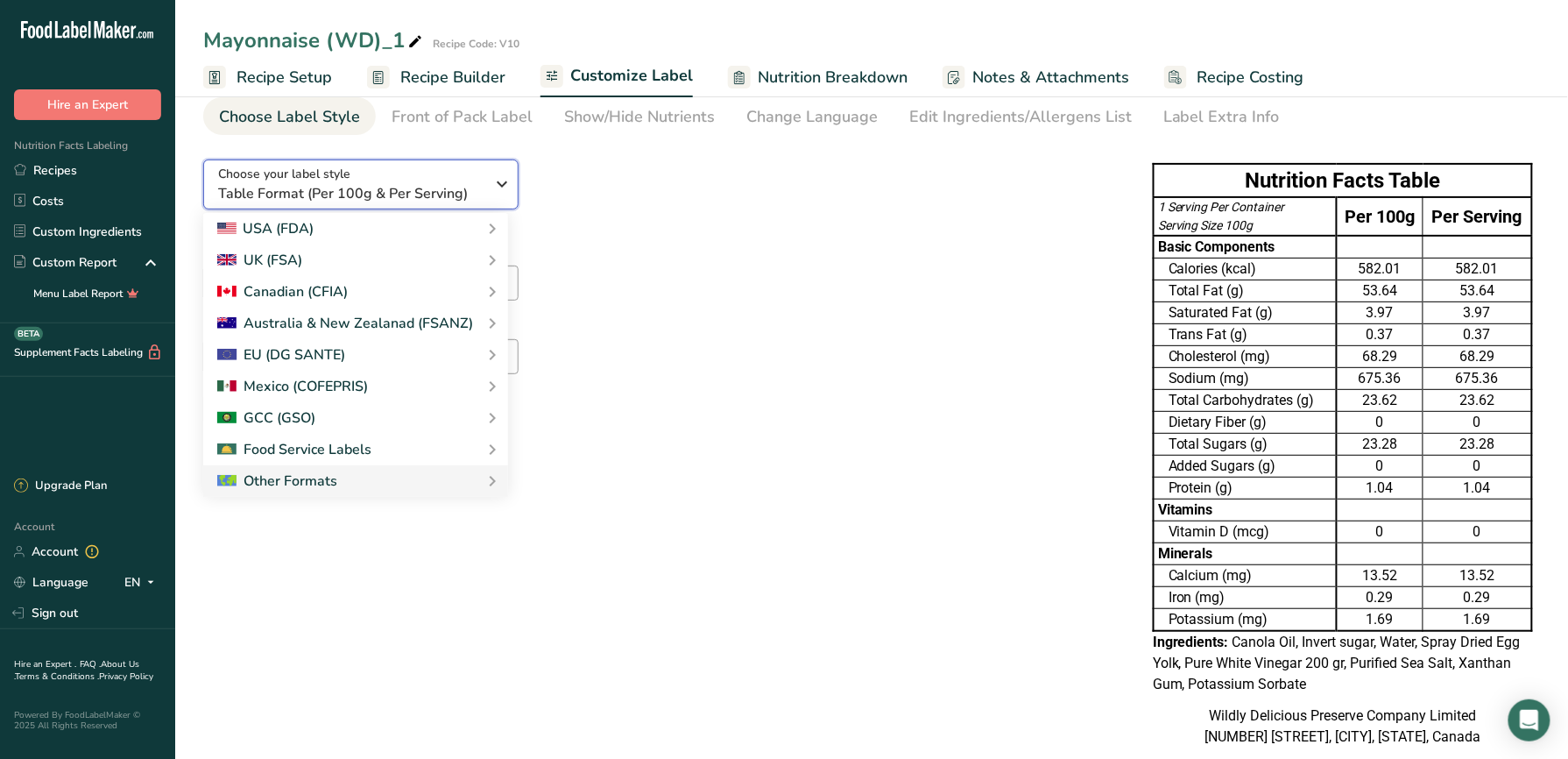 scroll, scrollTop: 128, scrollLeft: 0, axis: vertical 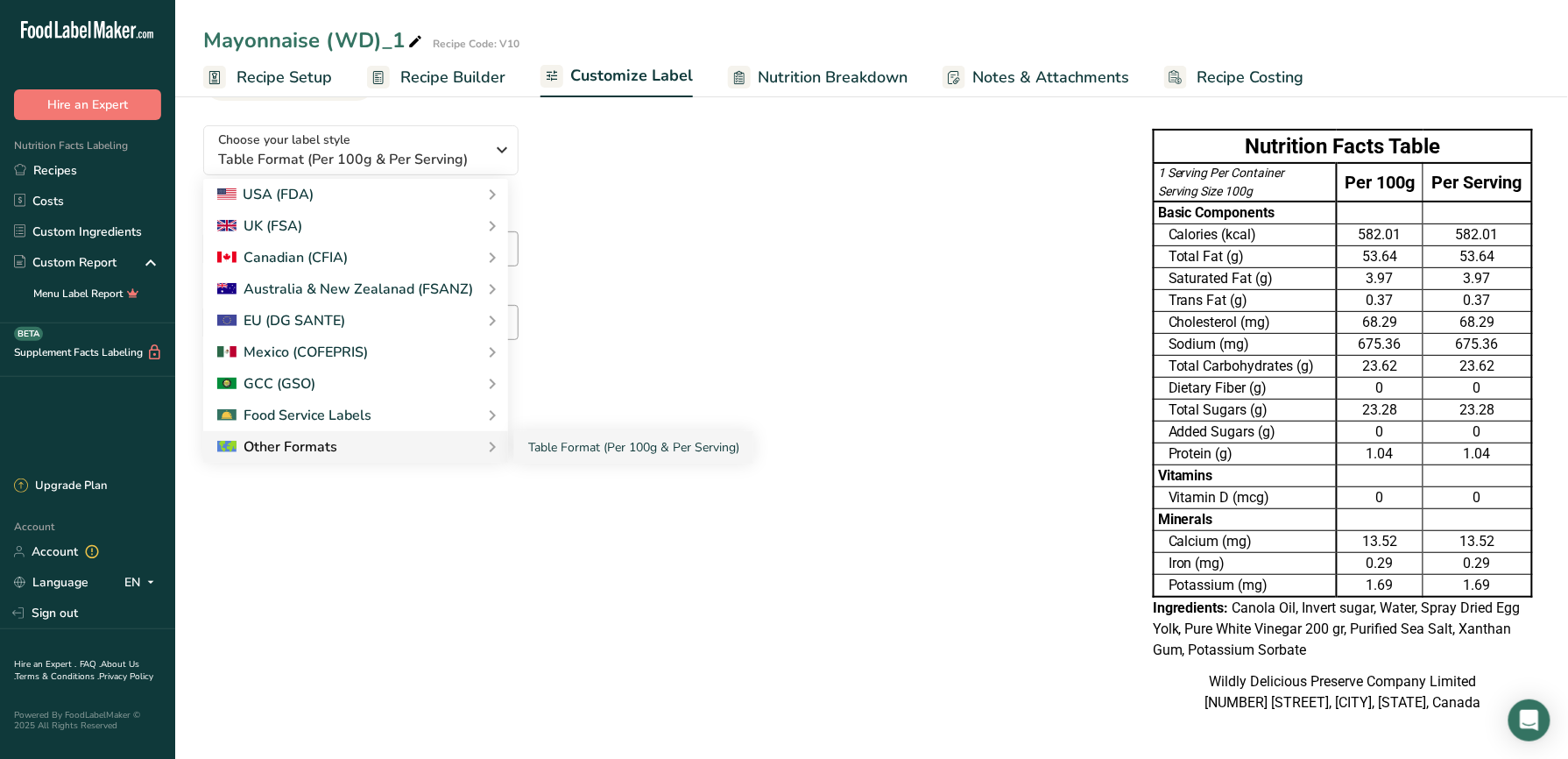 click on "Other Formats" at bounding box center (356, 447) 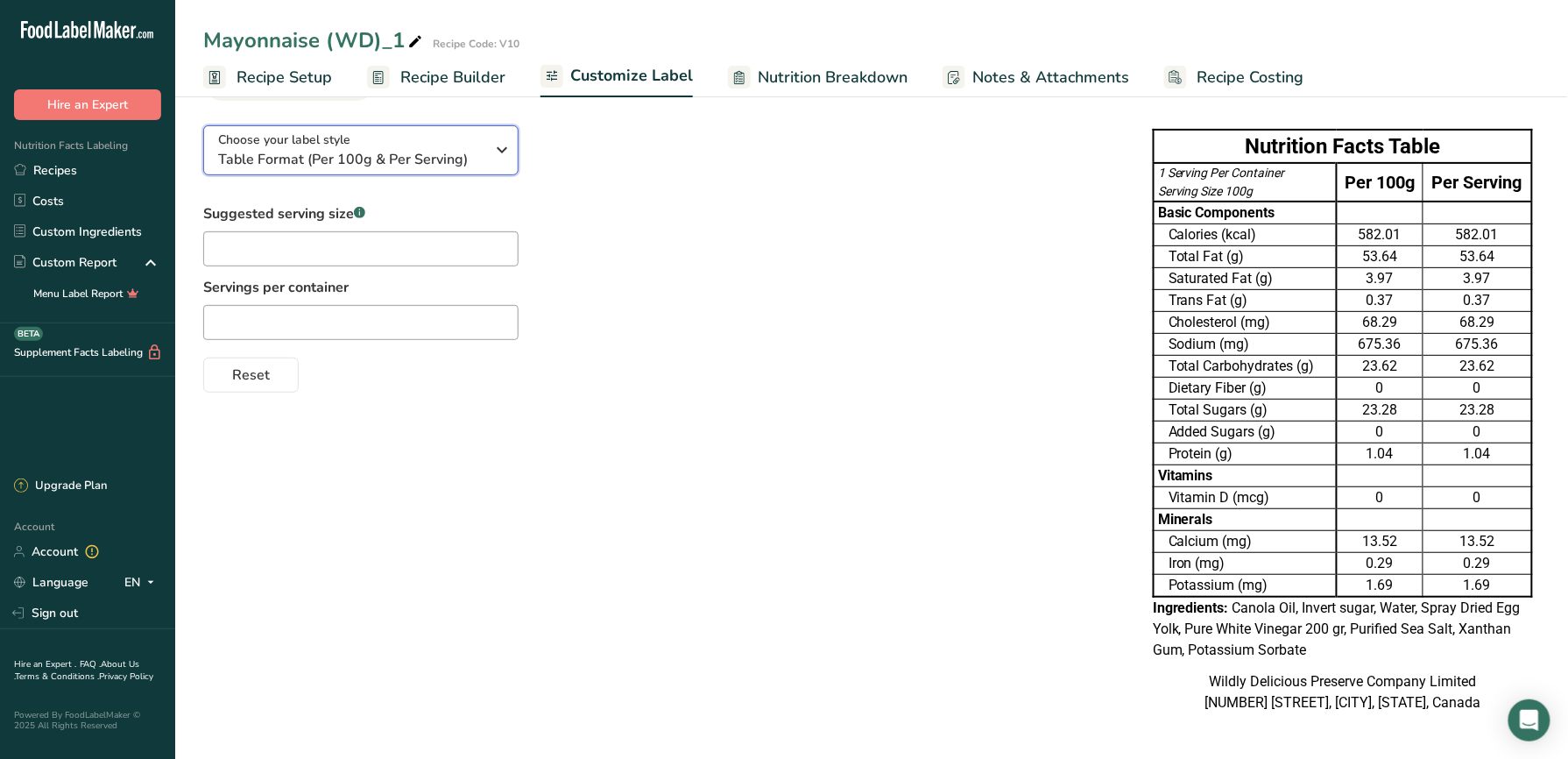 click on "Table Format (Per 100g & Per Serving)" at bounding box center [351, 160] 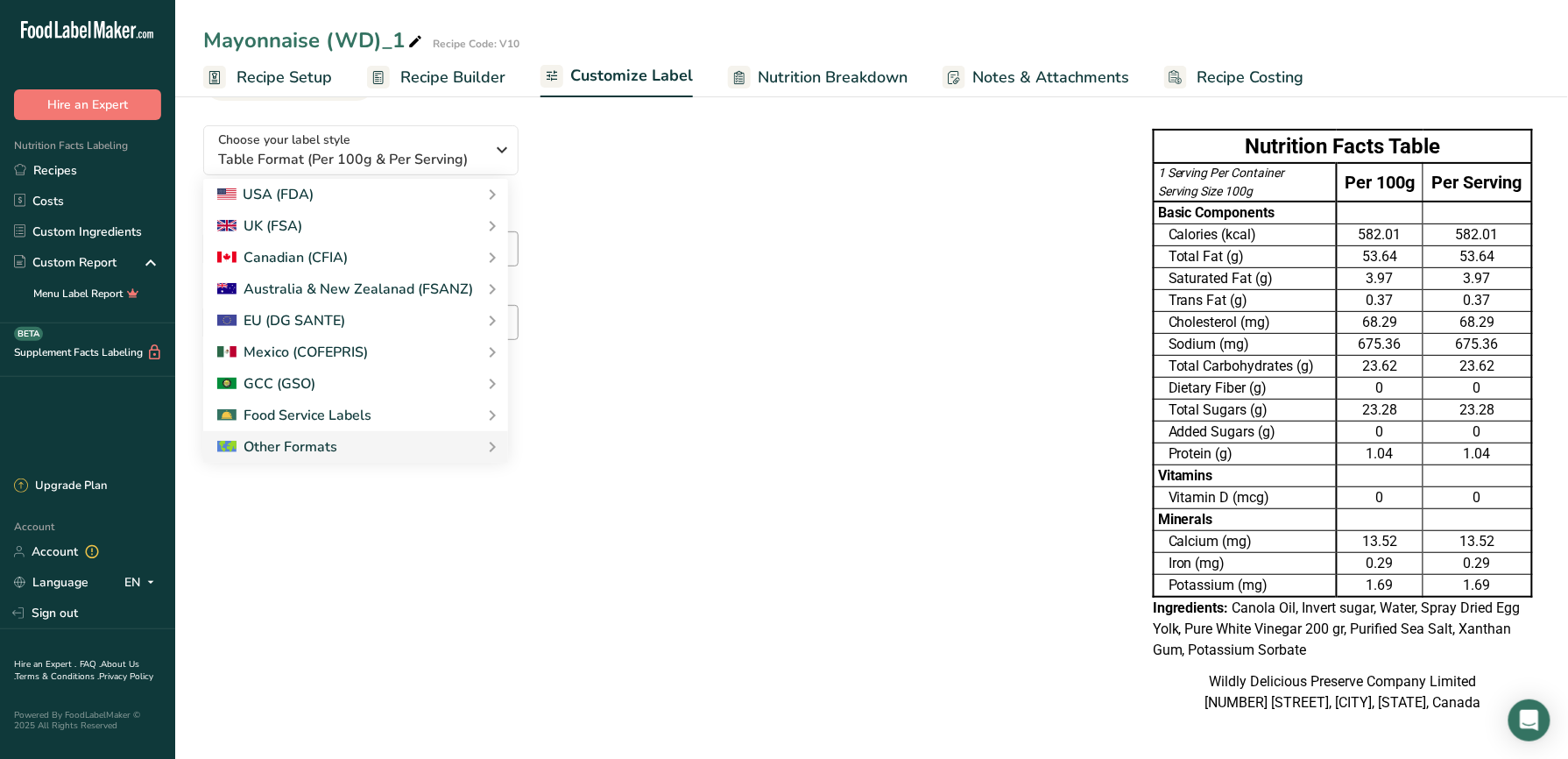 click on "Choose your label style
Table Format (Per 100g & Per Serving)
USA (FDA)
Standard FDA label
Tabular FDA label
Linear FDA label
Simplified FDA label
Dual Column FDA label (Per Serving/Per Container)
Dual Column FDA label (As Sold/As Prepared)
Aggregate Standard FDA label
Standard FDA label with Micronutrients listed side-by-side
UK (FSA)
UK Mandatory Label "Back of Pack"
UK Traffic Light Label  "Front of Pack"
Canadian (CFIA)
Canadian Standard label
Canadian Dual Column label" at bounding box center (872, 421) 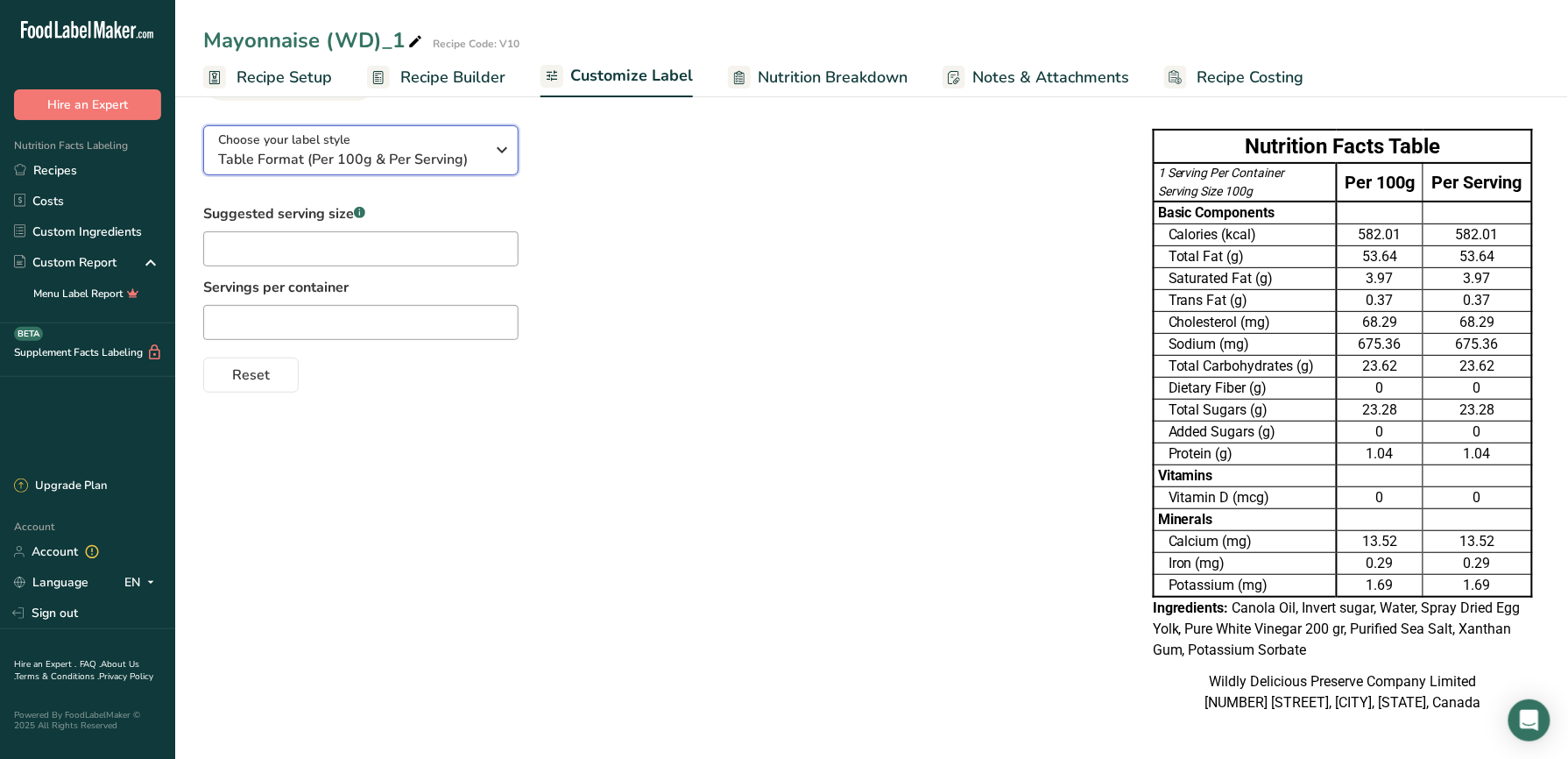 click on "Table Format (Per 100g & Per Serving)" at bounding box center (351, 160) 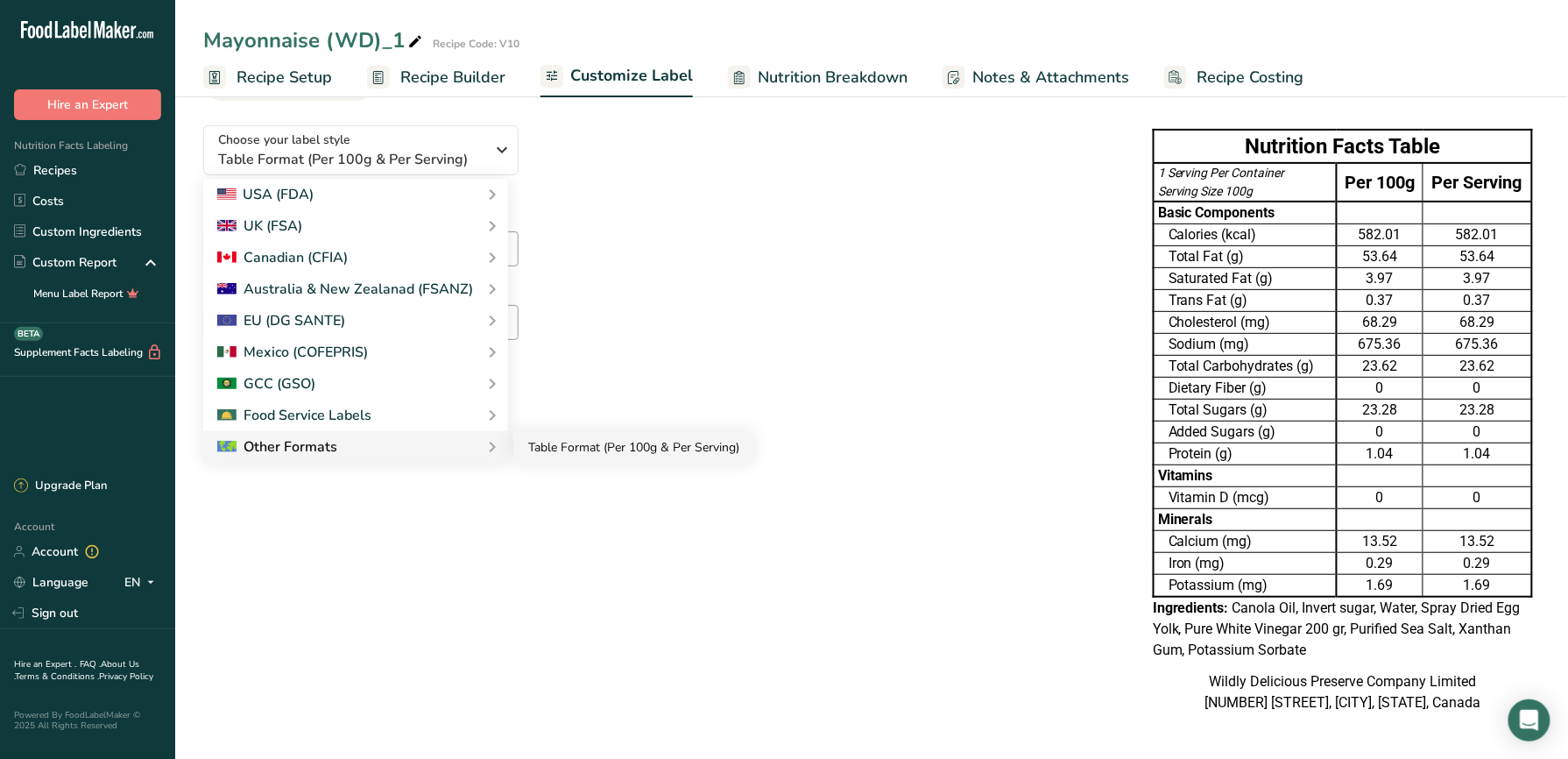 click on "Table Format (Per 100g & Per Serving)" at bounding box center [633, 447] 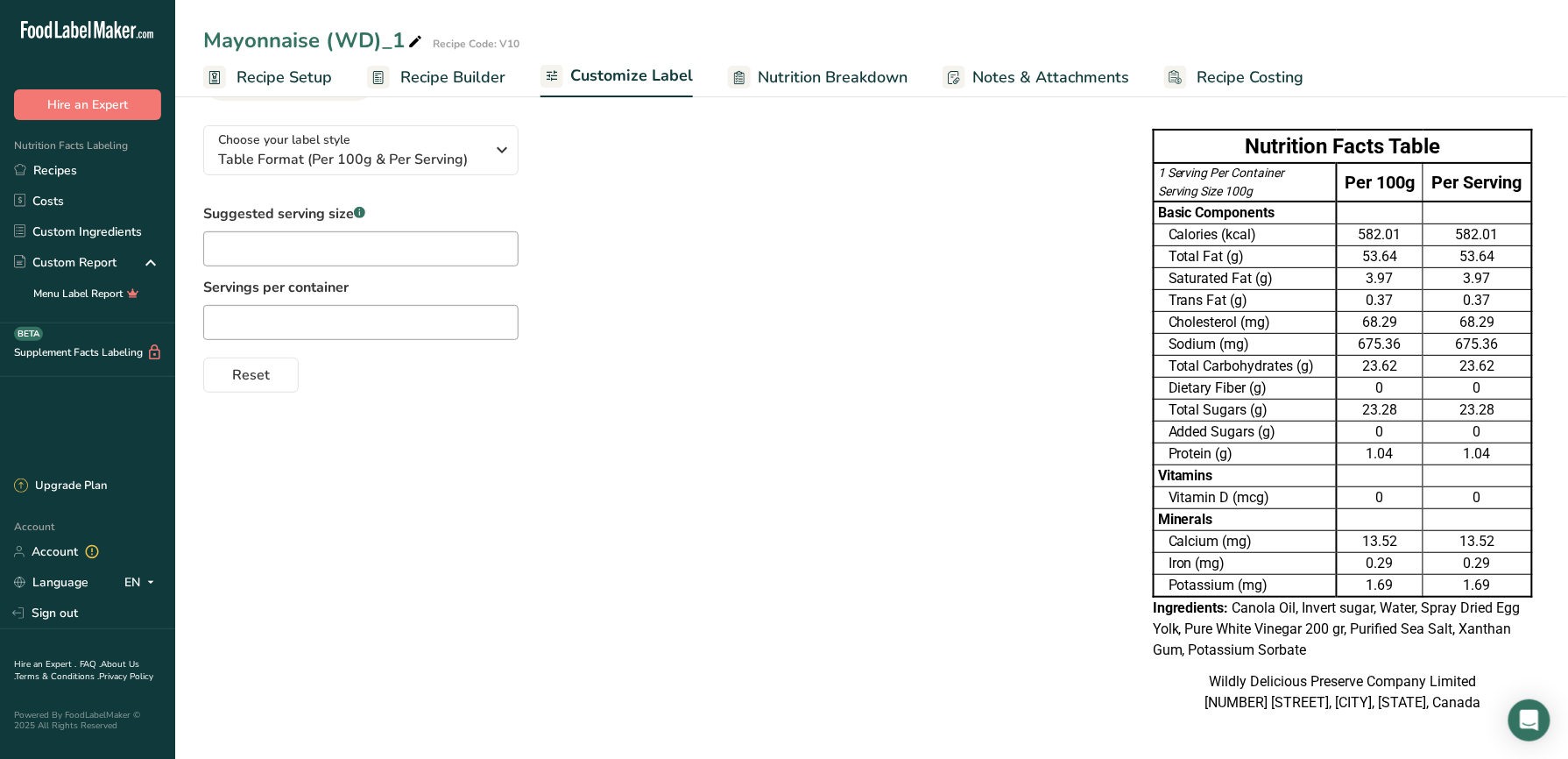 scroll, scrollTop: 117, scrollLeft: 0, axis: vertical 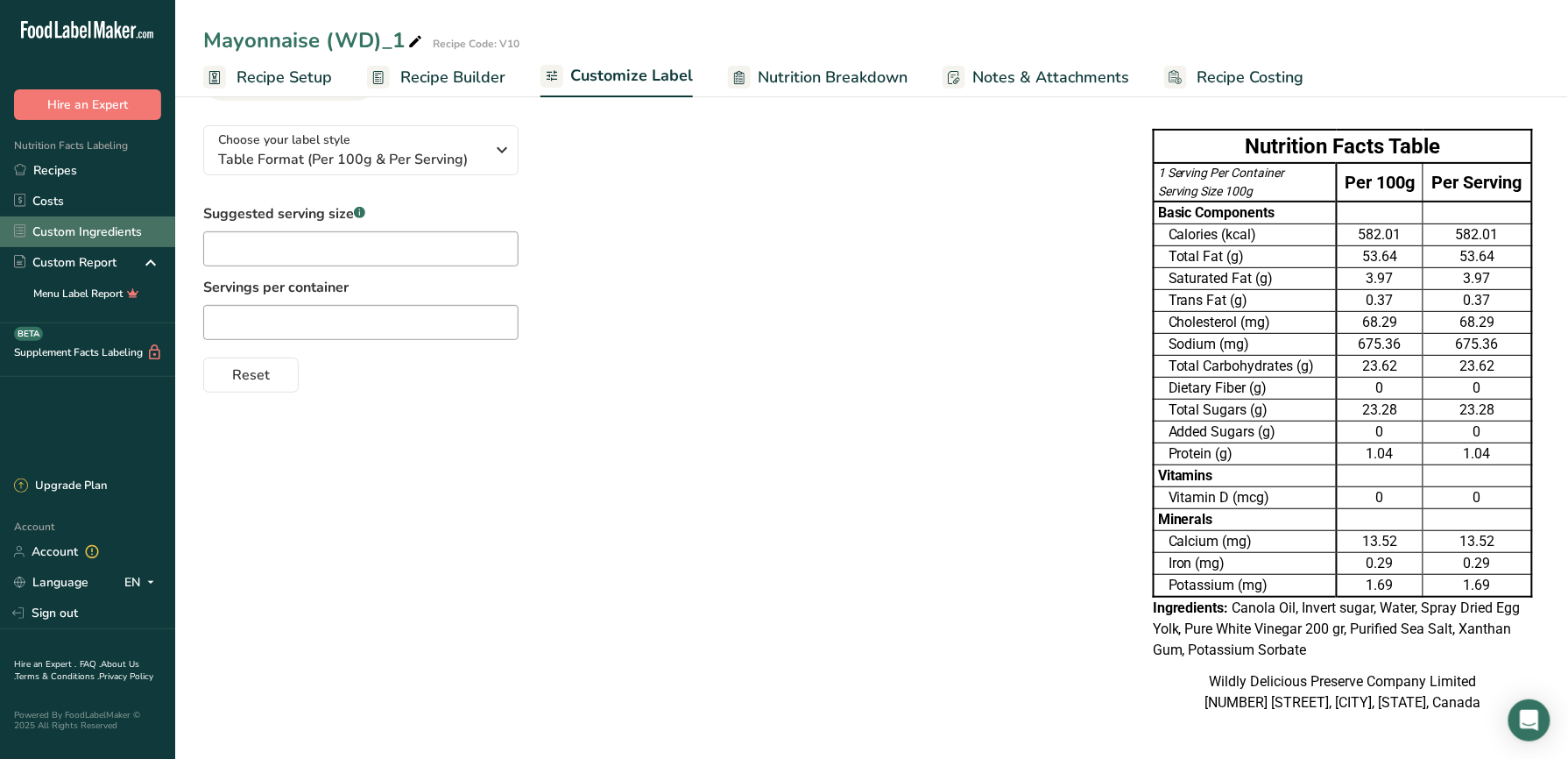 click on "Custom Ingredients" at bounding box center [88, 231] 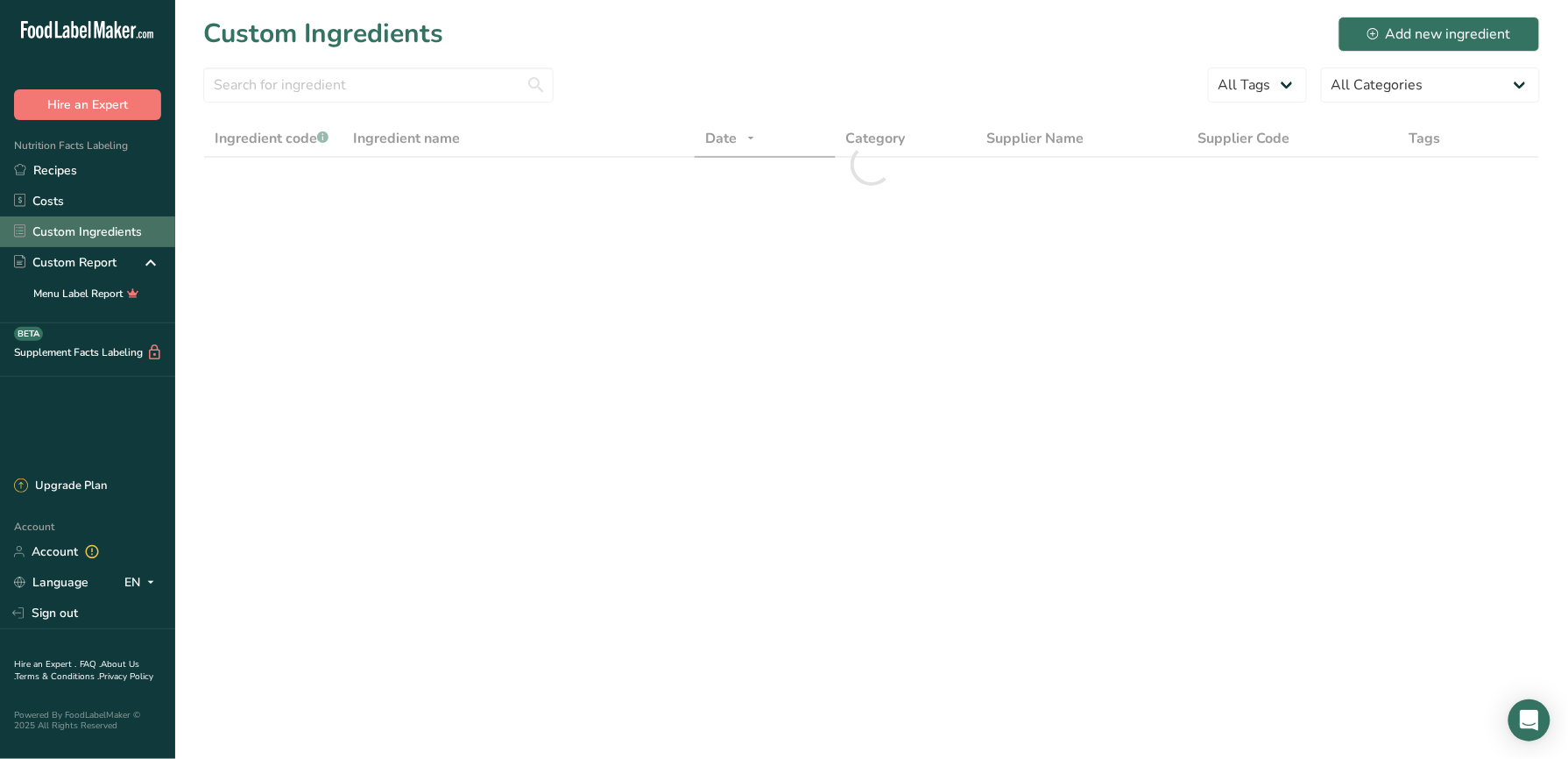 scroll, scrollTop: 0, scrollLeft: 0, axis: both 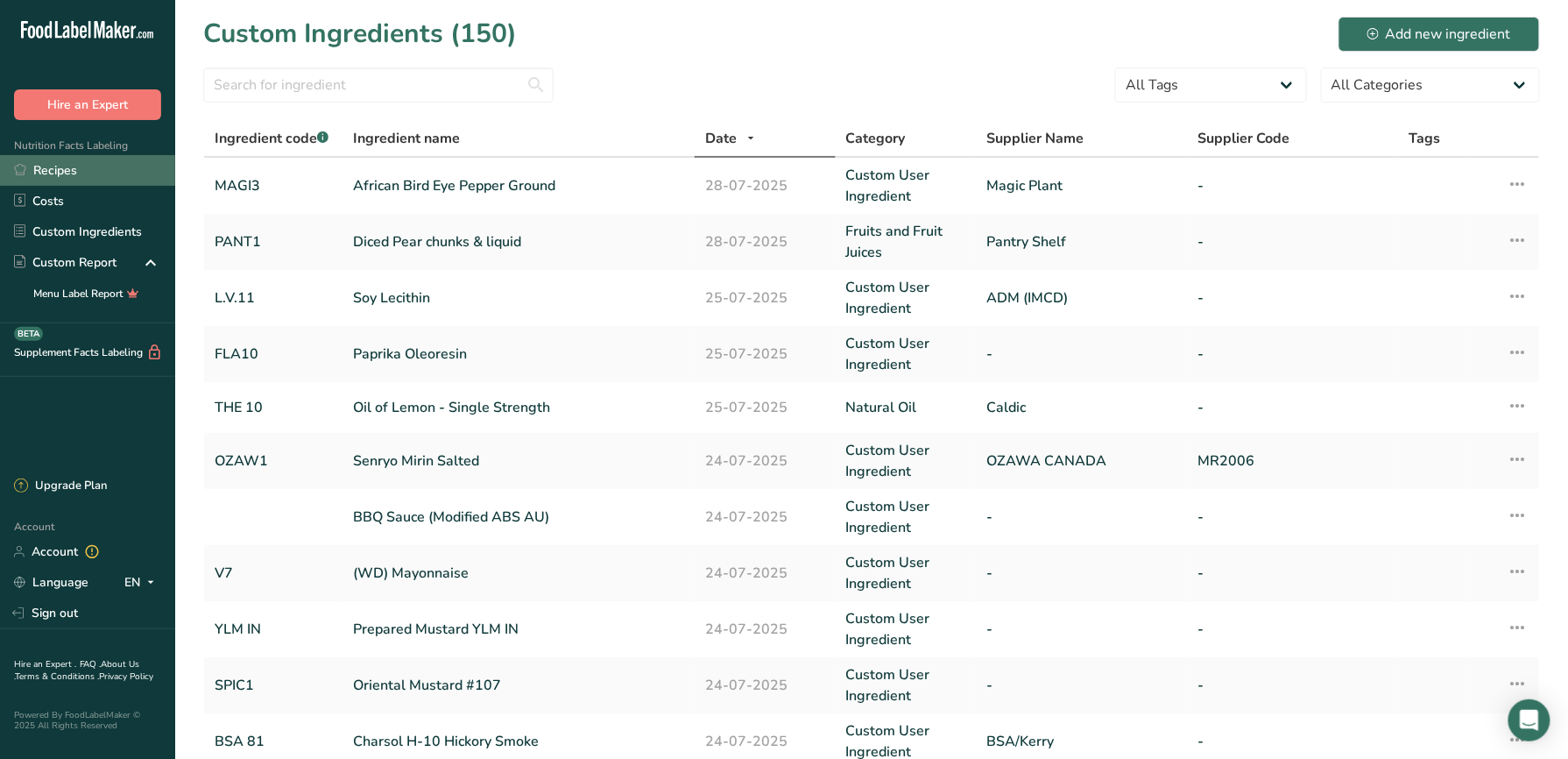 click on "Recipes" at bounding box center (88, 170) 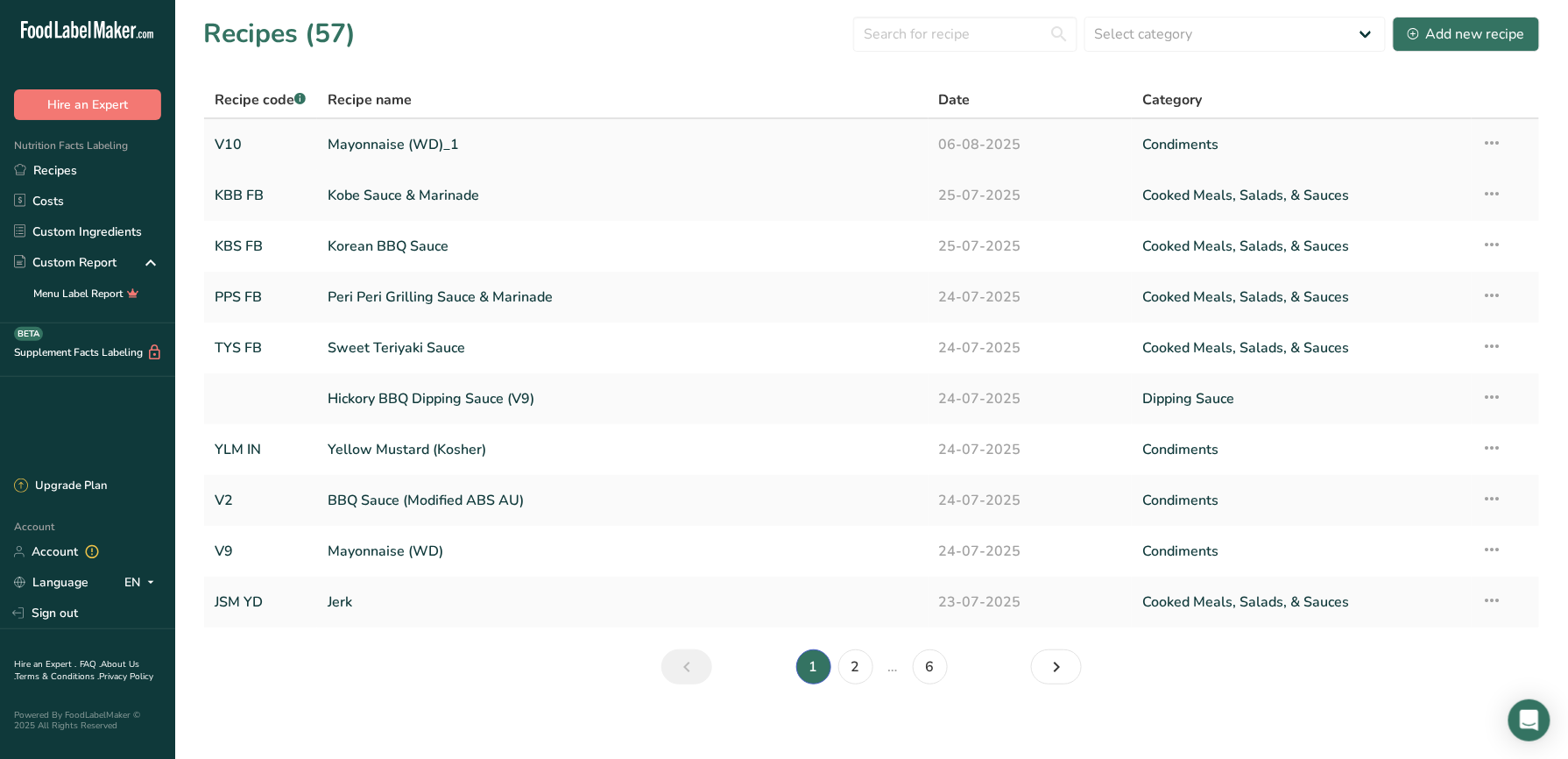 click on "Mayonnaise (WD)_1" at bounding box center [622, 145] 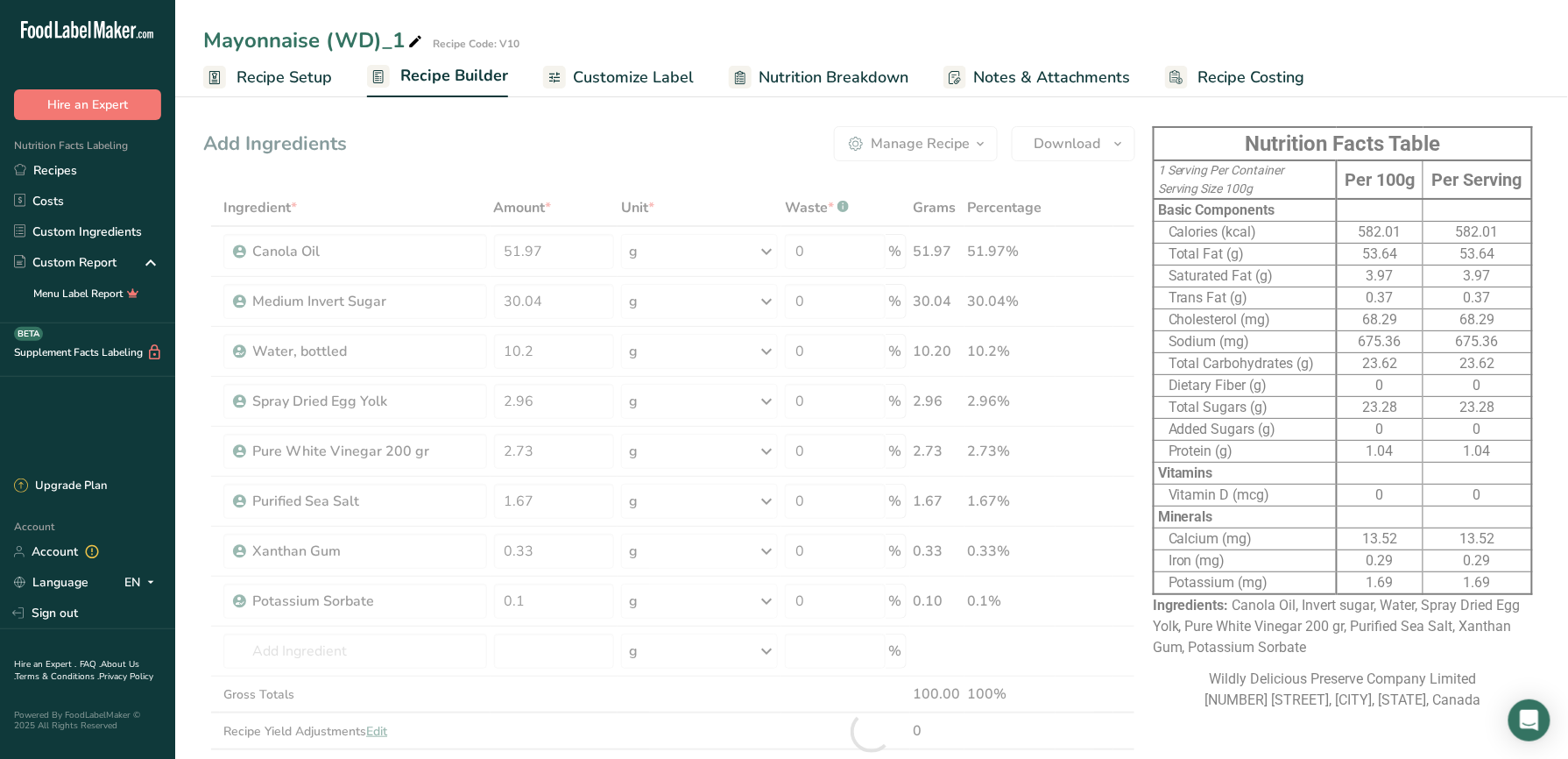 click on "Notes & Attachments" at bounding box center (1051, 77) 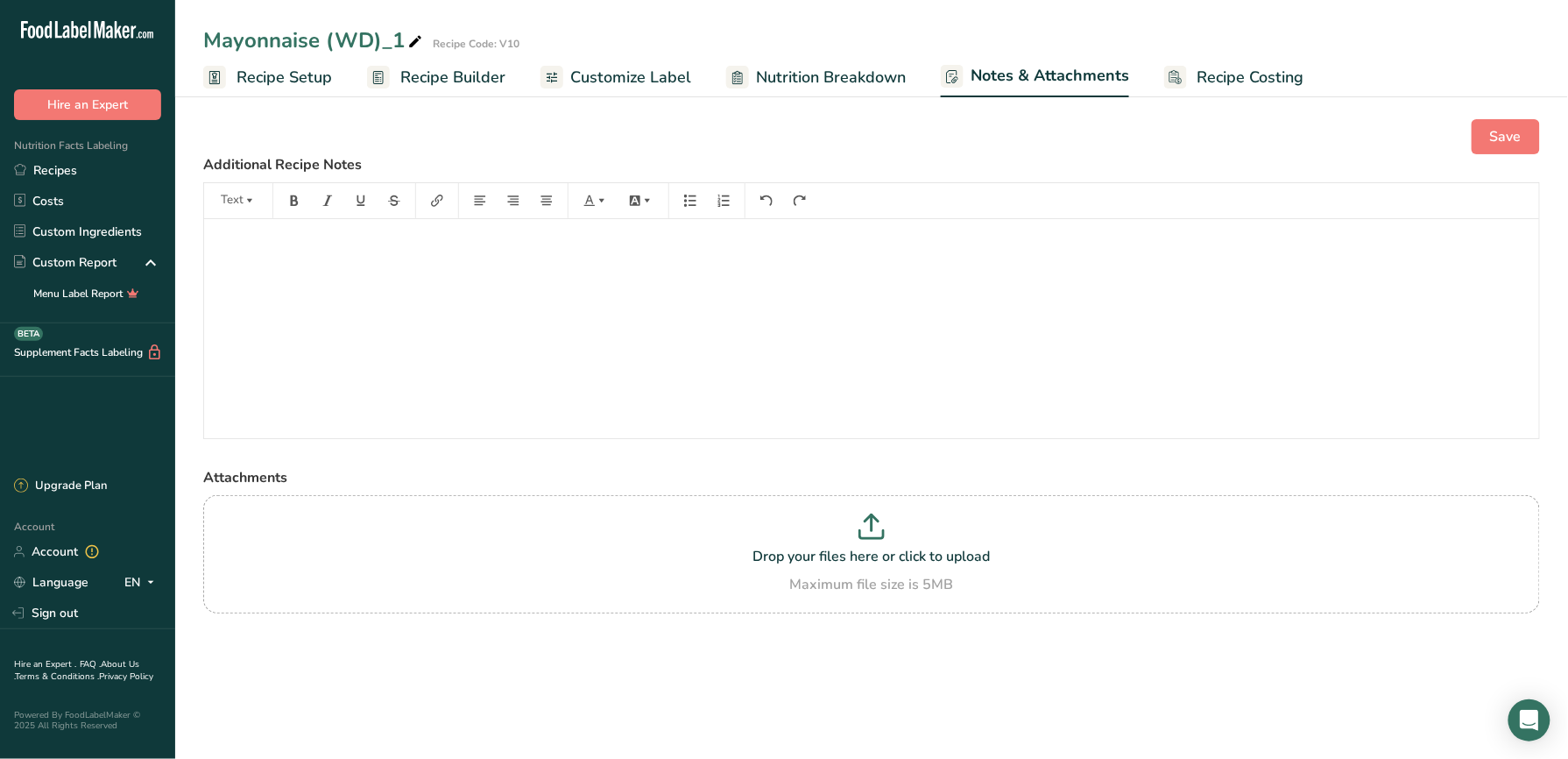 click on "Nutrition Breakdown" at bounding box center (830, 77) 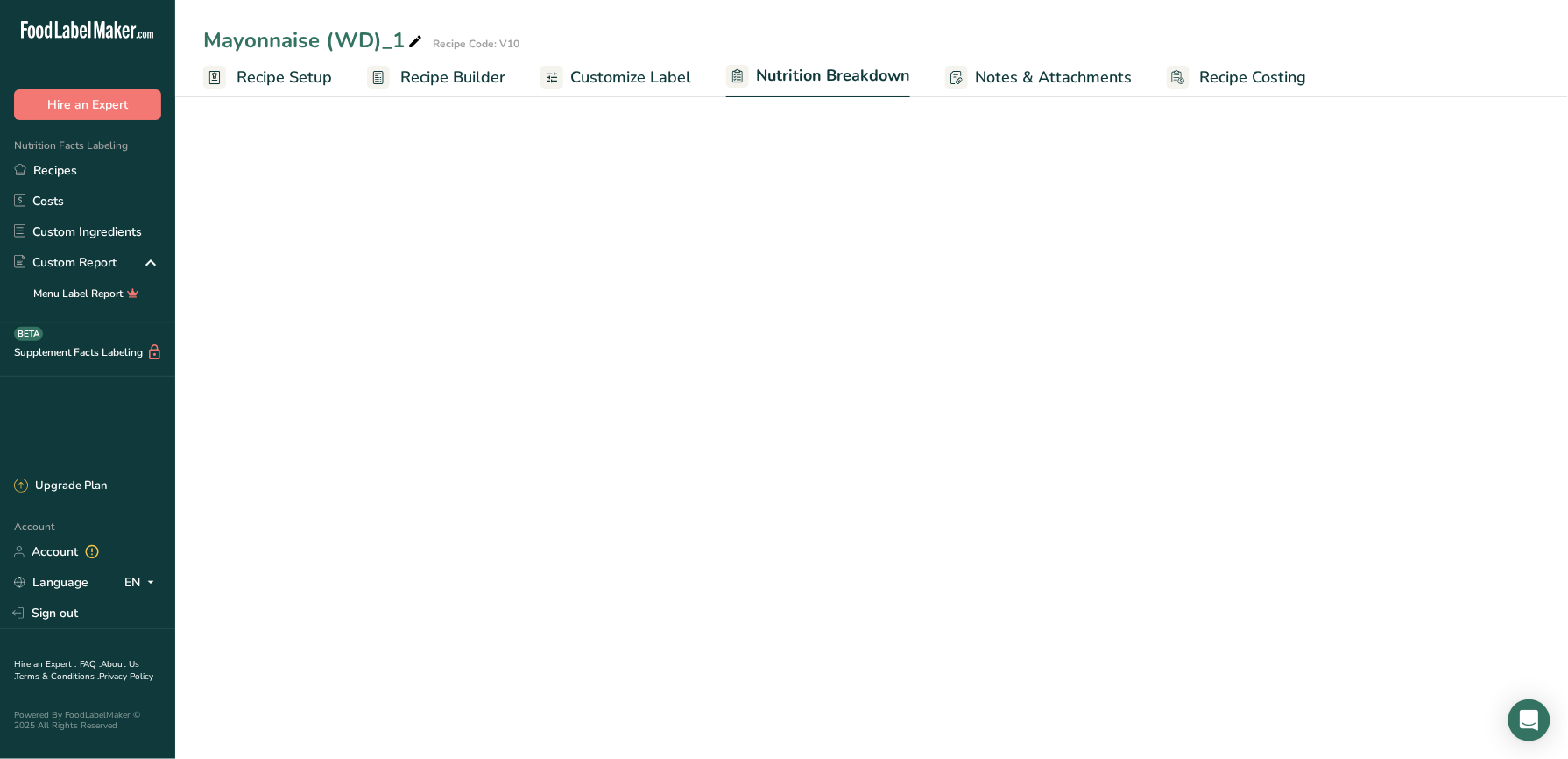 select on "Calories" 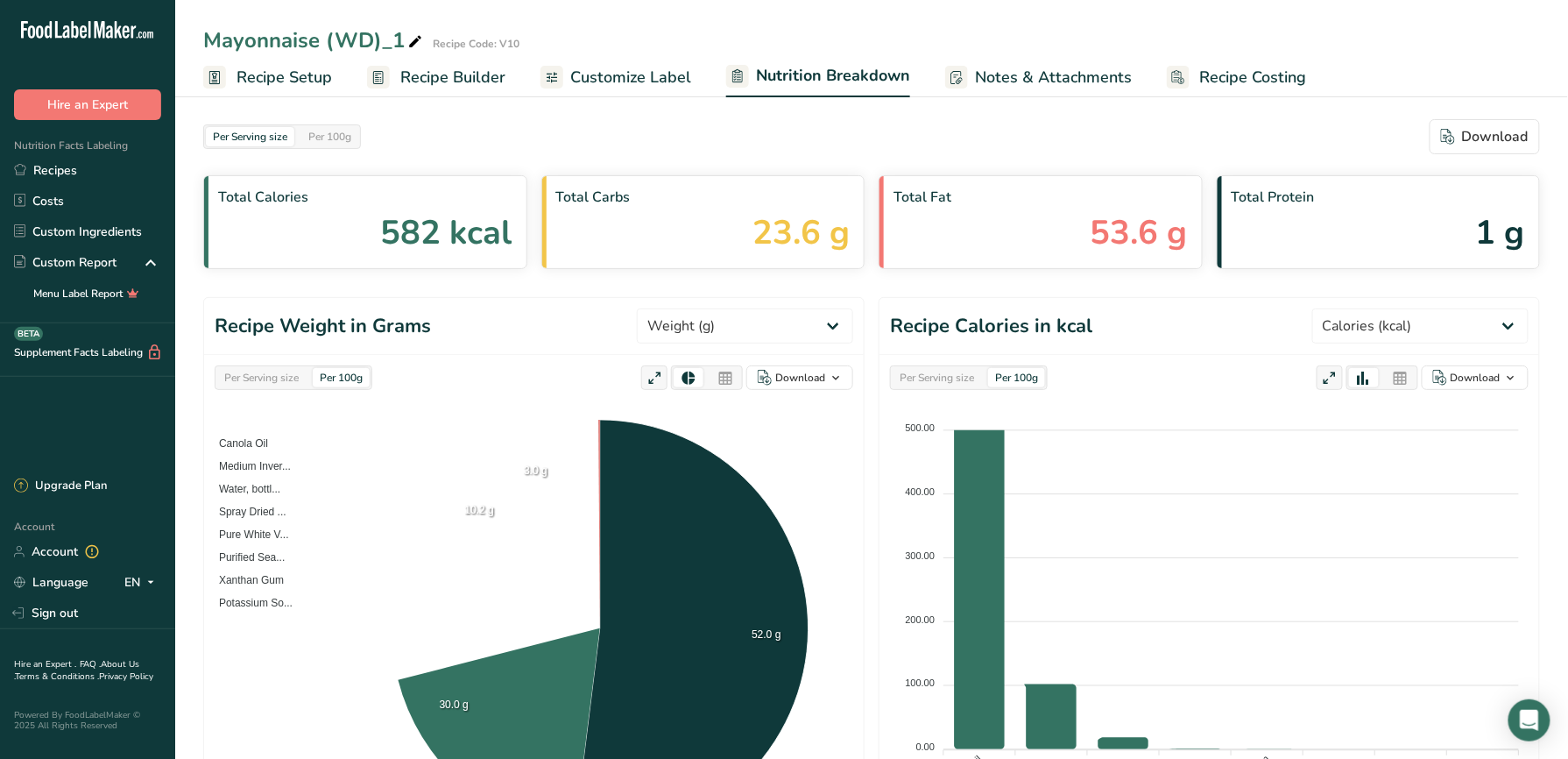 click on "Recipe Builder" at bounding box center [453, 77] 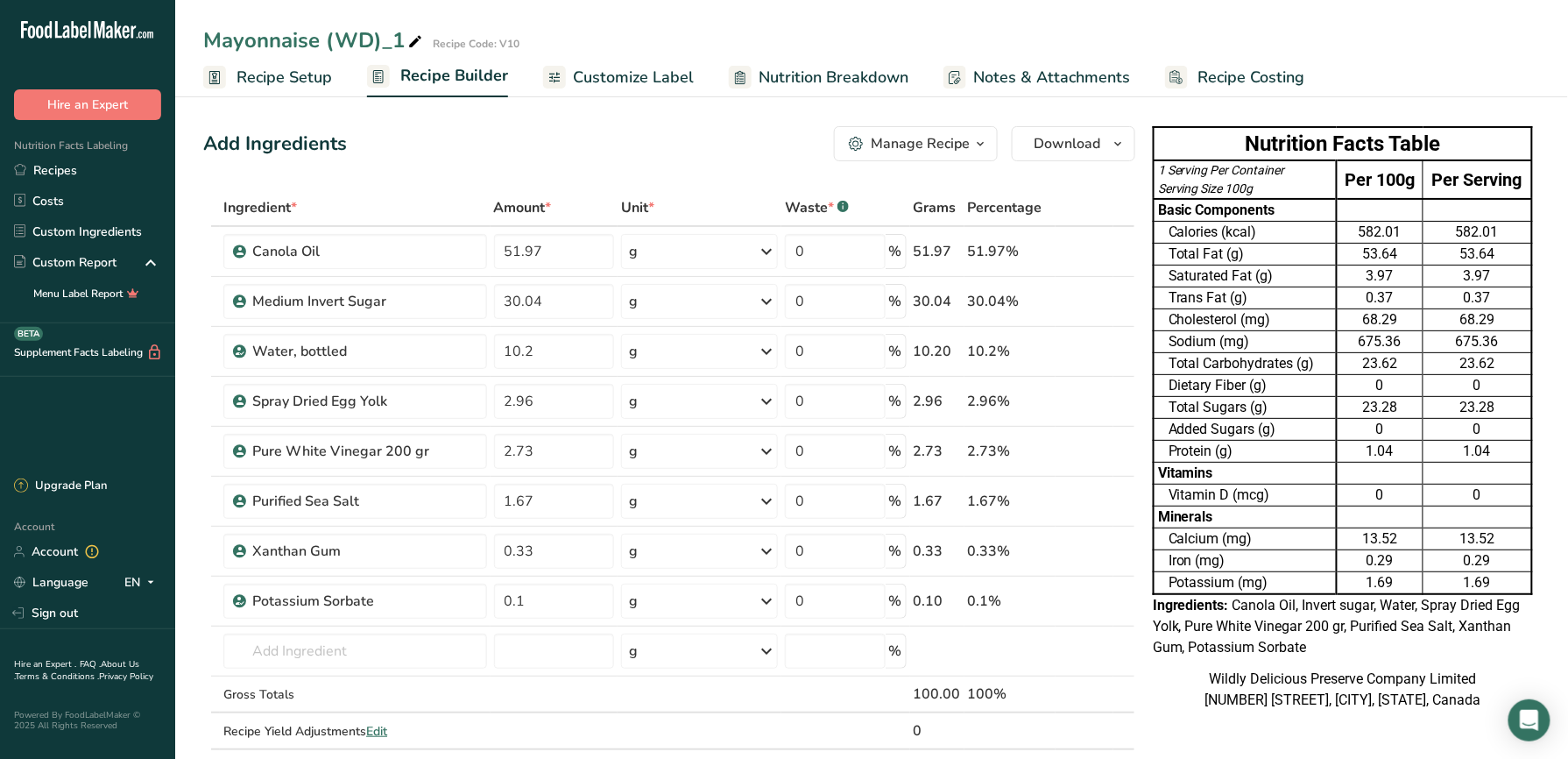 click on "Recipe Costing" at bounding box center (1252, 77) 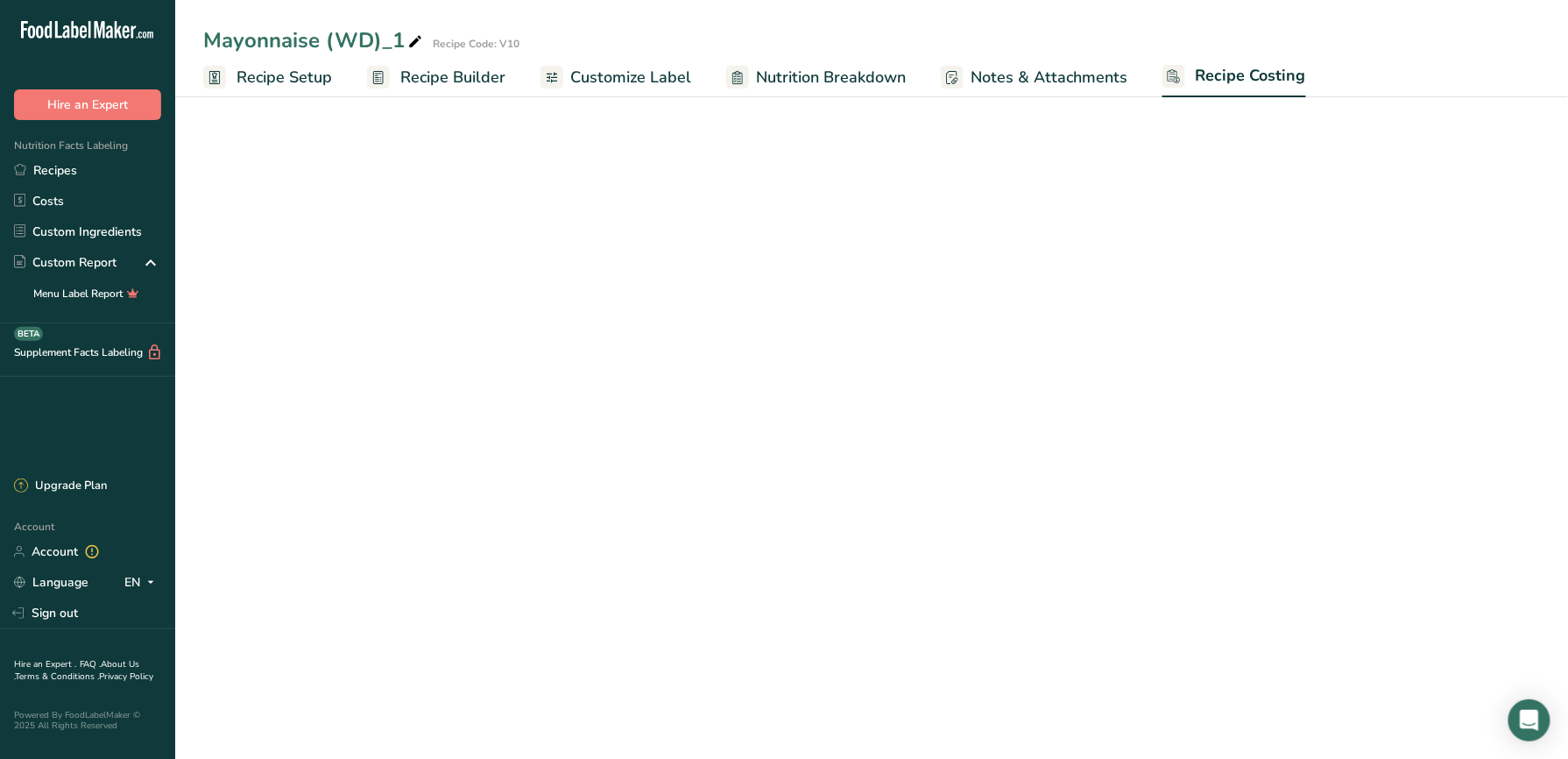 click on "Notes & Attachments" at bounding box center [1049, 77] 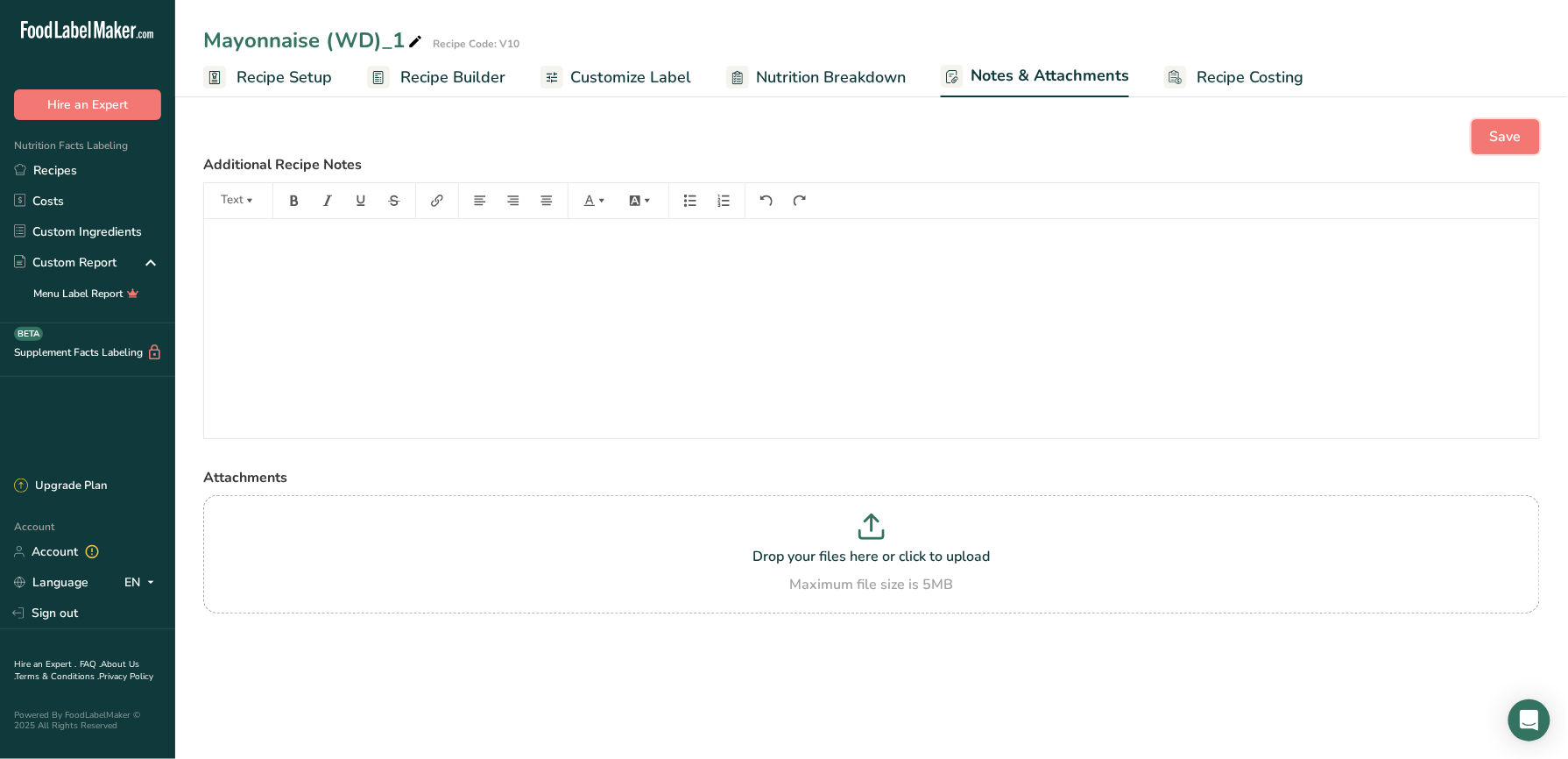 click on "Save" at bounding box center (1506, 137) 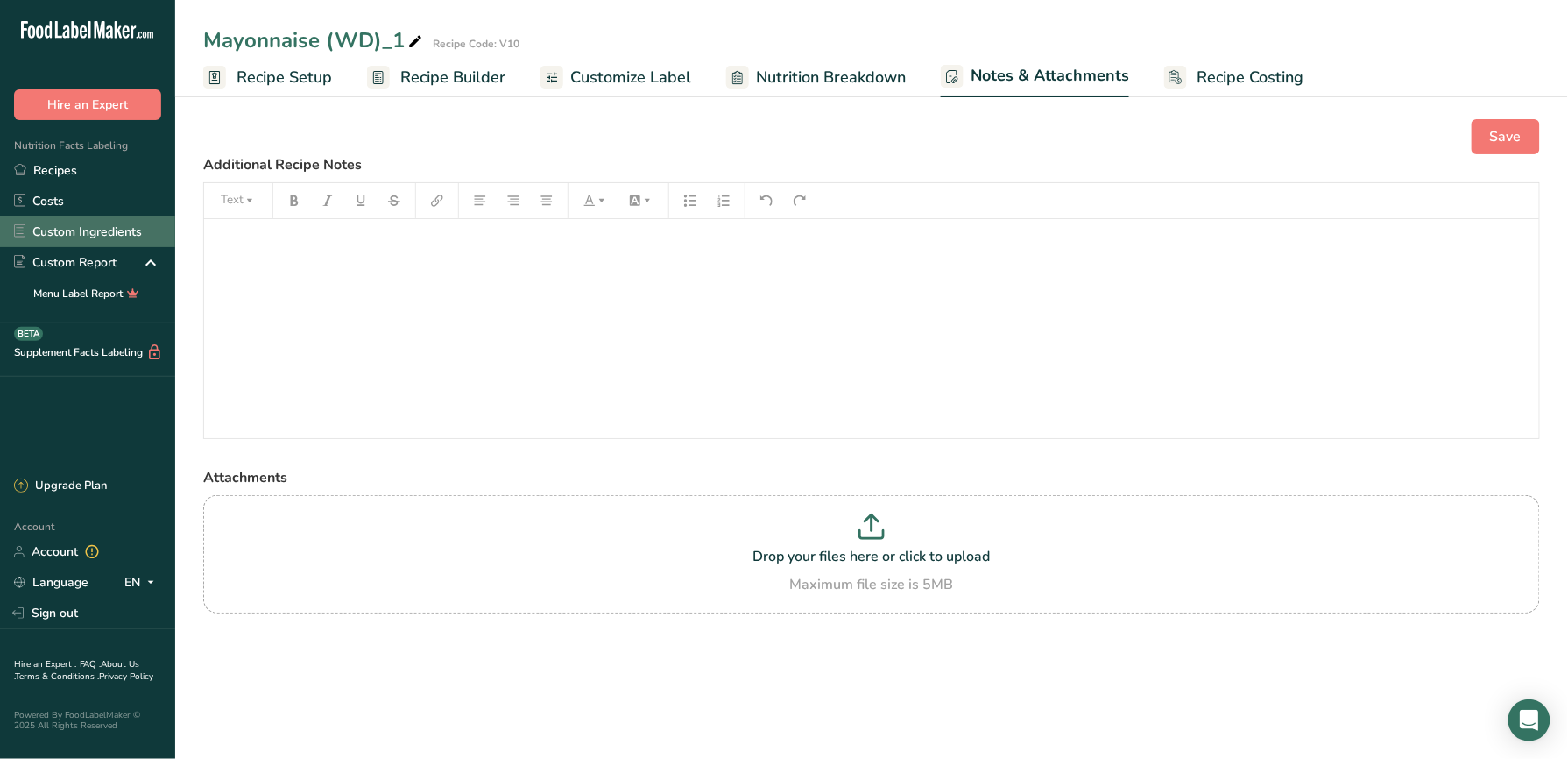 click on "Custom Ingredients" at bounding box center (88, 231) 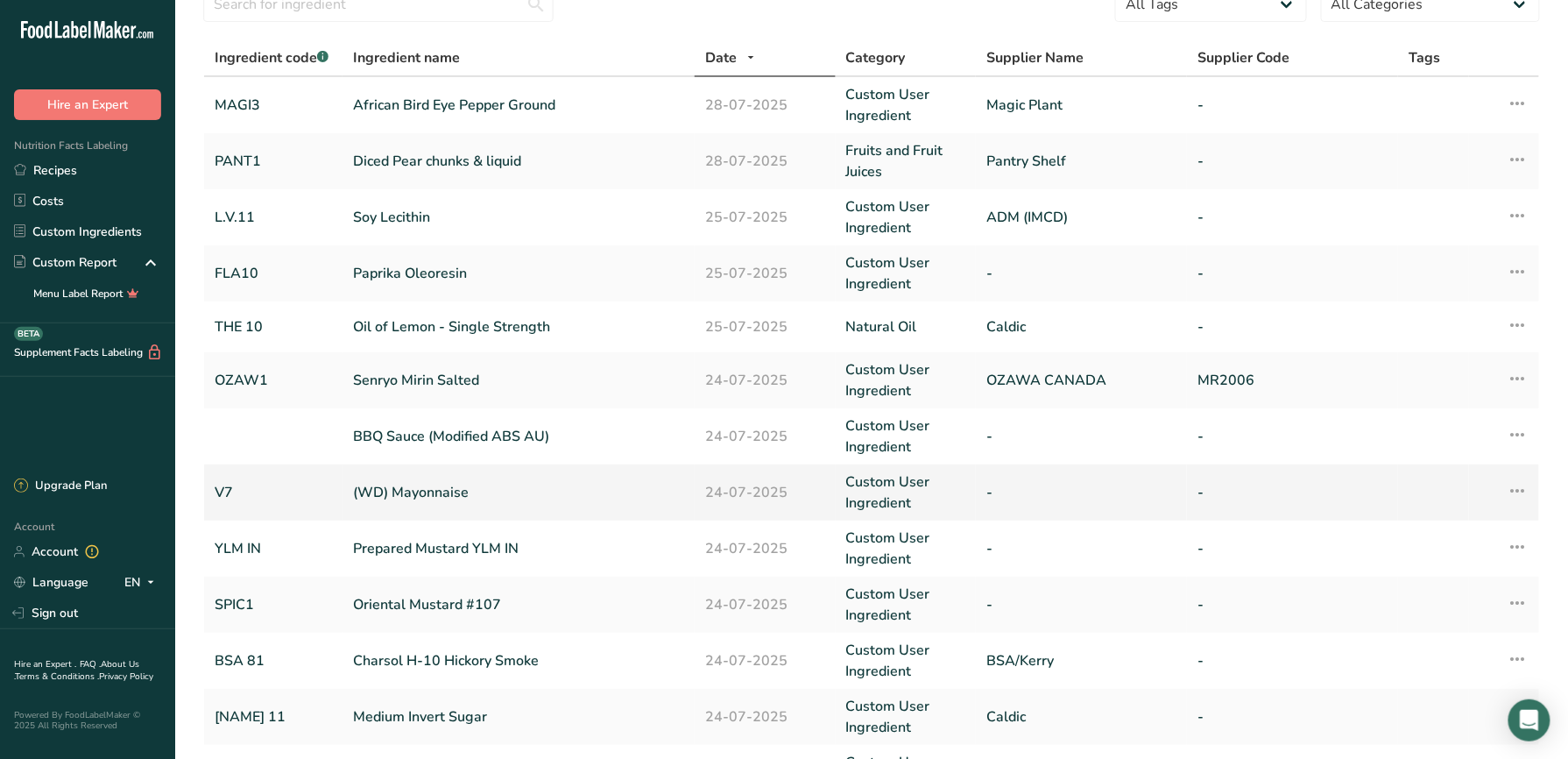 scroll, scrollTop: 117, scrollLeft: 0, axis: vertical 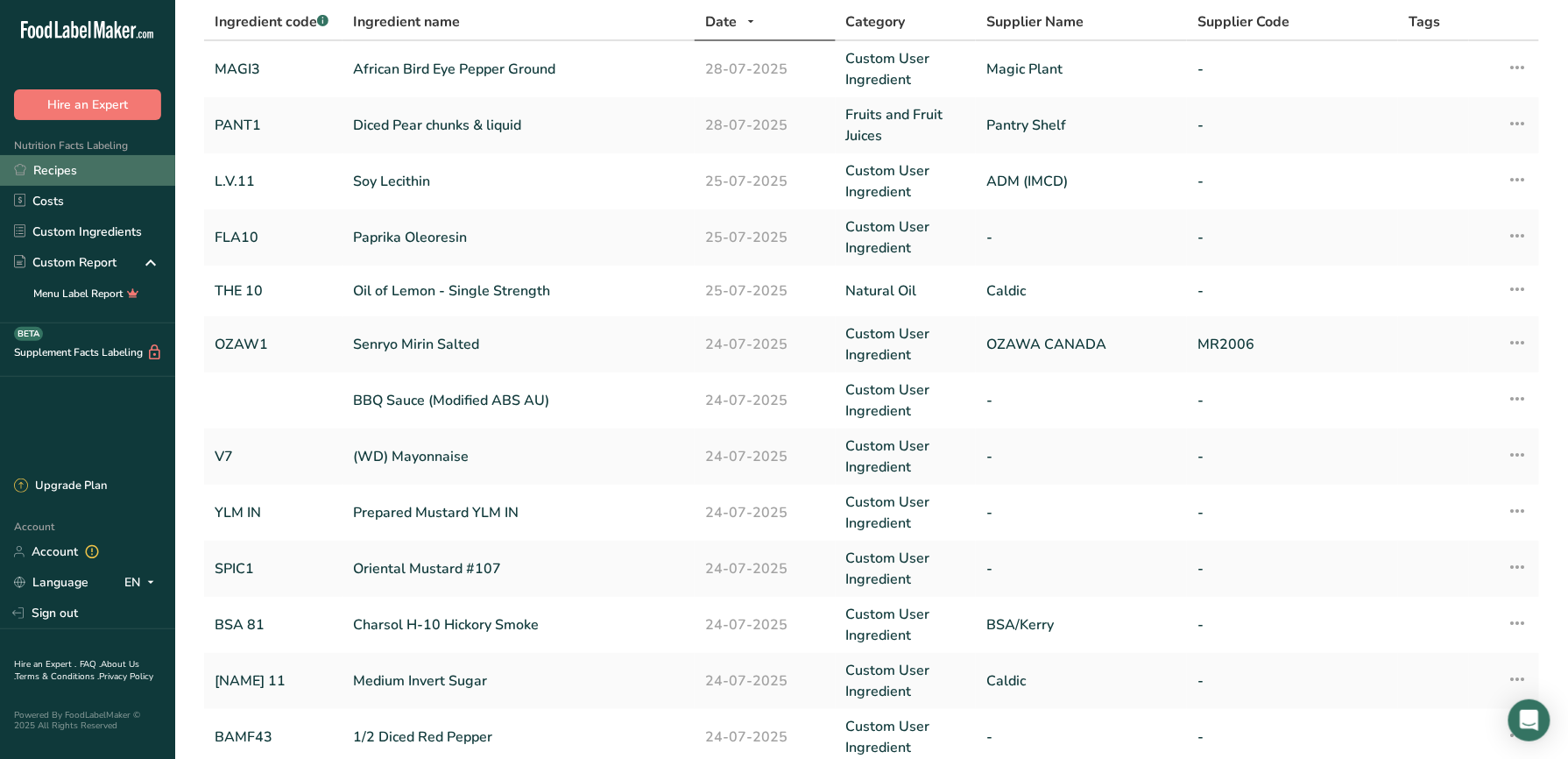 drag, startPoint x: 75, startPoint y: 172, endPoint x: 89, endPoint y: 179, distance: 15.652476 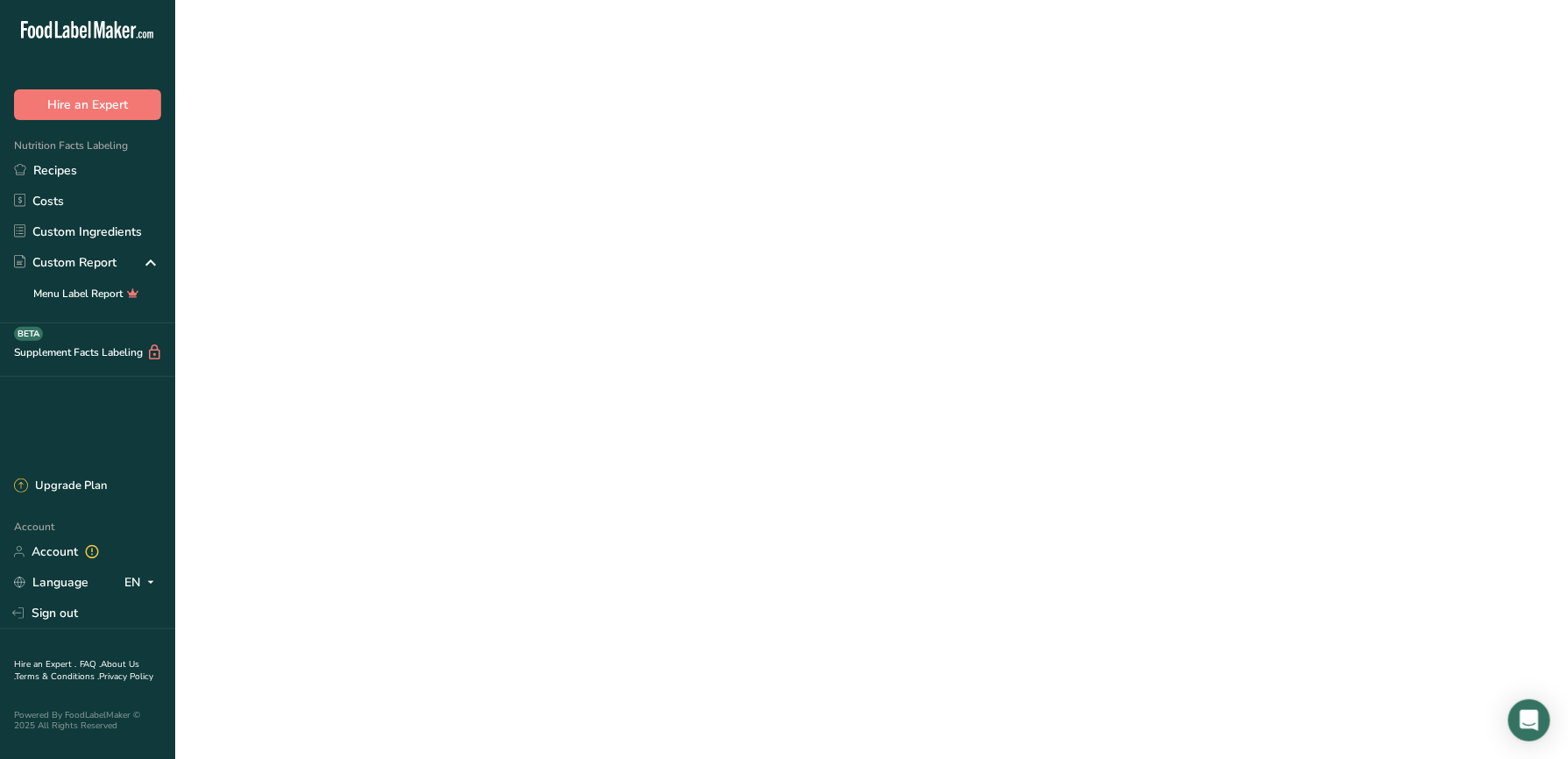 scroll, scrollTop: 0, scrollLeft: 0, axis: both 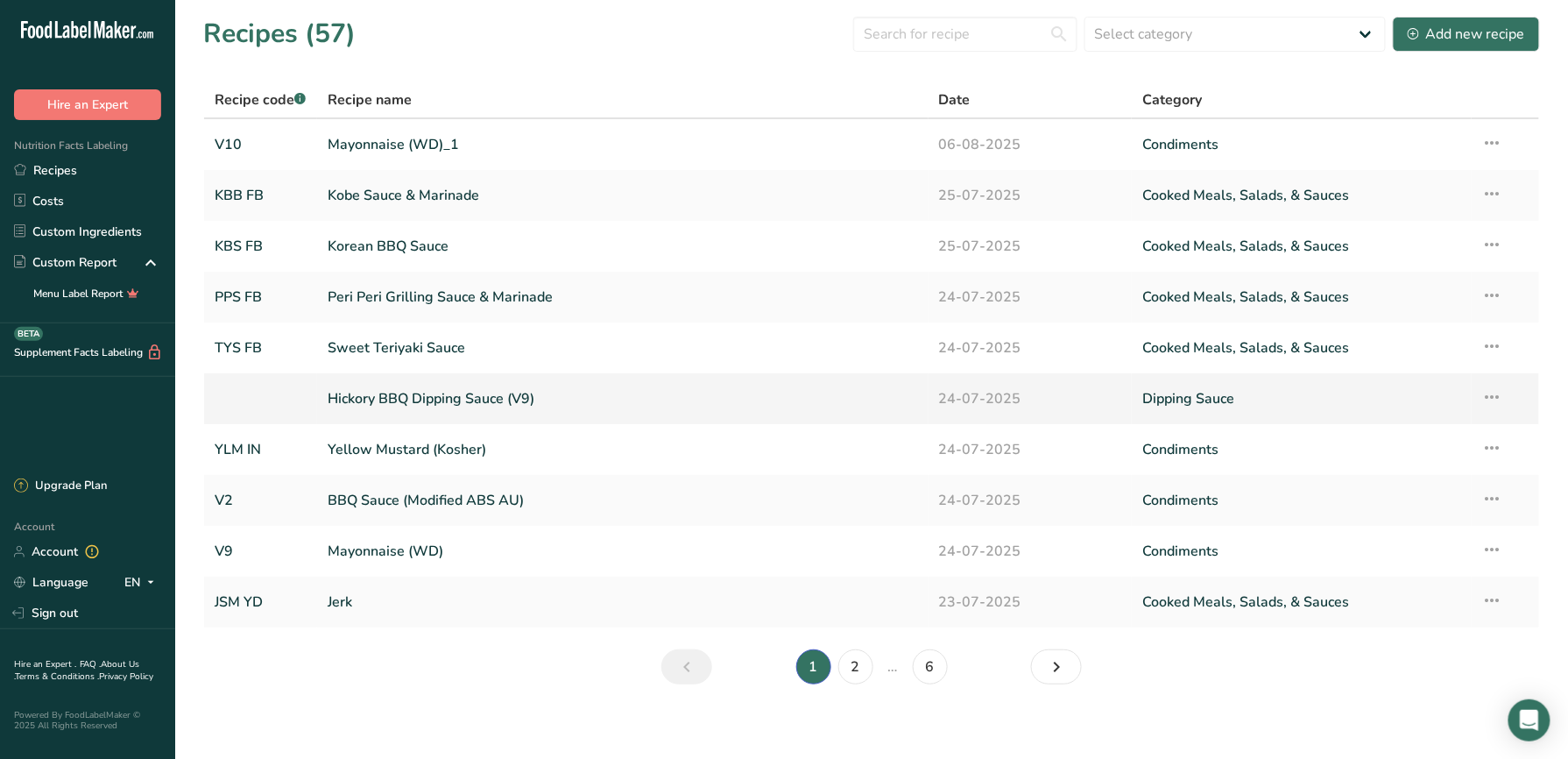 click on "Hickory BBQ Dipping Sauce (V9)" at bounding box center [622, 399] 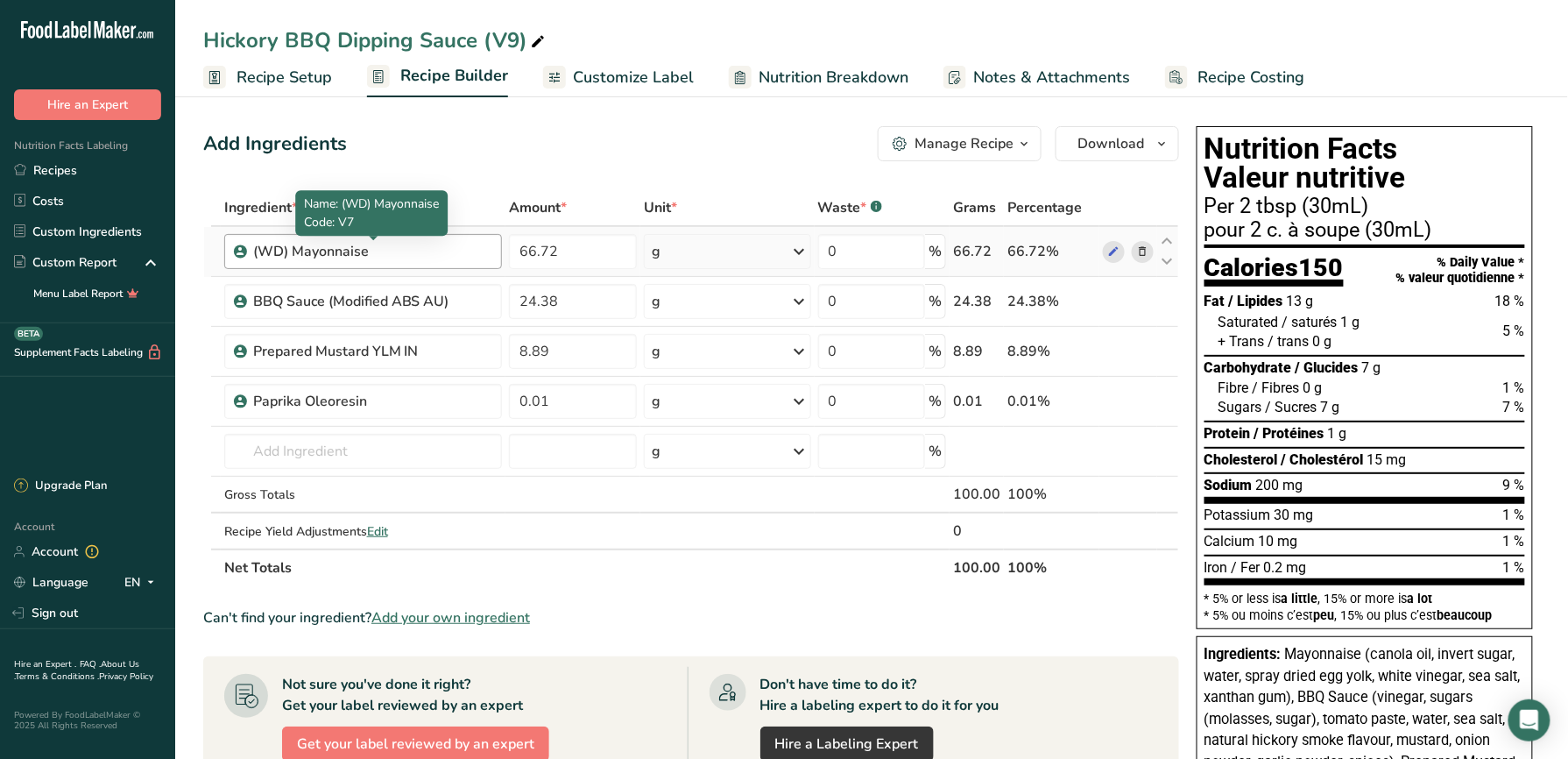 click on "(WD) Mayonnaise" at bounding box center (363, 252) 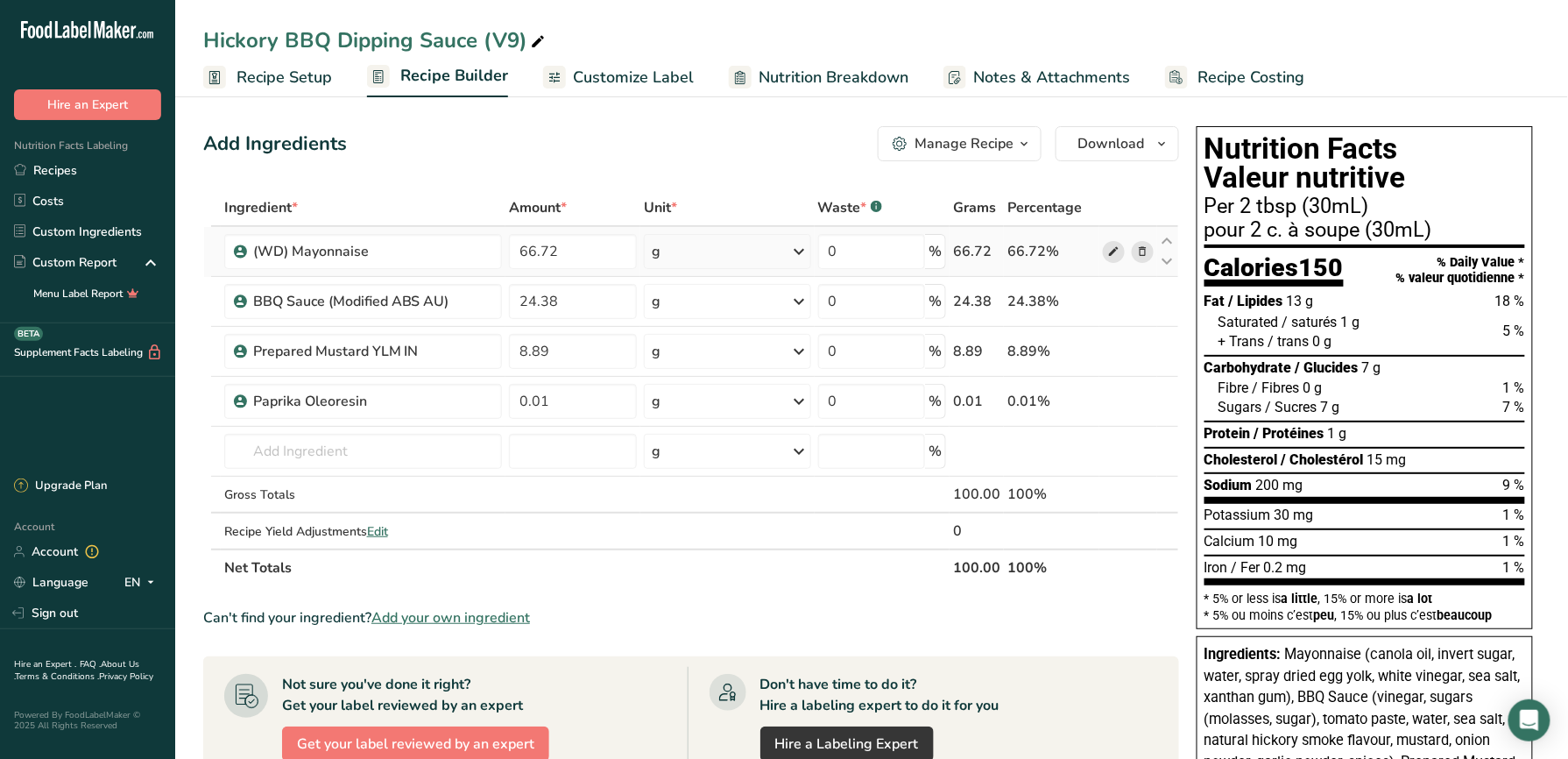 click at bounding box center [1113, 252] 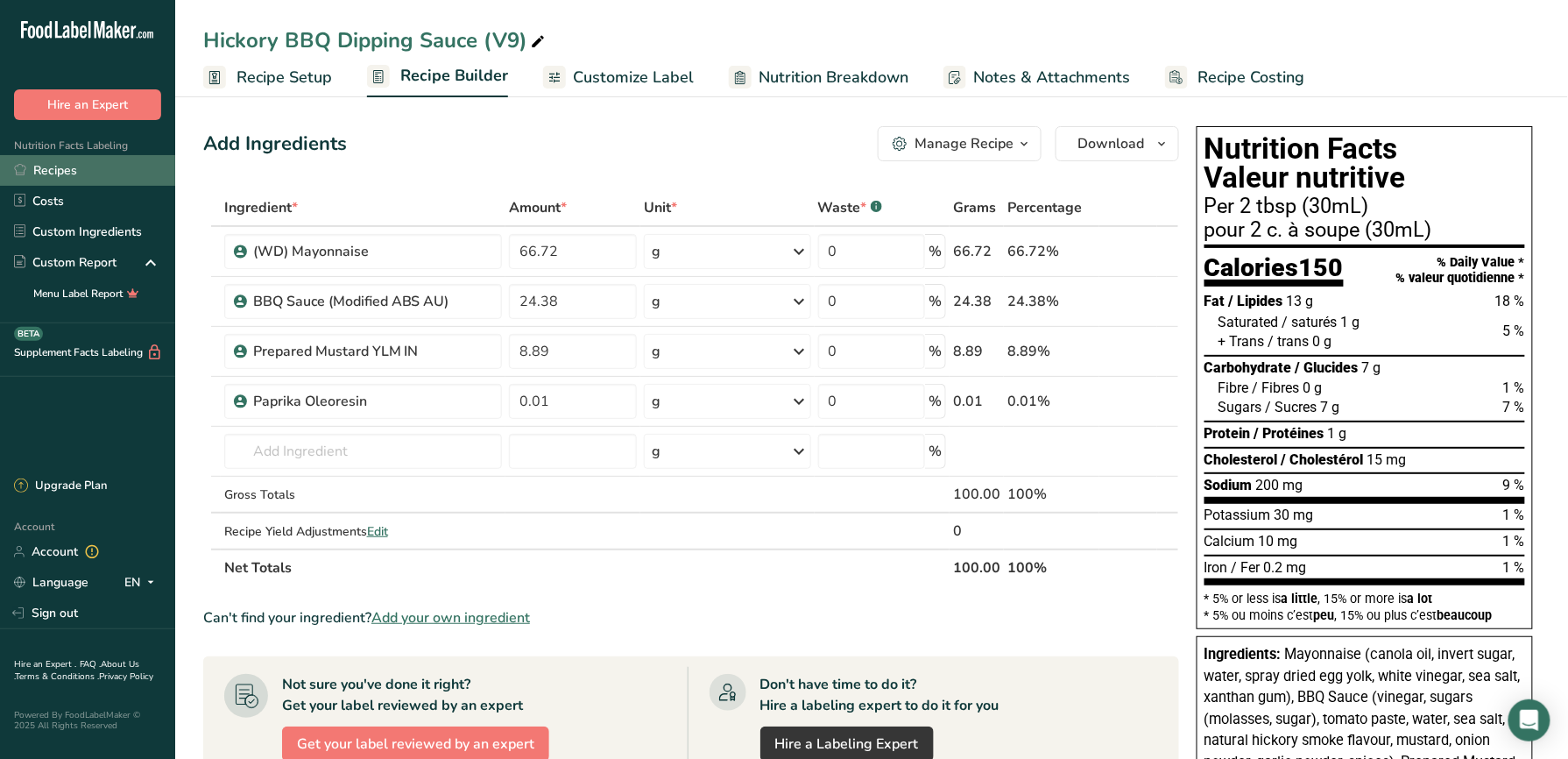 click on "Recipes" at bounding box center (88, 170) 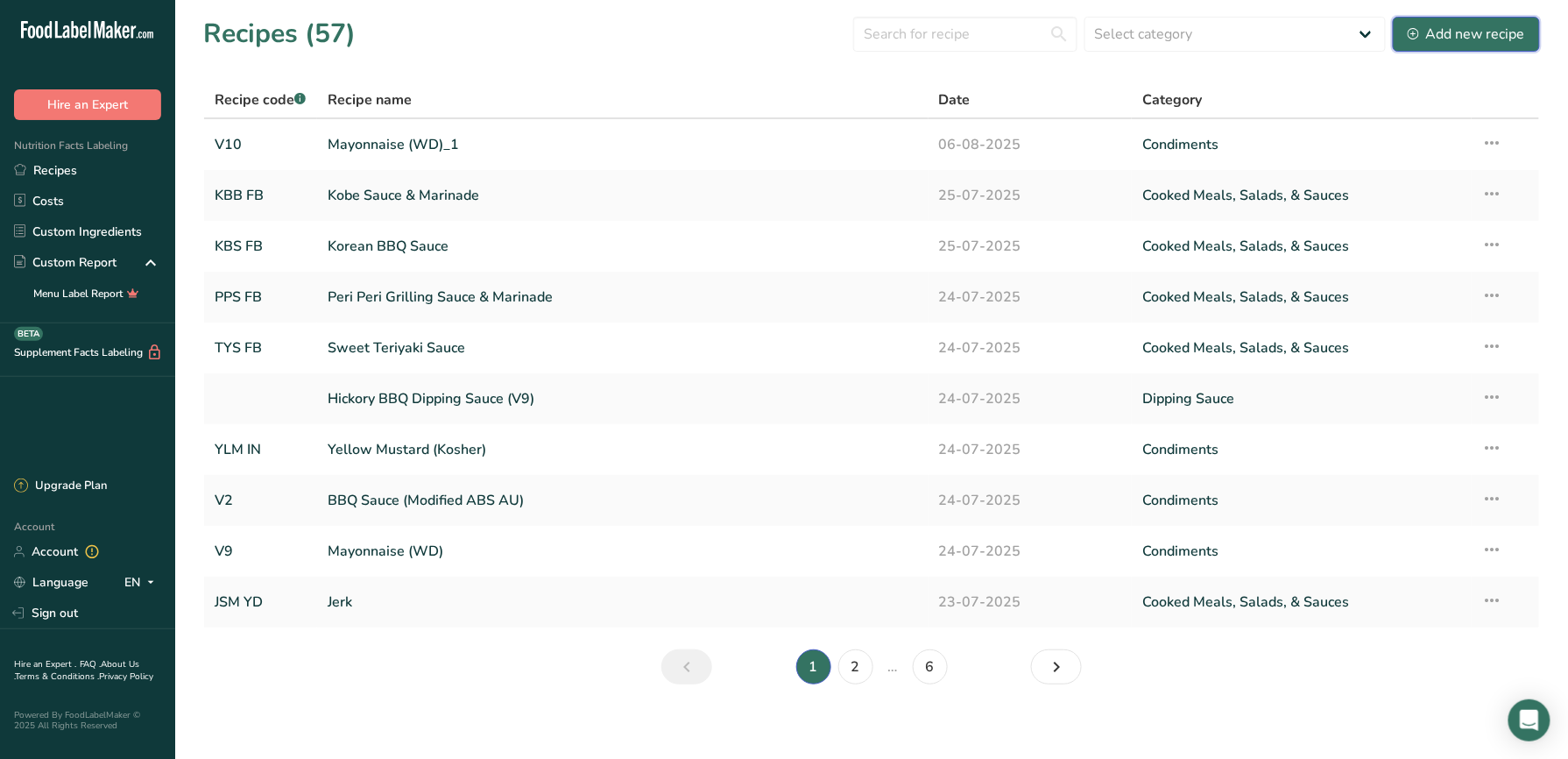 click on "Select category
All
Baked Goods
Beverages
Condiments
Confectionery
Cooked Meals, Salads, & Sauces
Dairy
Dipping Sauce
Dressings for salad, dipping oil for bread
Fruit Butter
Jams, Jellies, Marmalades, Toppers
No Sugar Added BBQ Sauces
Snacks
Toppers
Vegetable Oils
Add new recipe" at bounding box center (1197, 34) 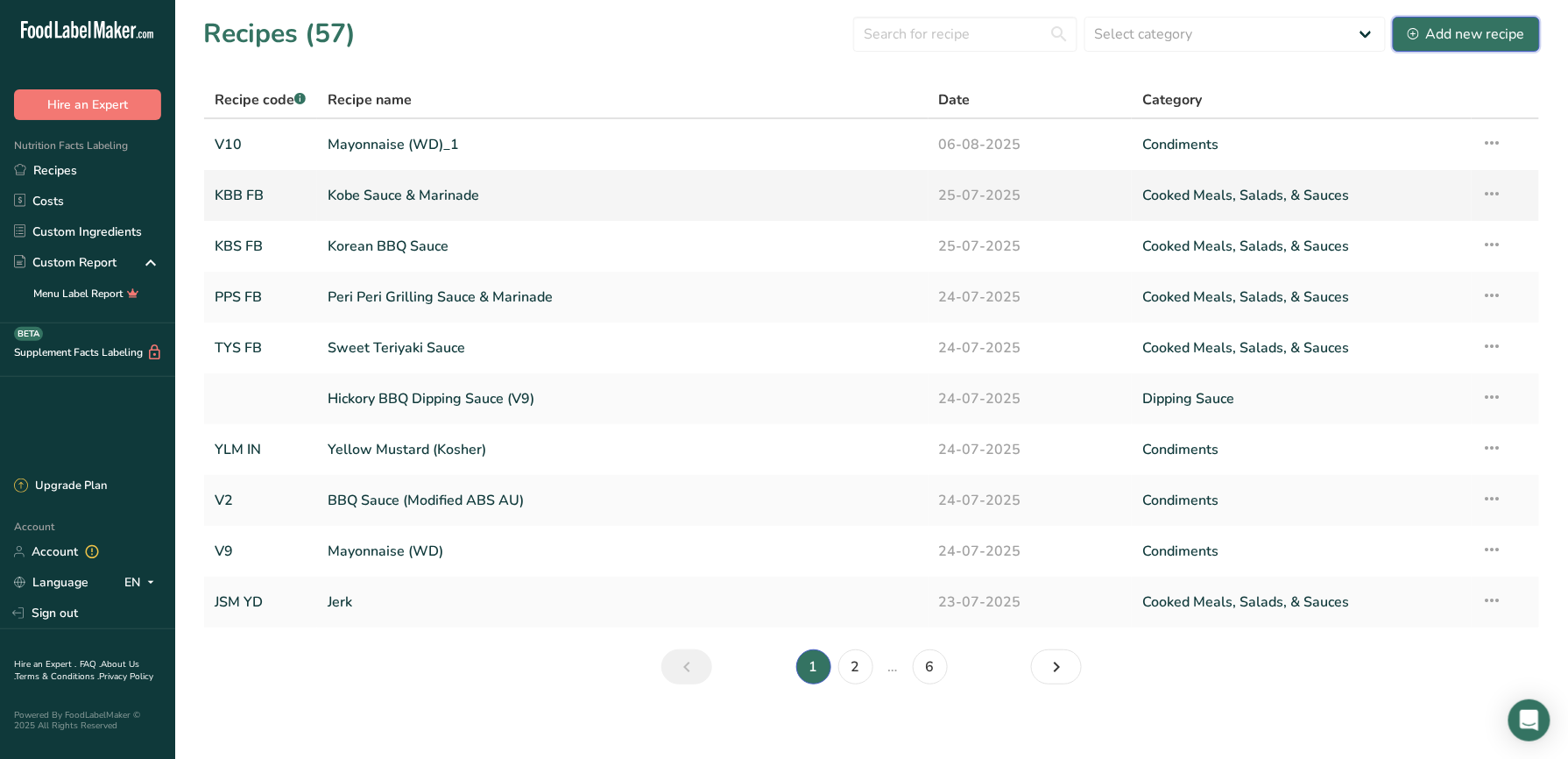 drag, startPoint x: 1409, startPoint y: 36, endPoint x: 1134, endPoint y: 184, distance: 312.29633 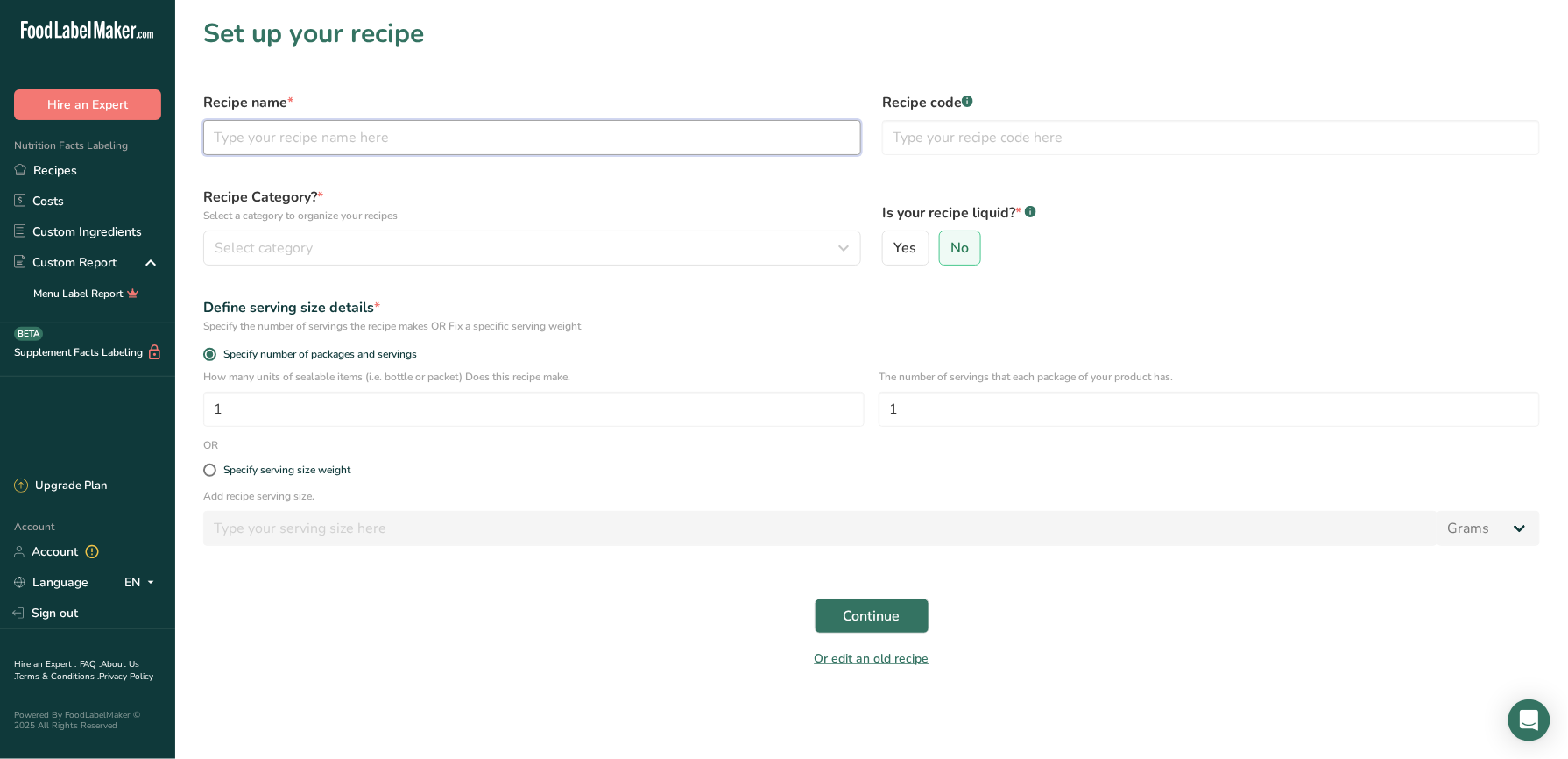 click at bounding box center [532, 138] 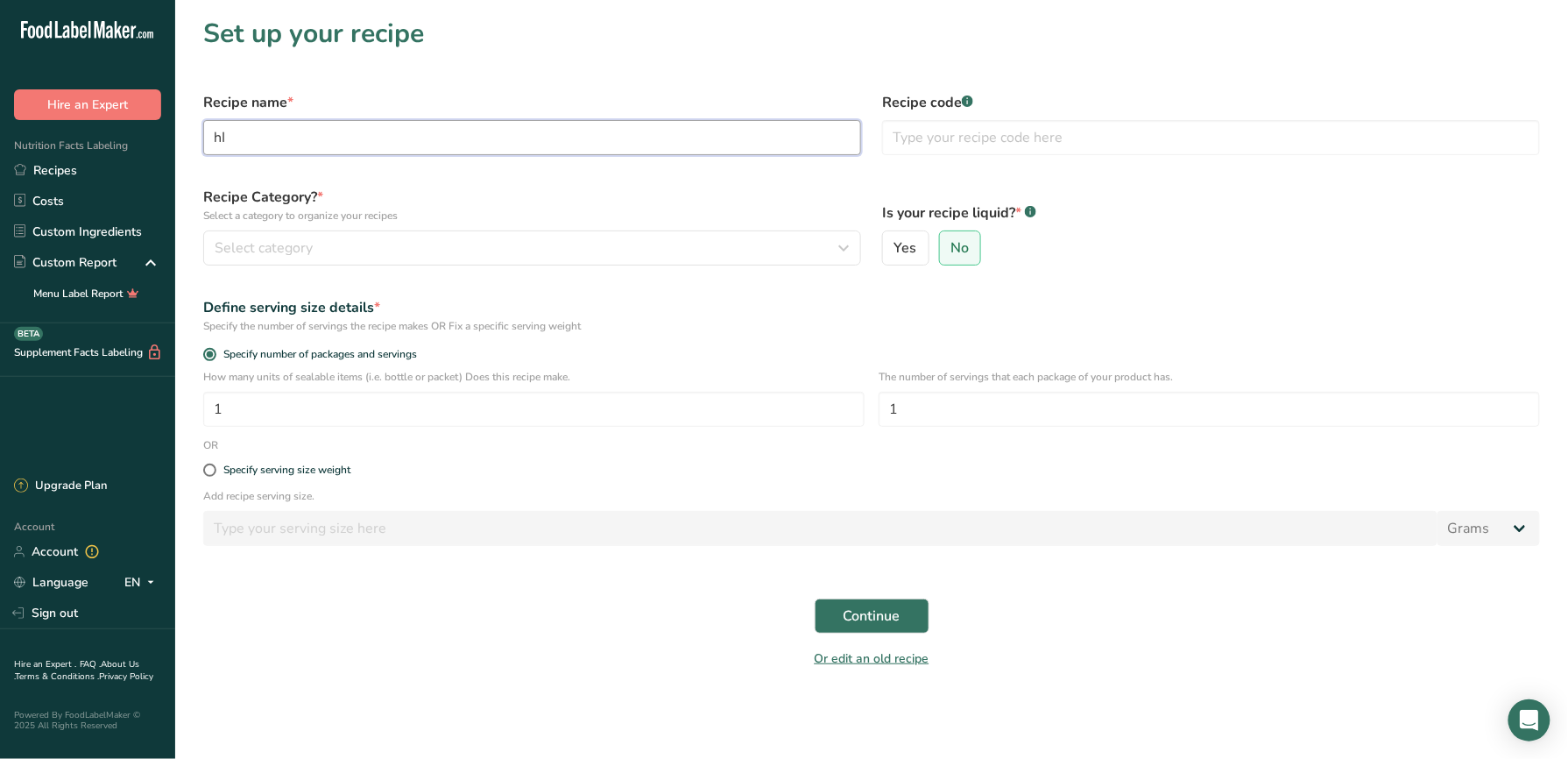 type on "h" 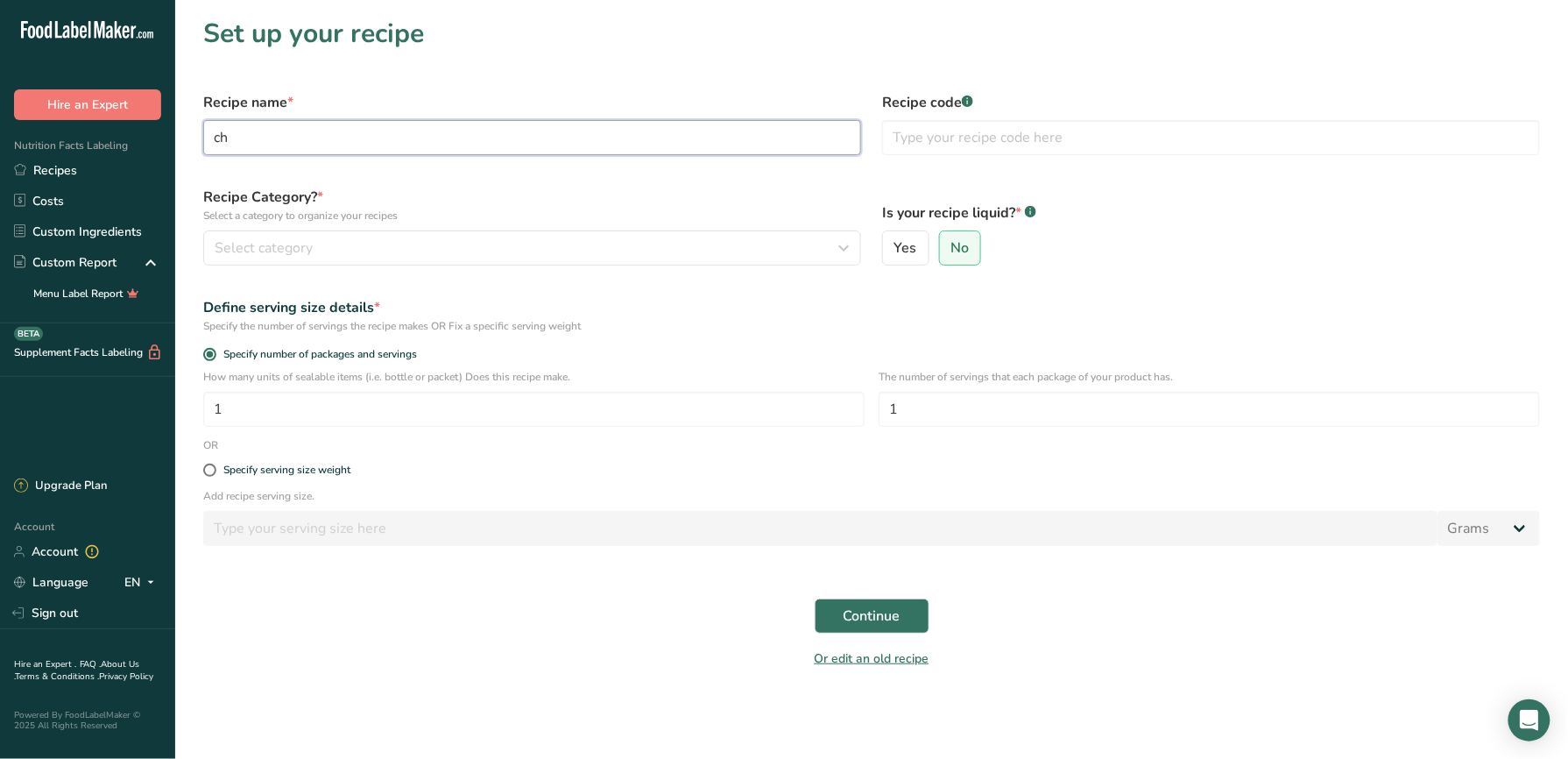 type on "c" 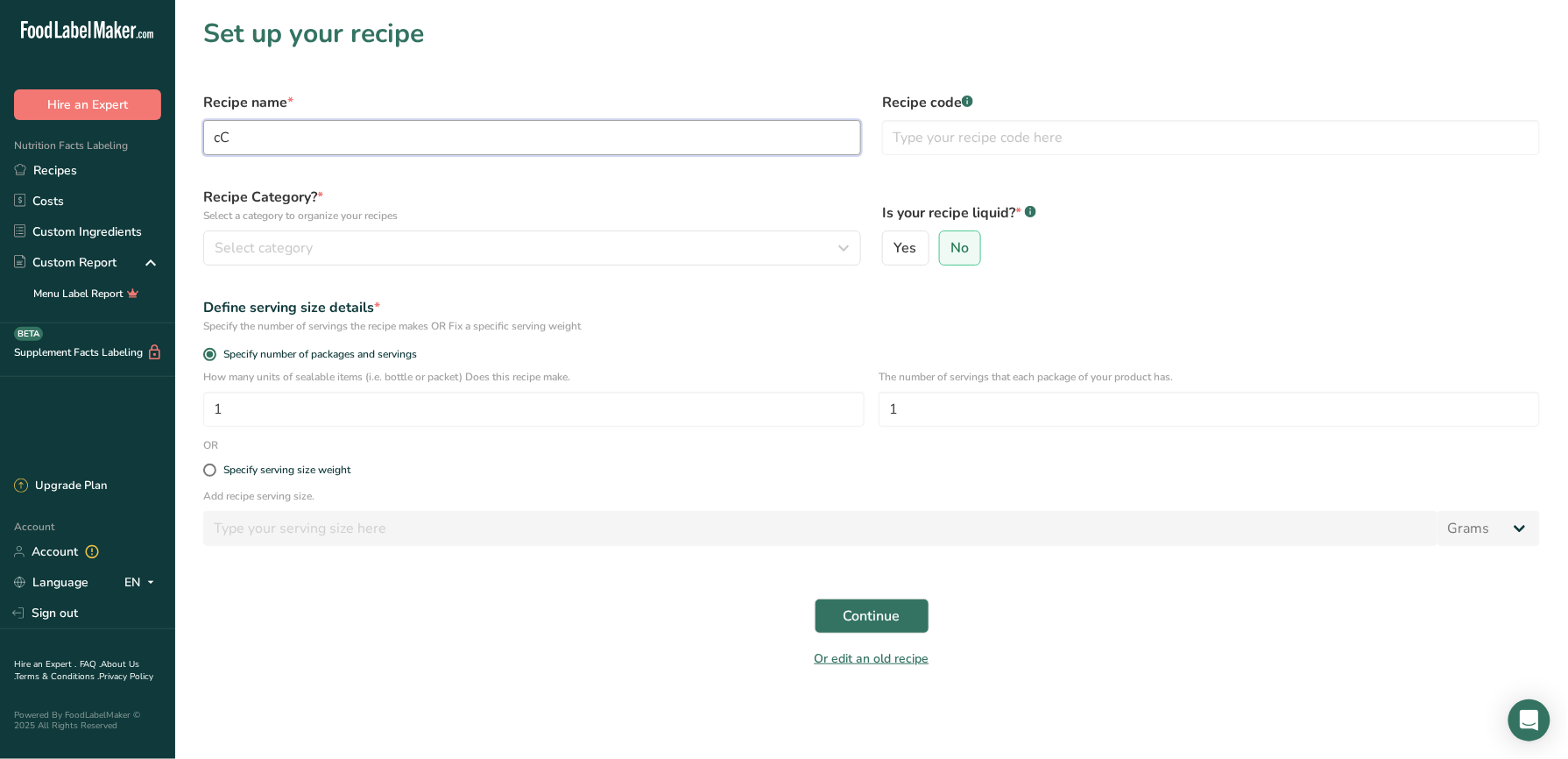 type on "c" 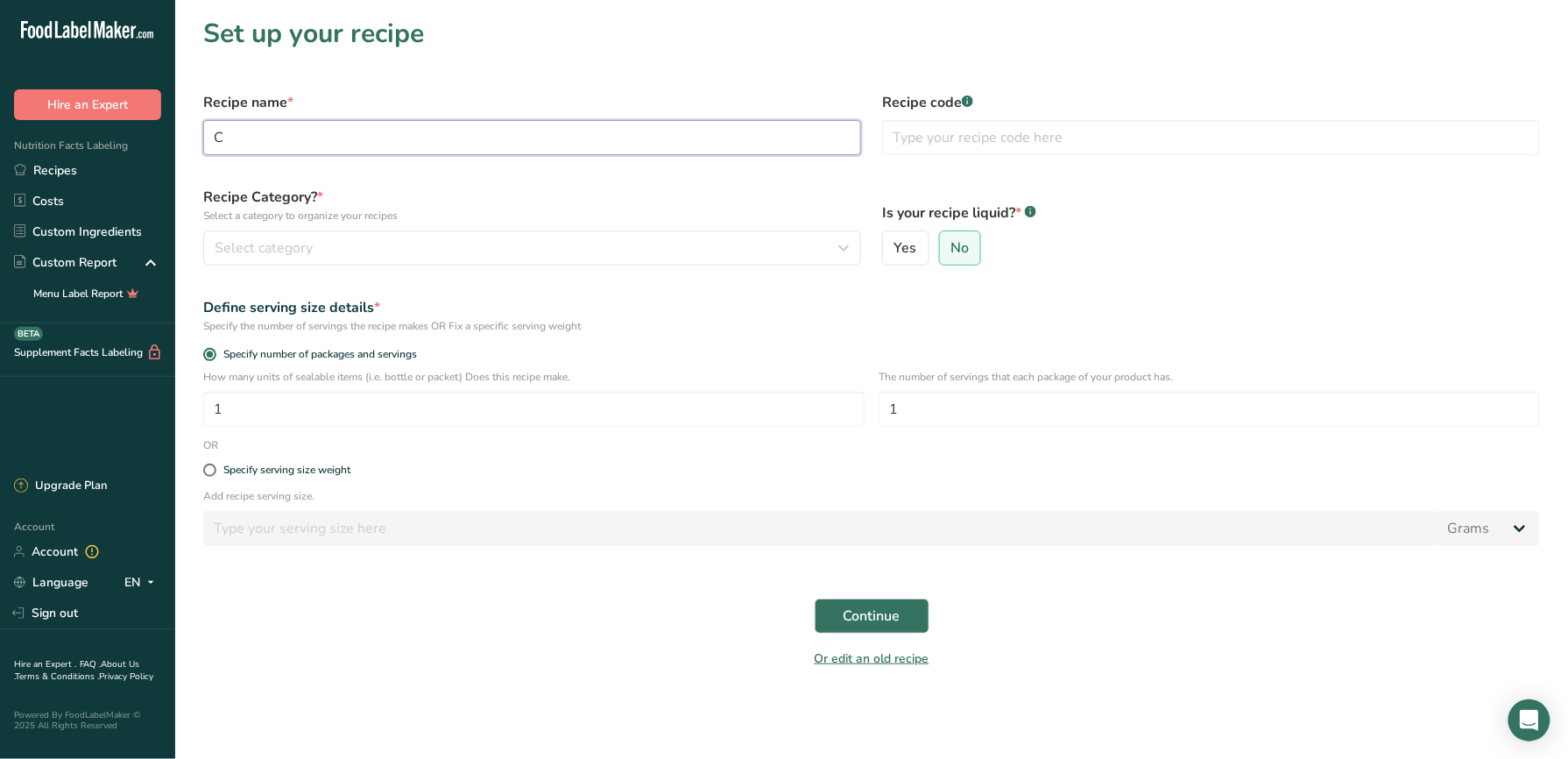 type on "C" 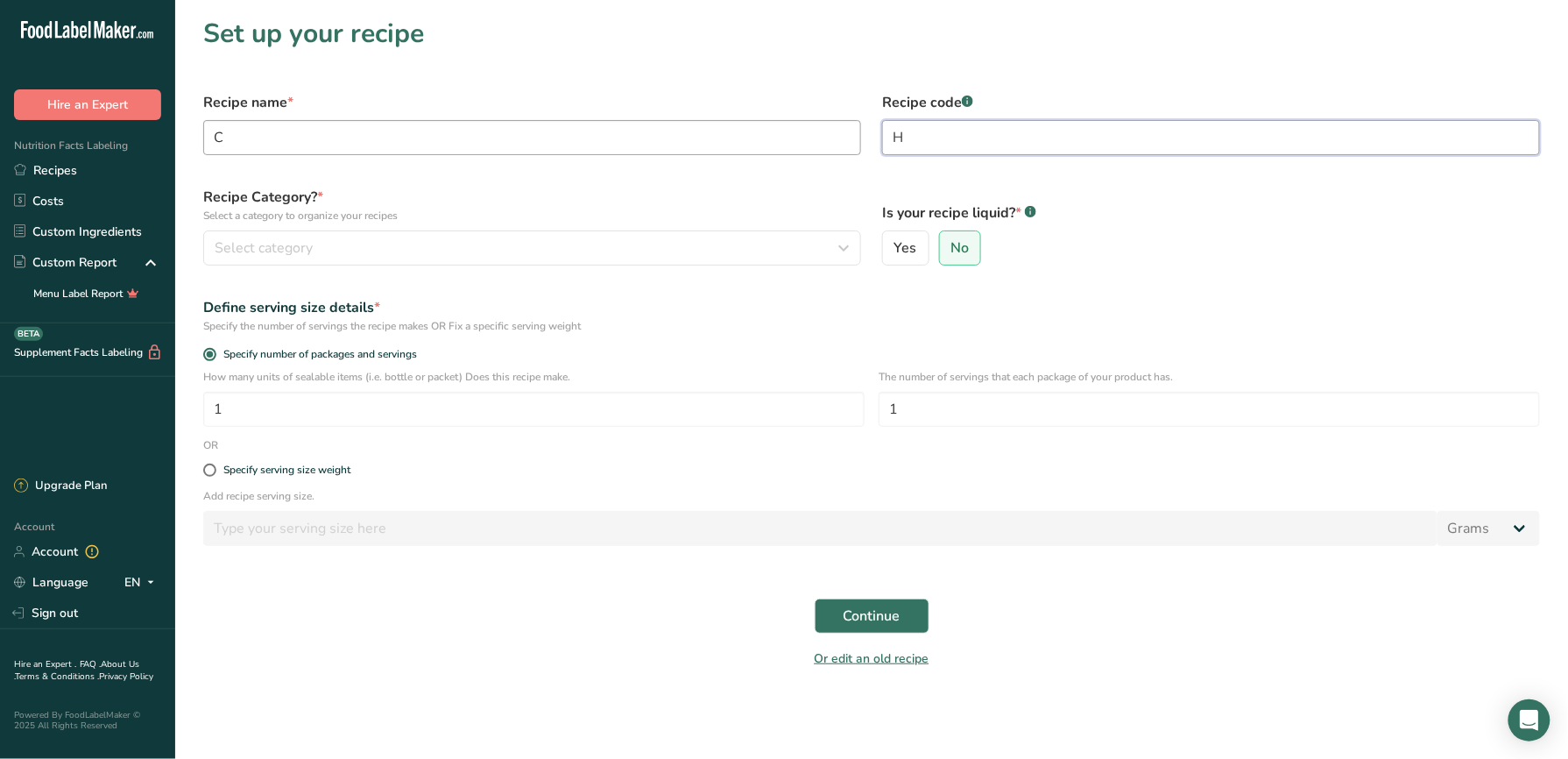 type on "H" 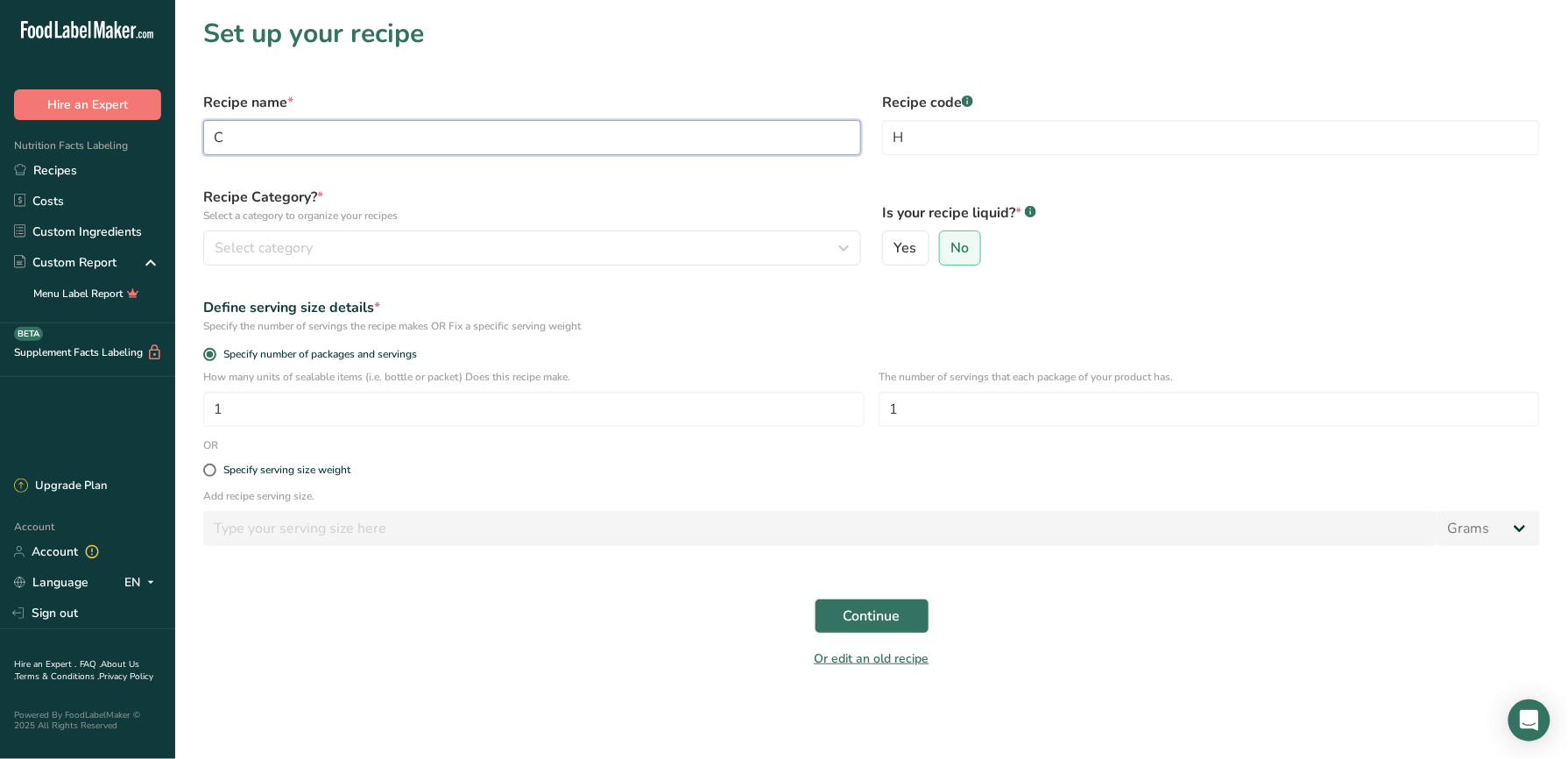 click on "C" at bounding box center (532, 138) 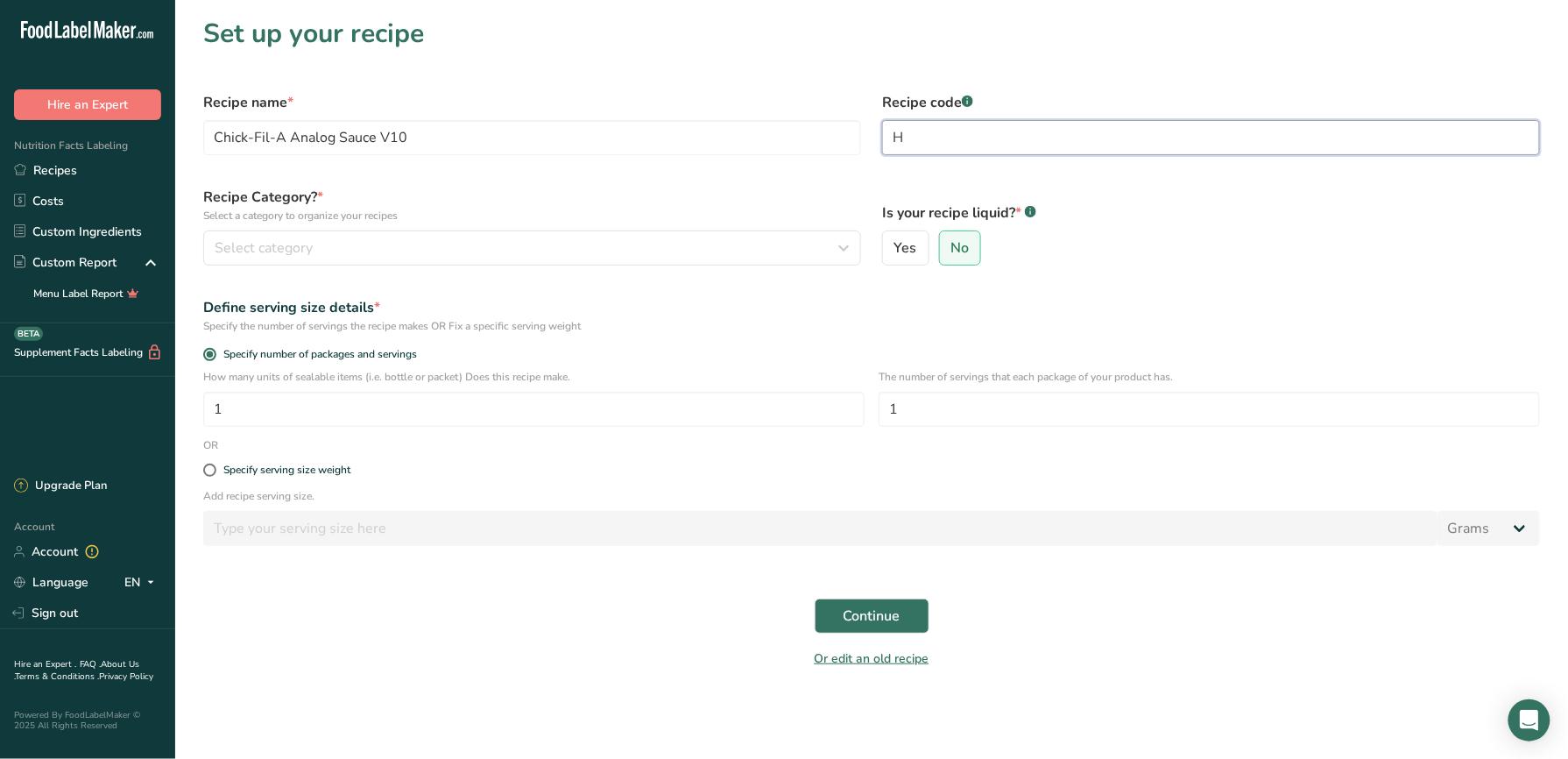 drag, startPoint x: 902, startPoint y: 135, endPoint x: 888, endPoint y: 137, distance: 14.142136 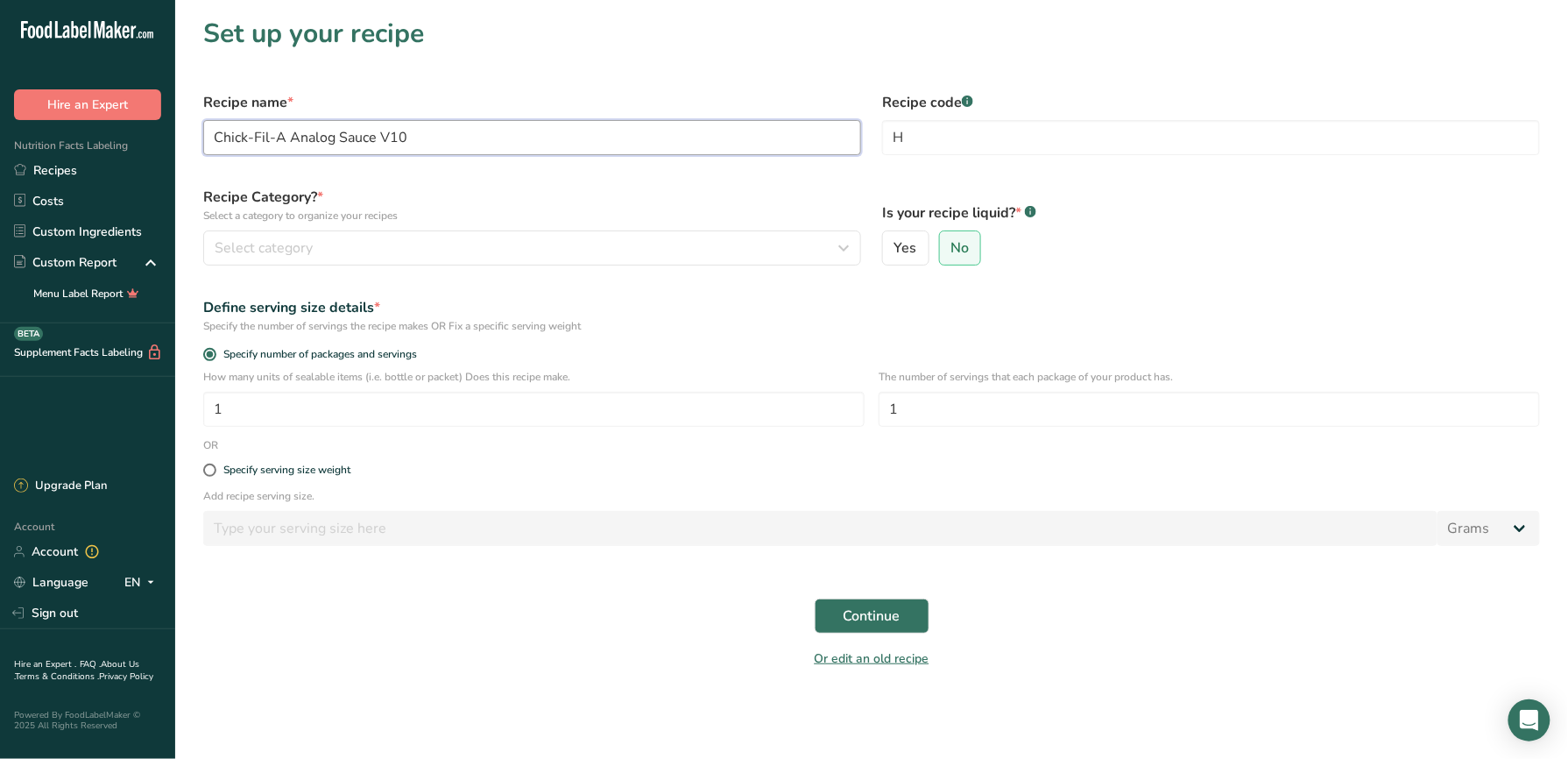 drag, startPoint x: 414, startPoint y: 138, endPoint x: 376, endPoint y: 142, distance: 38.209946 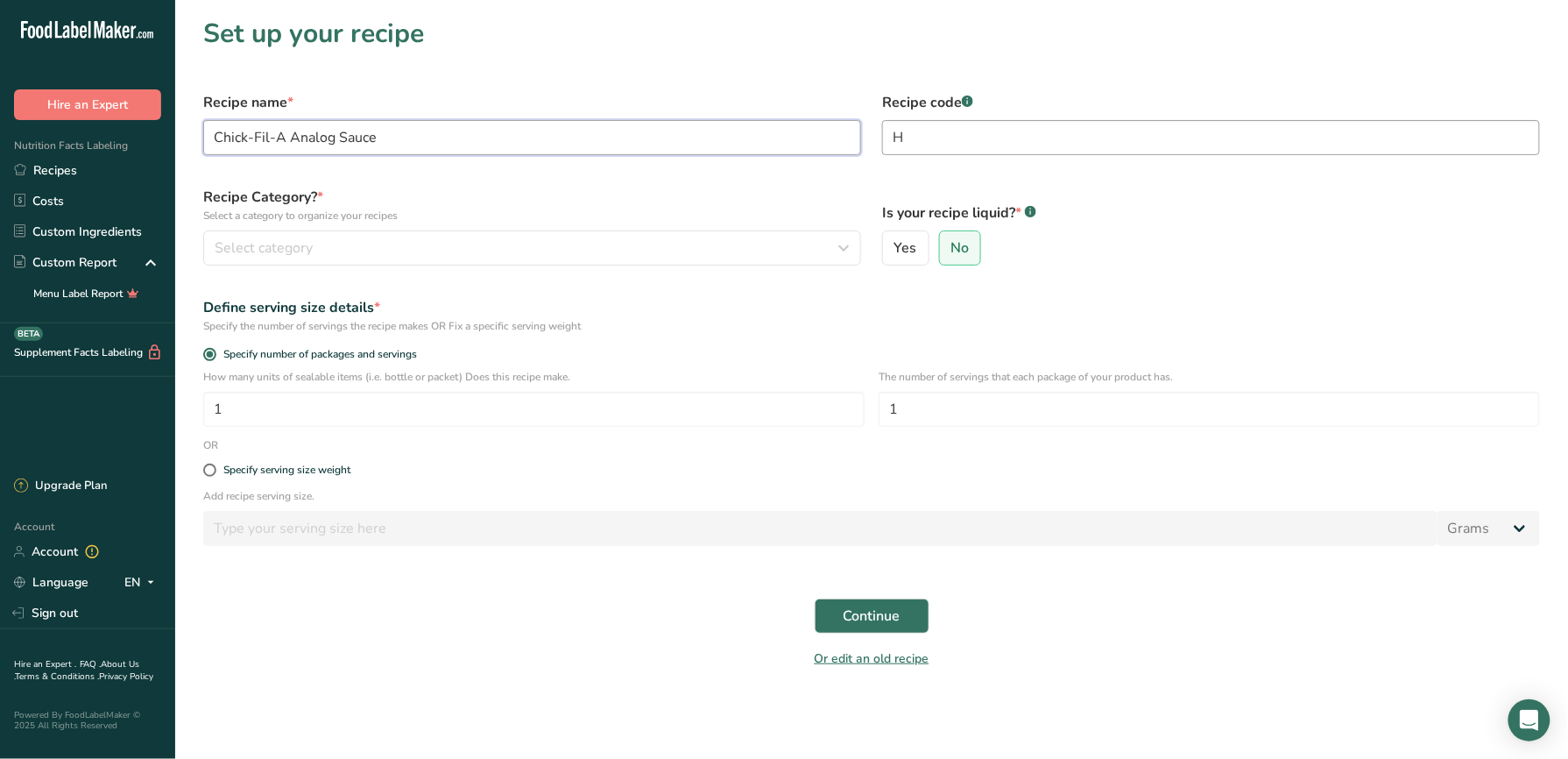 type on "Chick-Fil-A Analog Sauce" 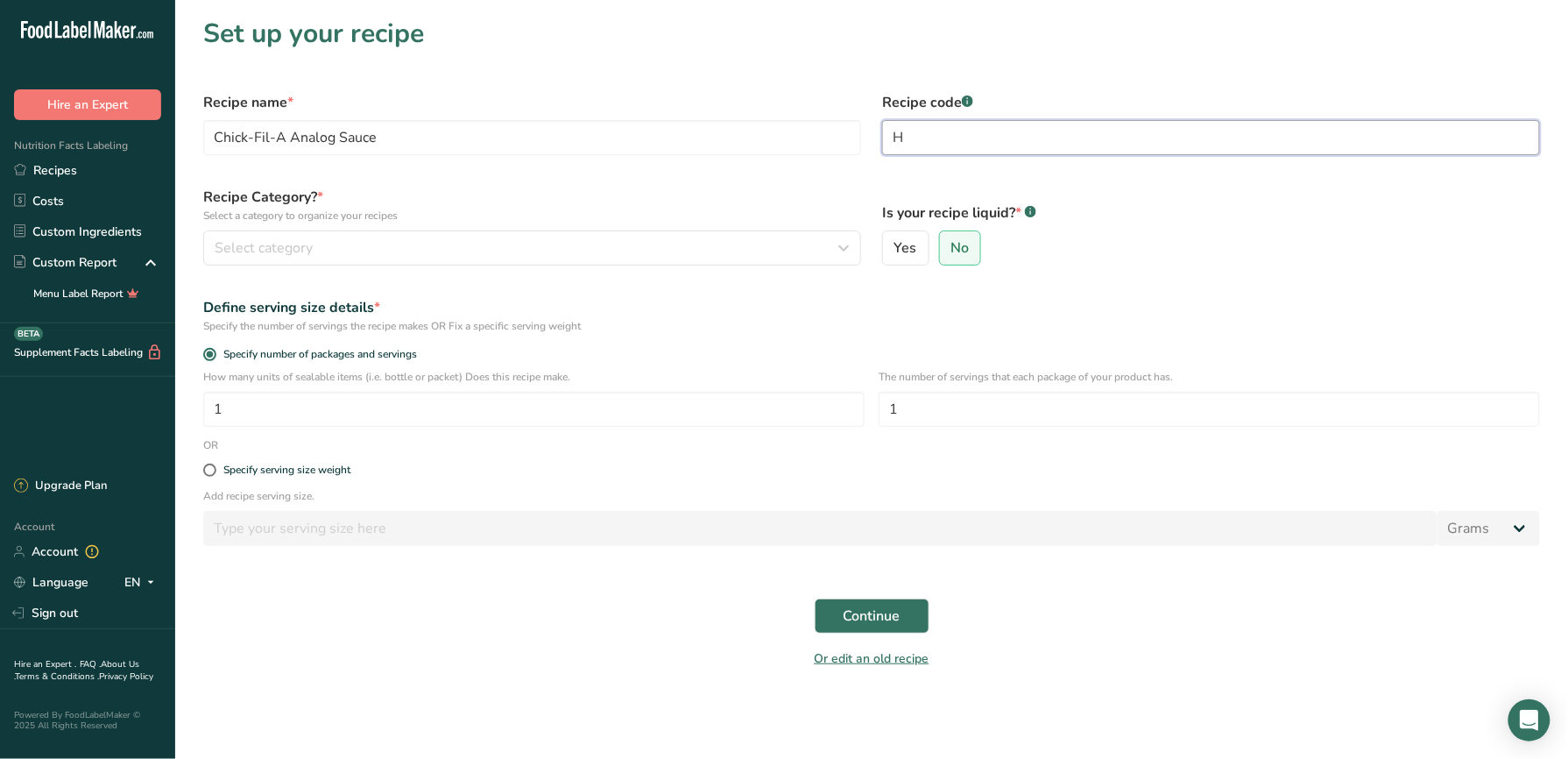 click on "H" at bounding box center [1211, 138] 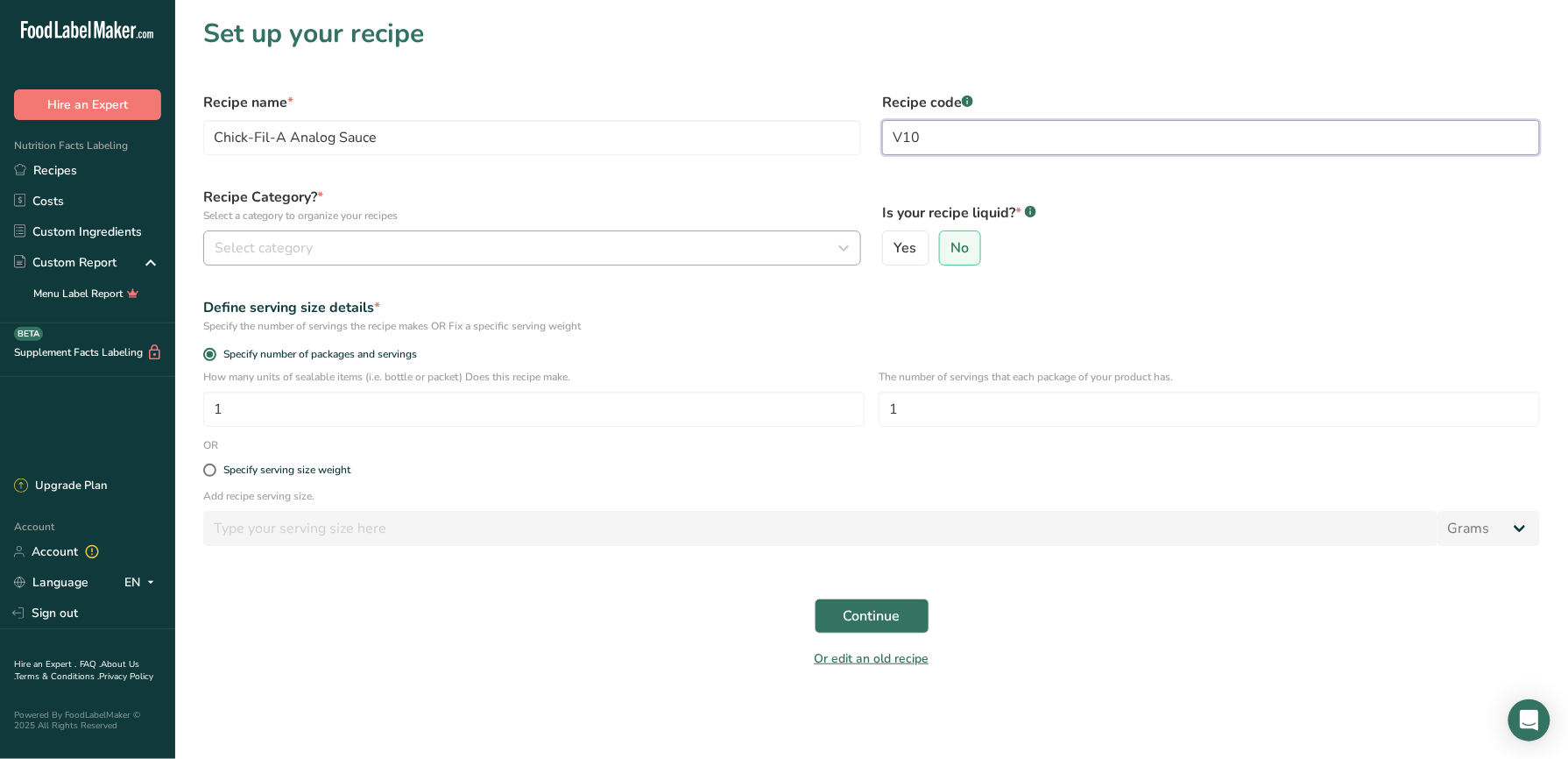 type on "V10" 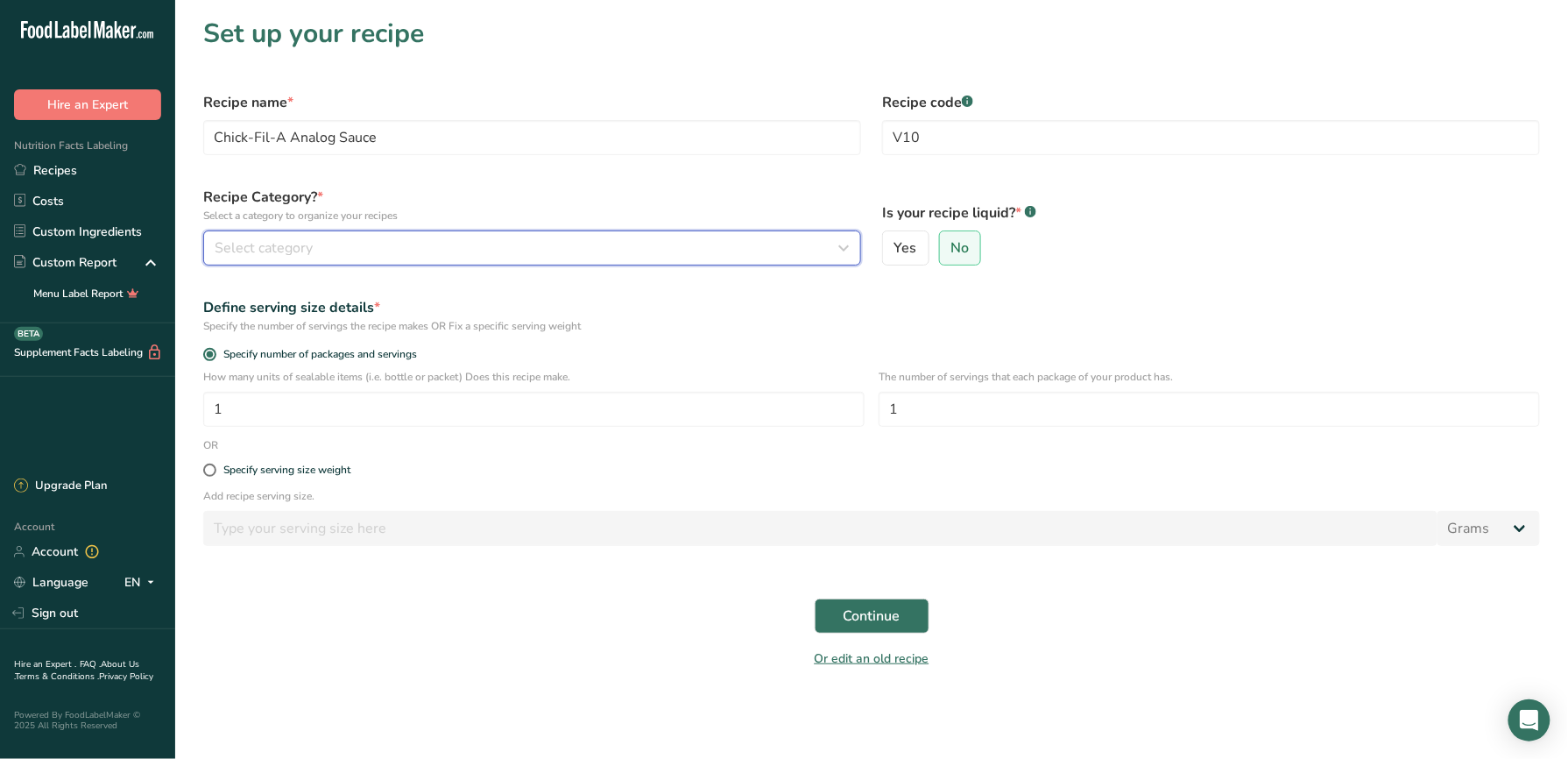 click on "Select category" at bounding box center (264, 248) 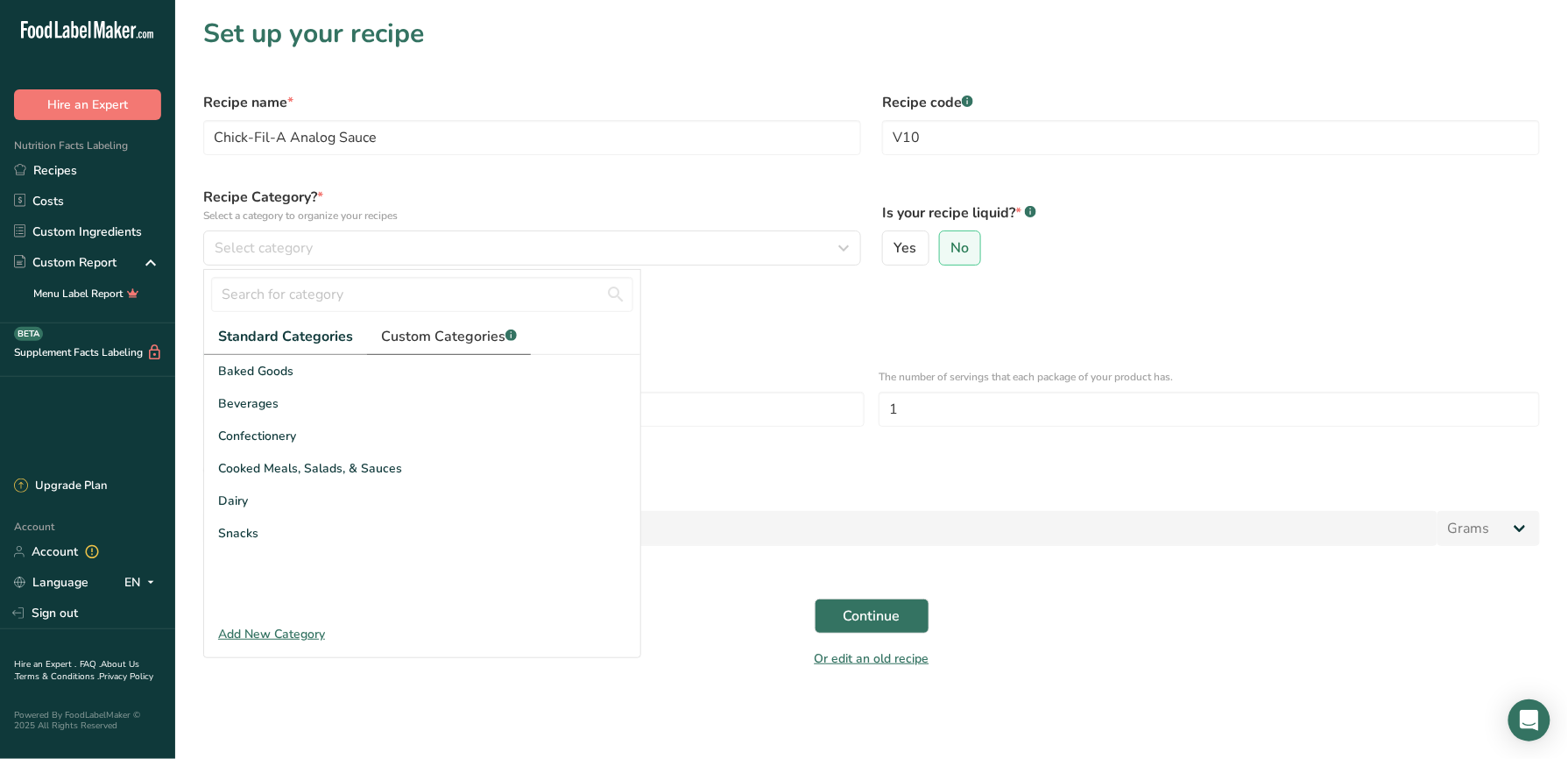 click on "Custom Categories
.a-a{fill:#347362;}.b-a{fill:#fff;}" at bounding box center (449, 337) 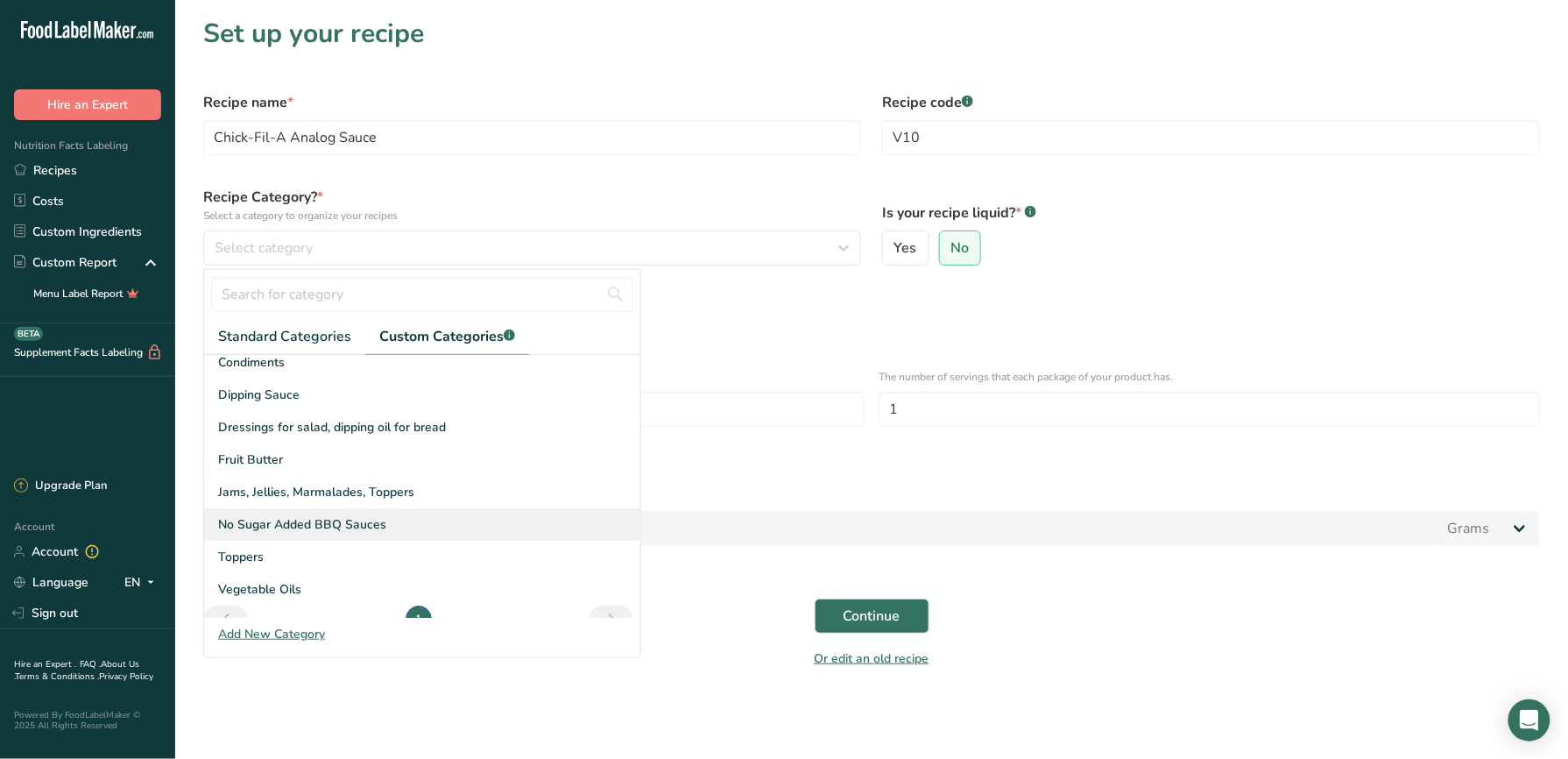 scroll, scrollTop: 0, scrollLeft: 0, axis: both 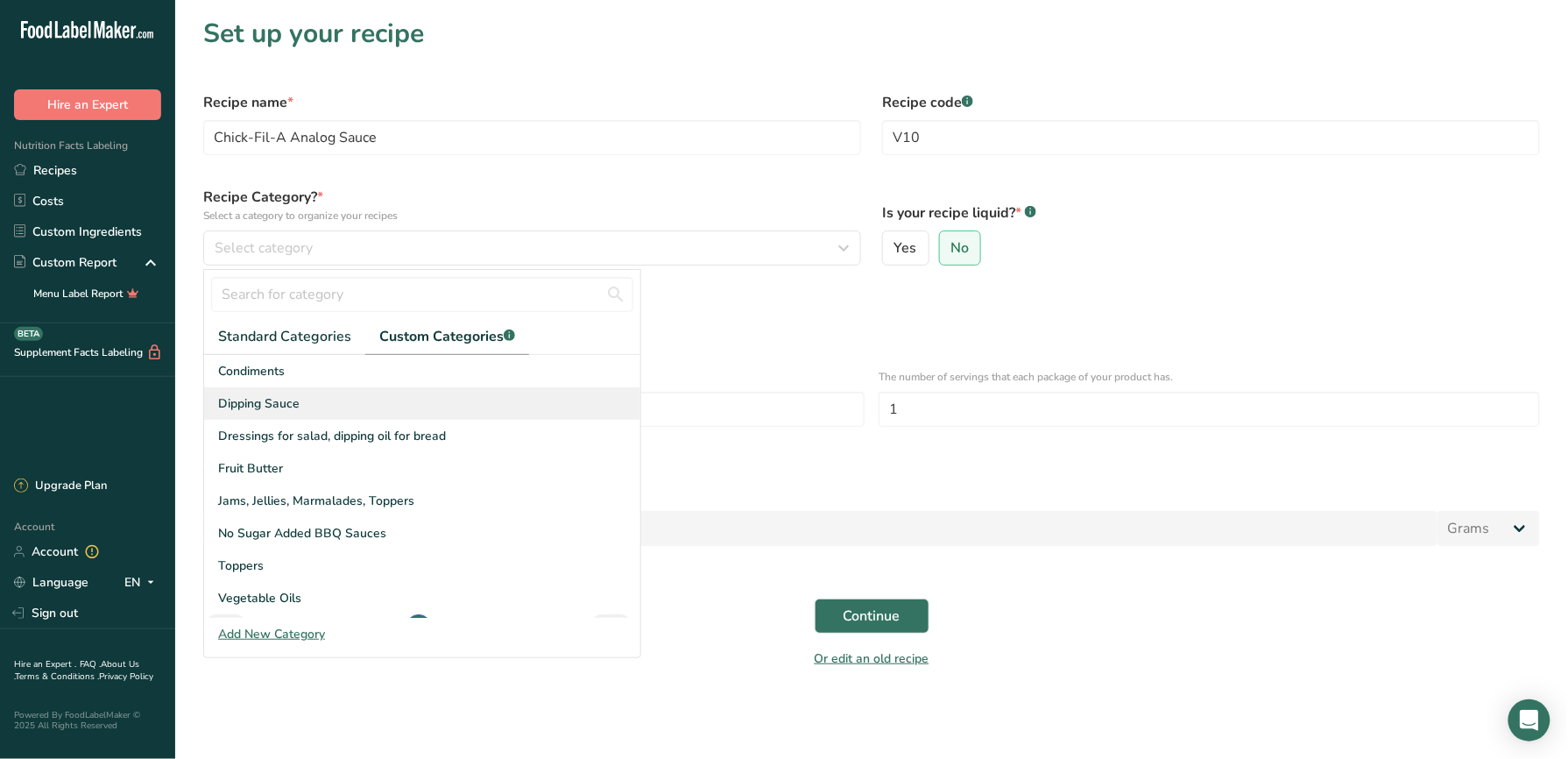 click on "Dipping Sauce" at bounding box center (258, 403) 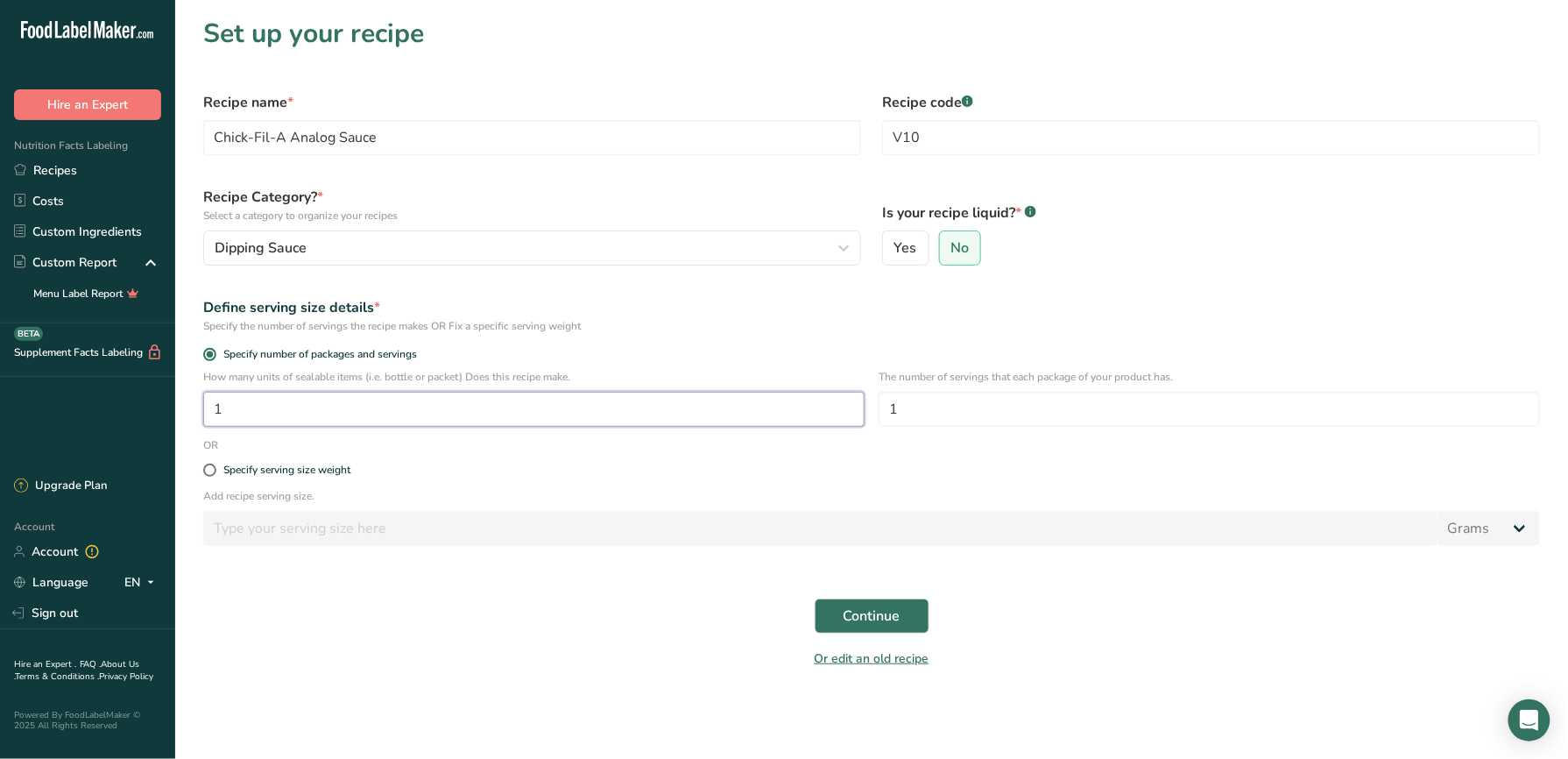 click on "1" at bounding box center (533, 409) 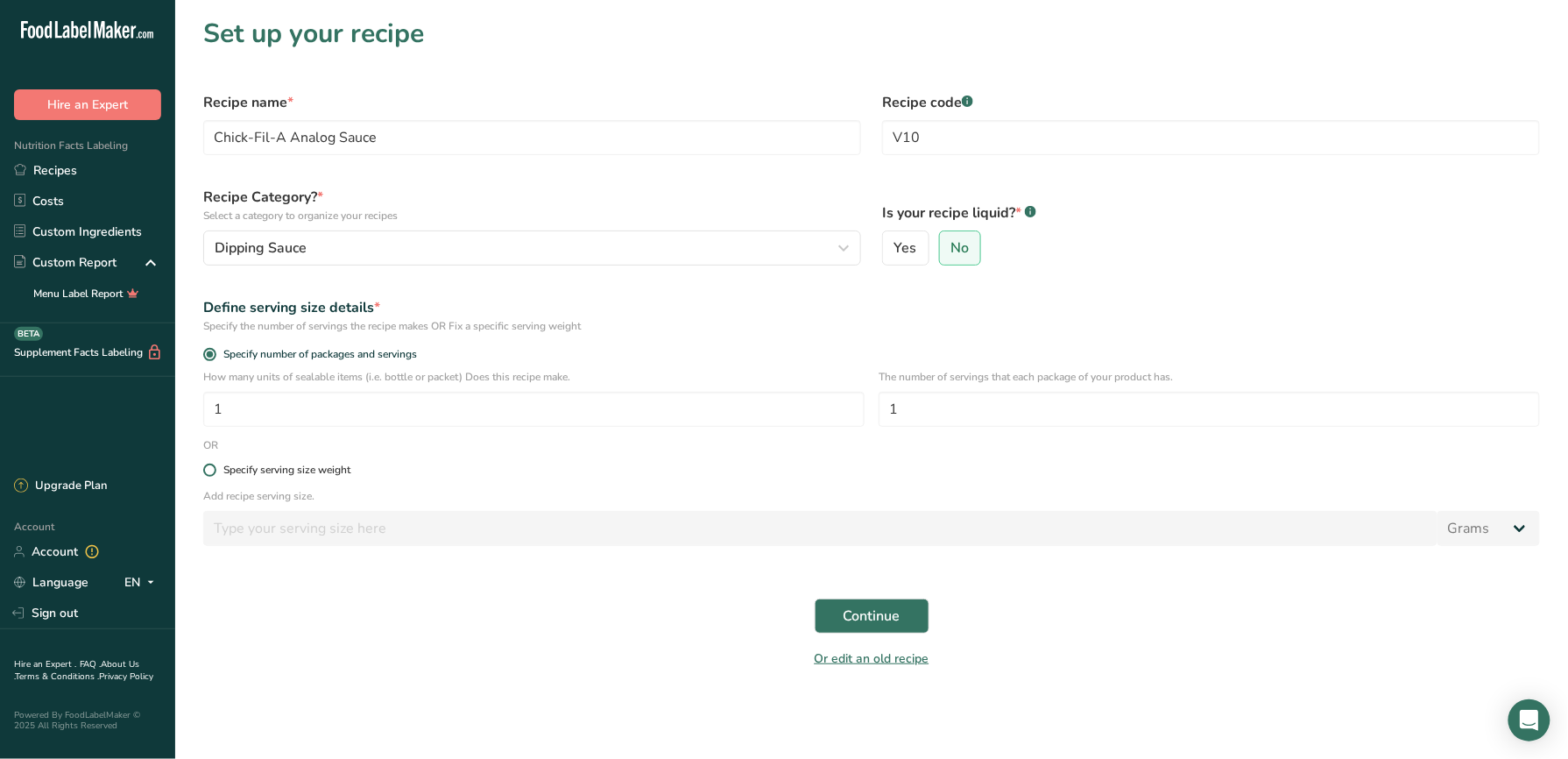 click on "Specify serving size weight" at bounding box center (286, 470) 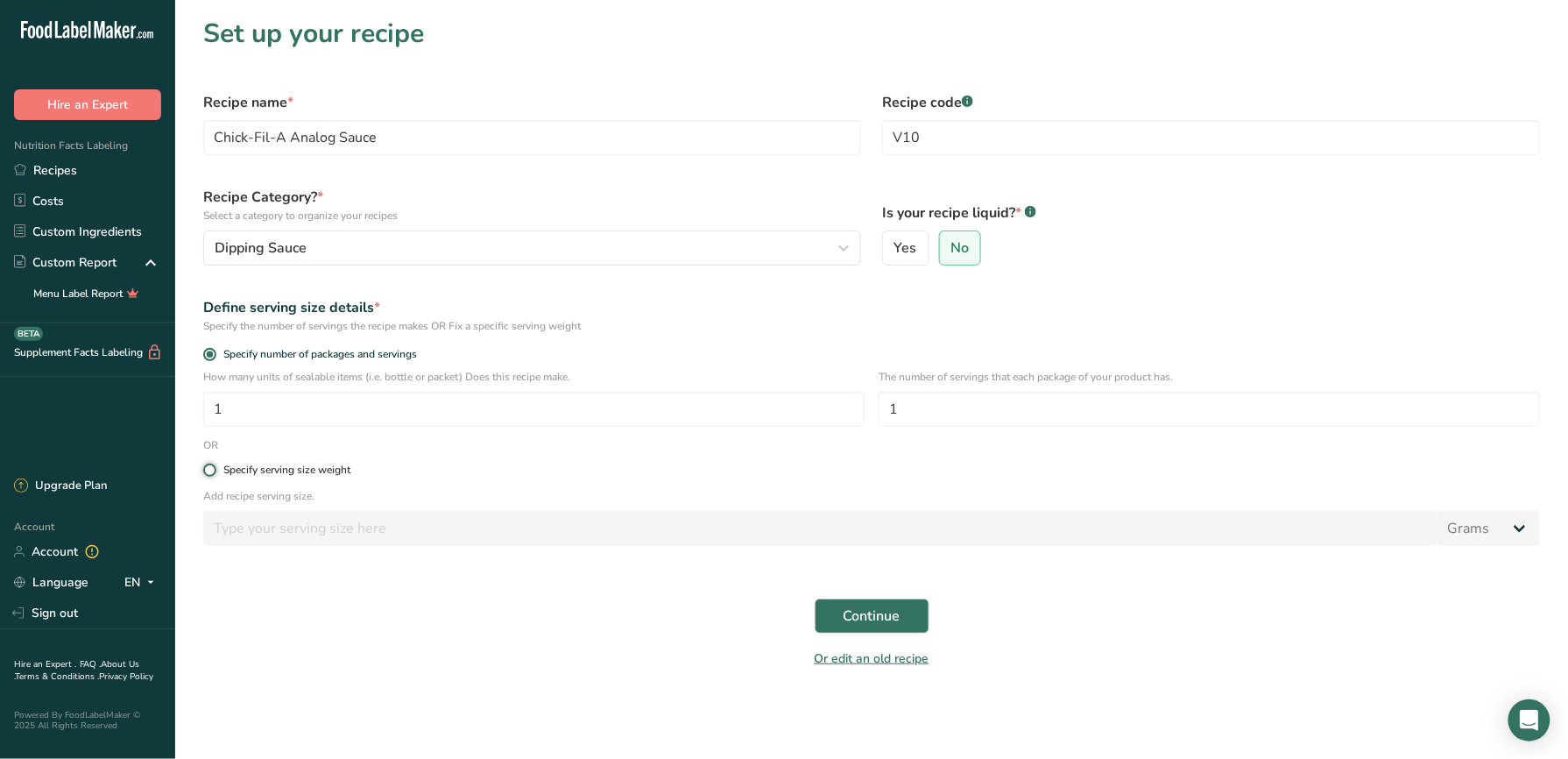 click on "Specify serving size weight" at bounding box center [208, 470] 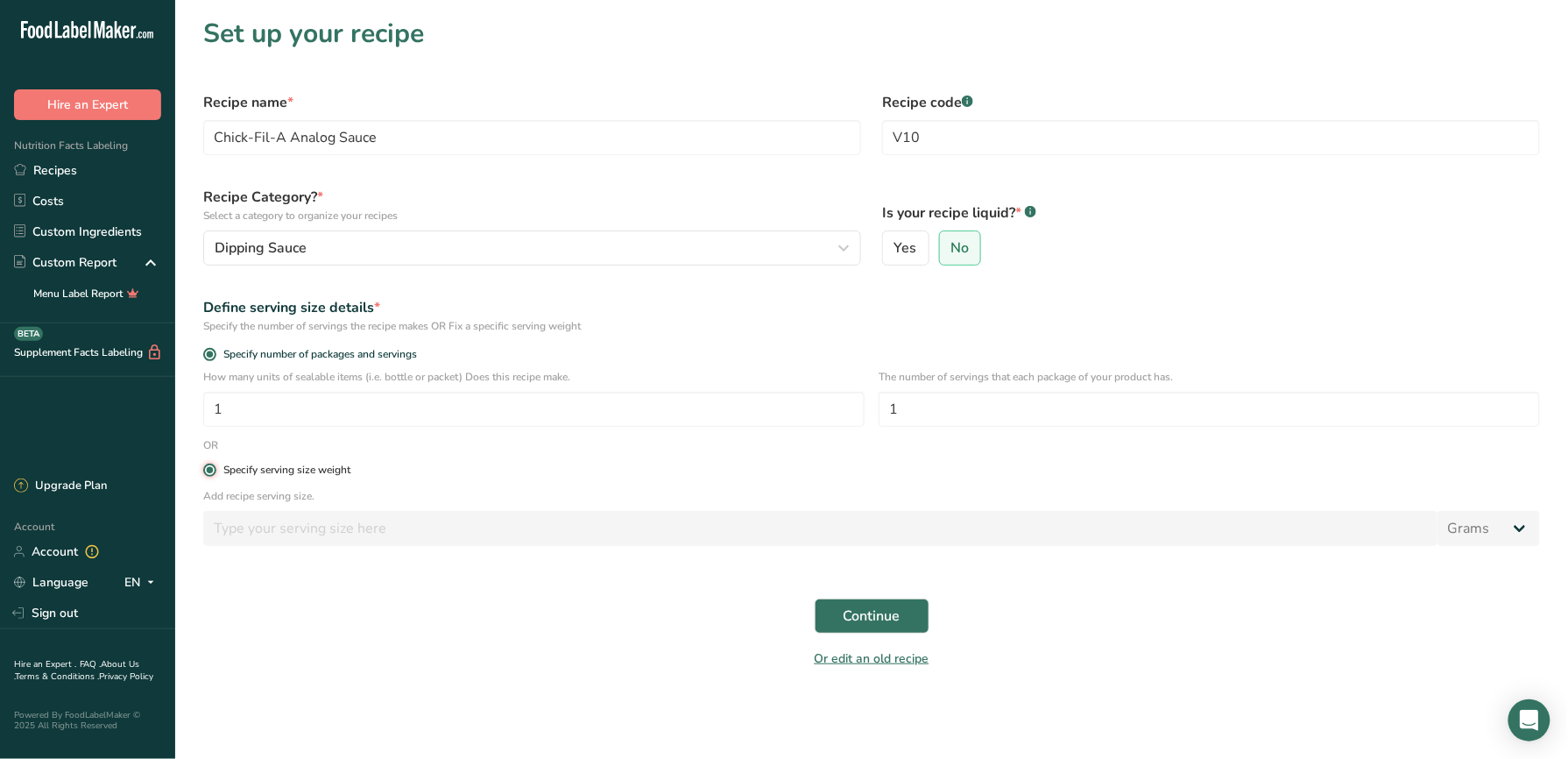 radio on "false" 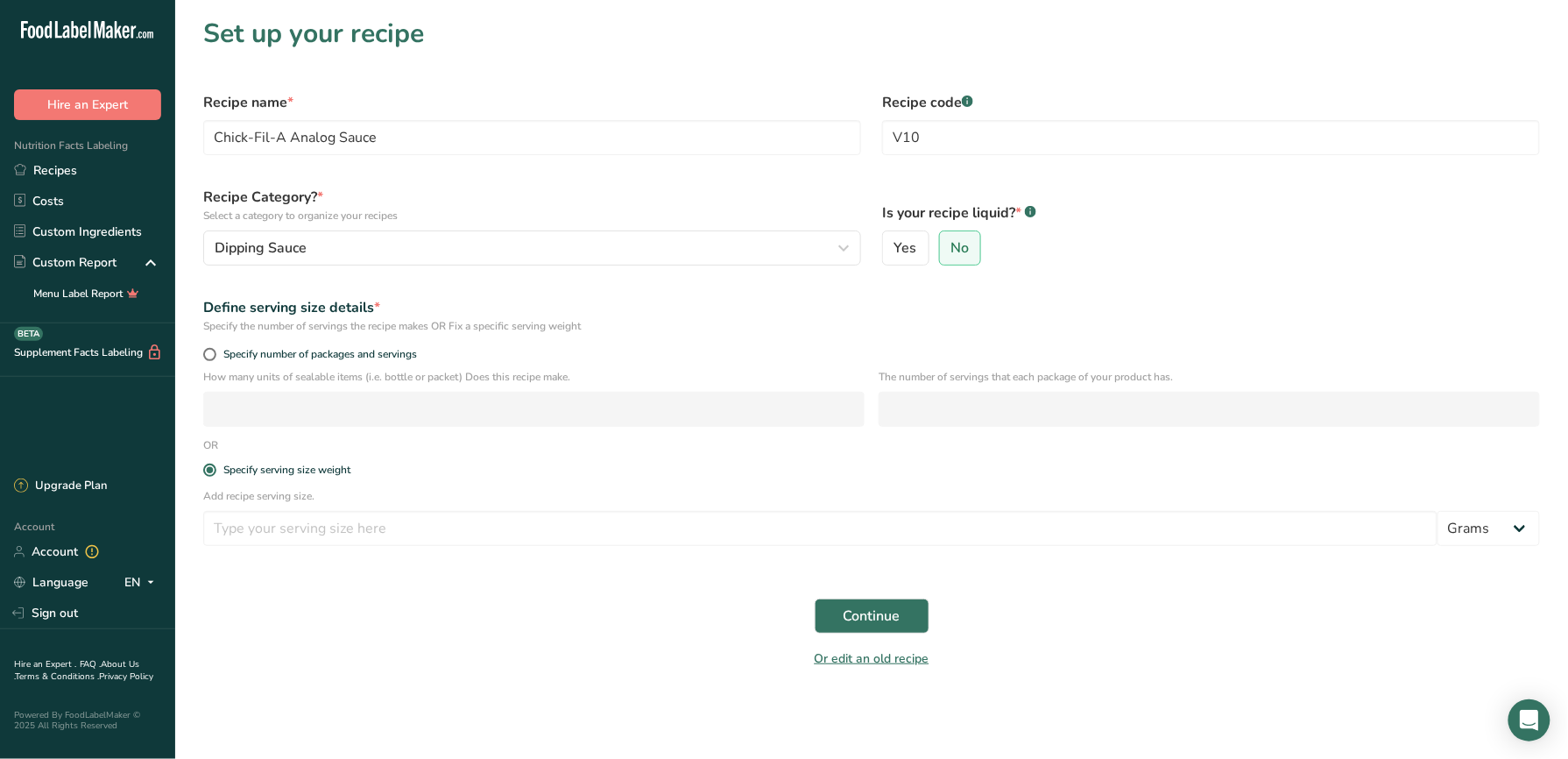 click on "Add recipe serving size.
Grams
kg
mg
mcg
lb
oz
l
mL
fl oz
tbsp
tsp
cup
qt
gallon" at bounding box center (872, 522) 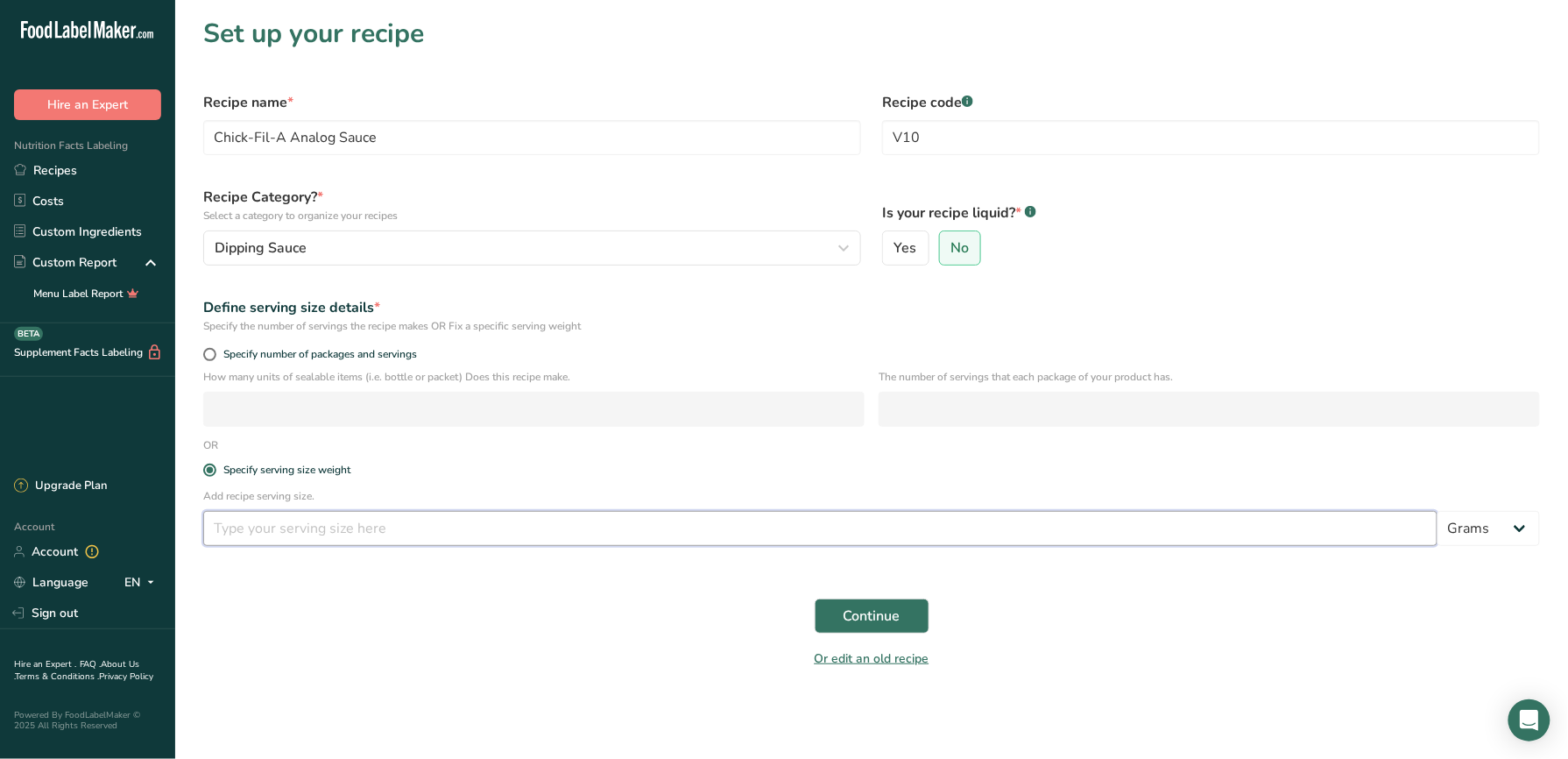 click at bounding box center [820, 528] 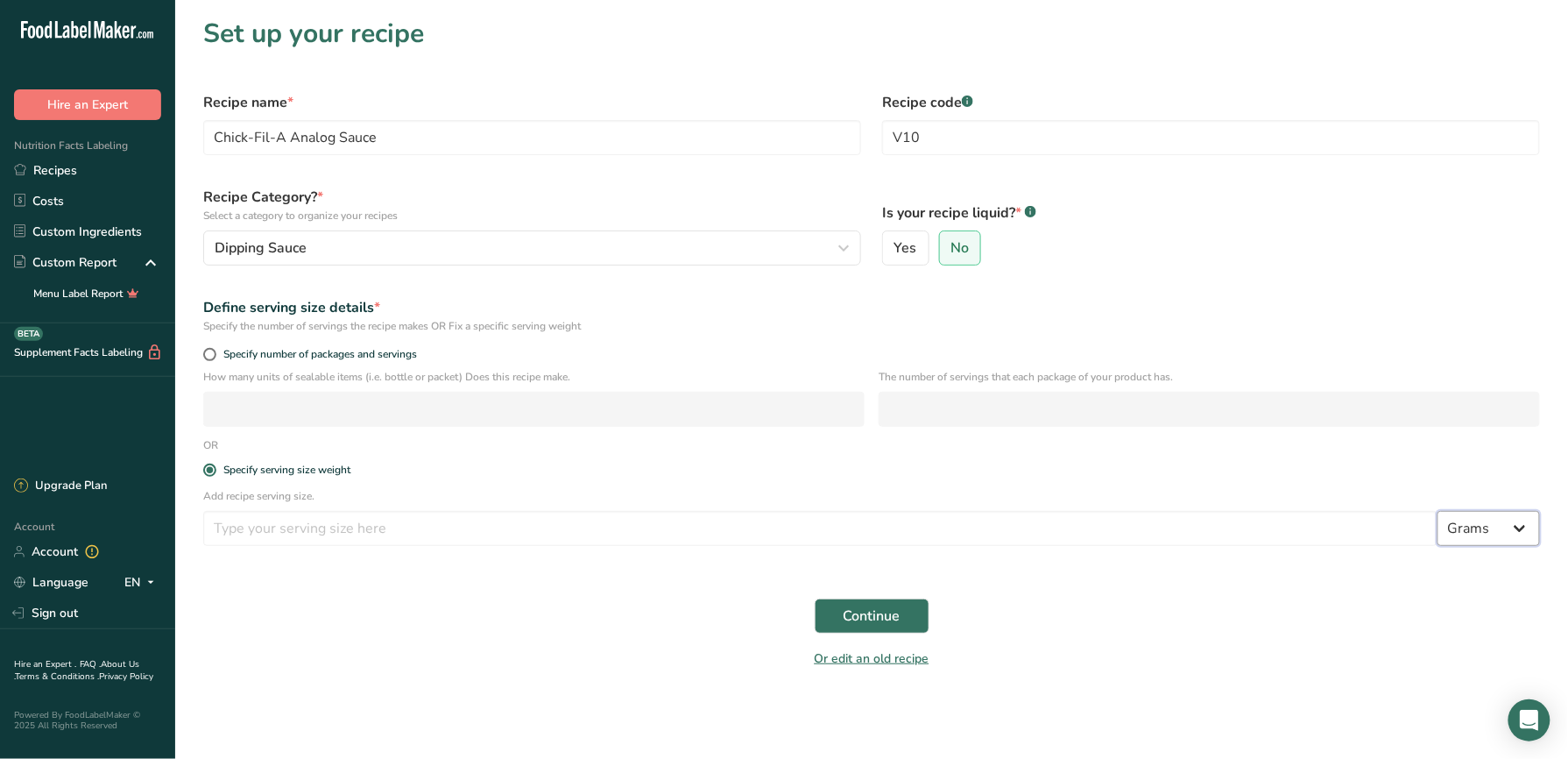 click on "Grams
kg
mg
mcg
lb
oz
l
mL
fl oz
tbsp
tsp
cup
qt
gallon" at bounding box center (1488, 528) 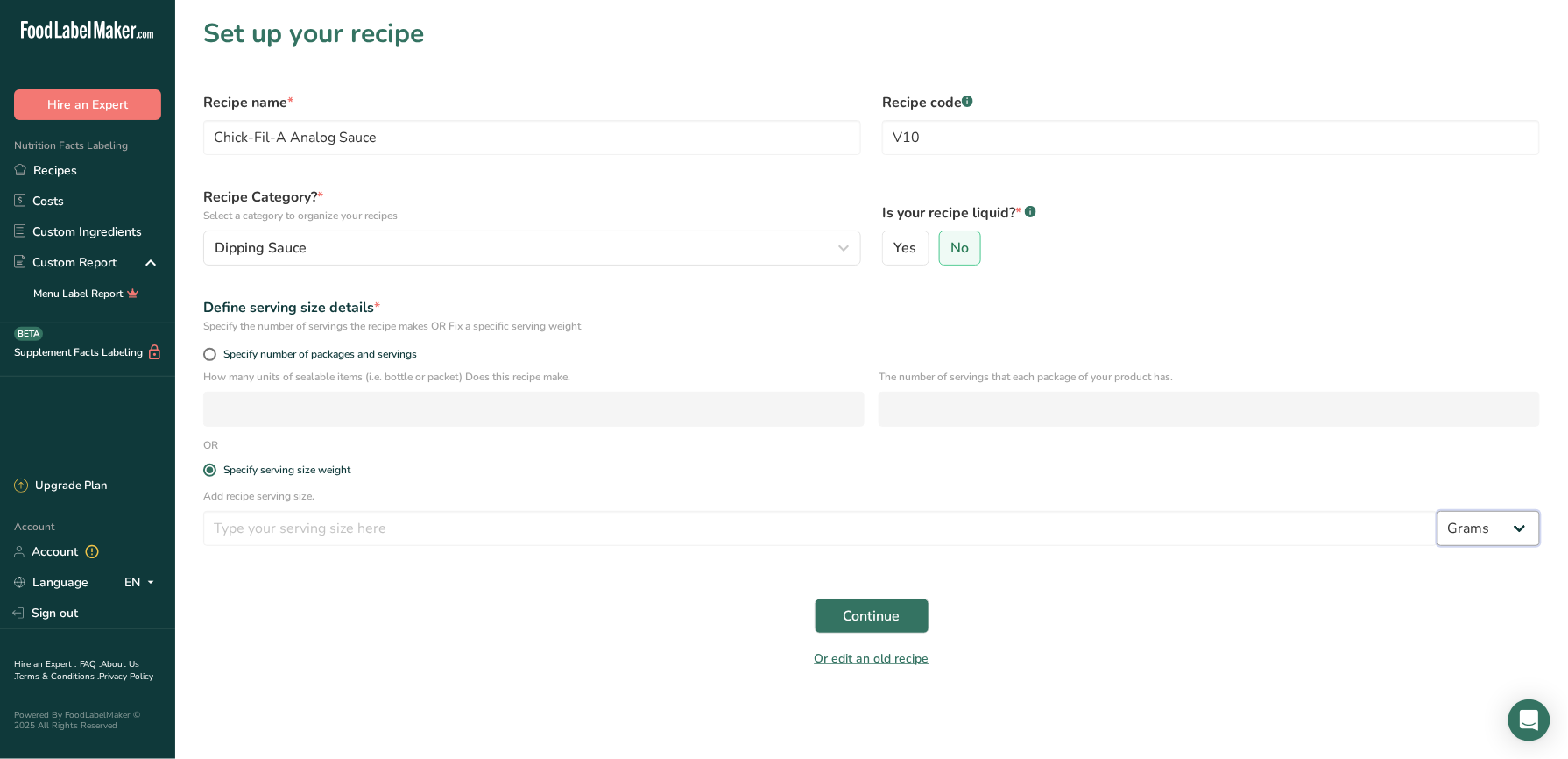 select on "19" 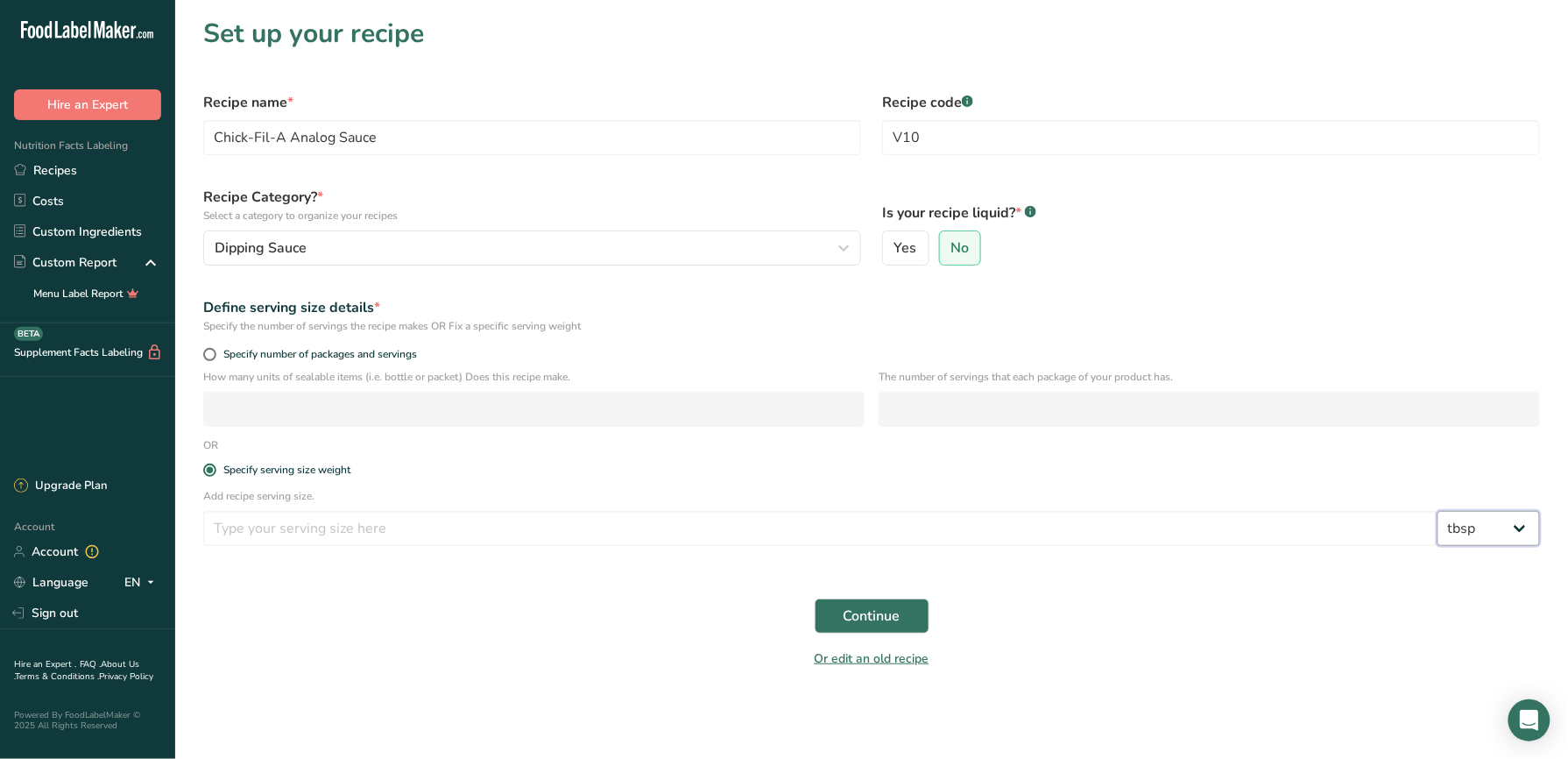 click on "Grams
kg
mg
mcg
lb
oz
l
mL
fl oz
tbsp
tsp
cup
qt
gallon" at bounding box center [1488, 528] 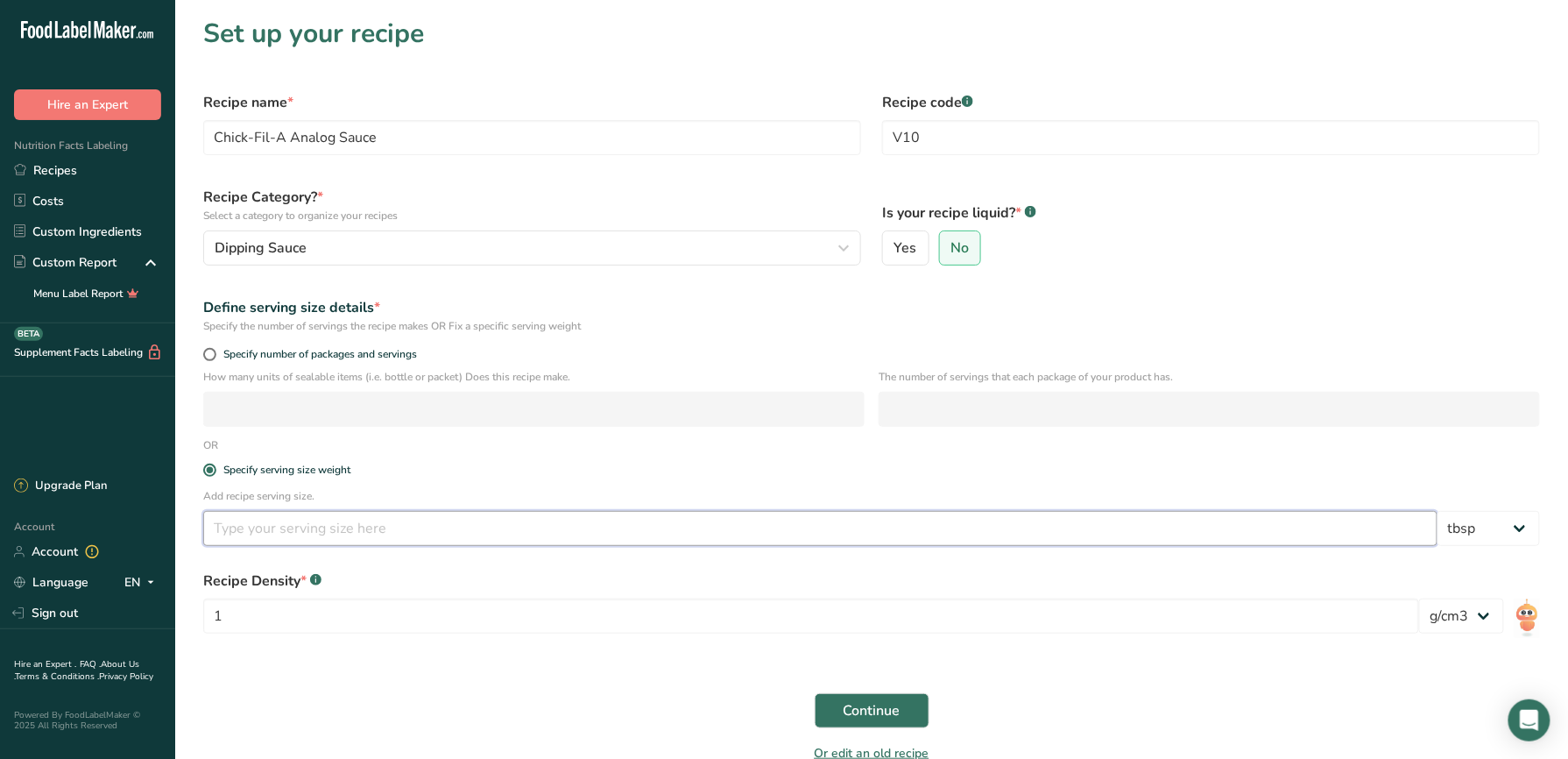 click at bounding box center [820, 528] 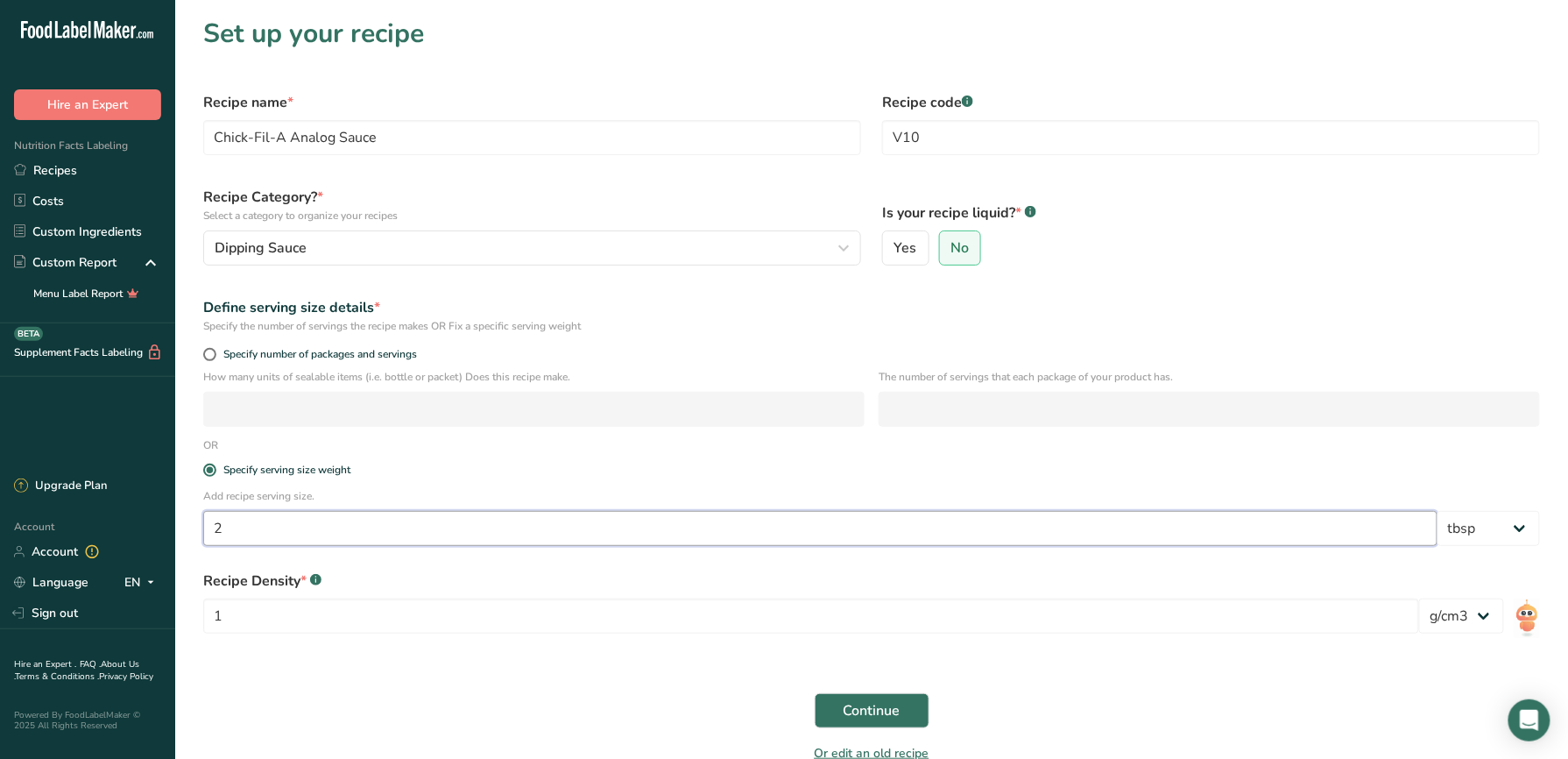 type on "2" 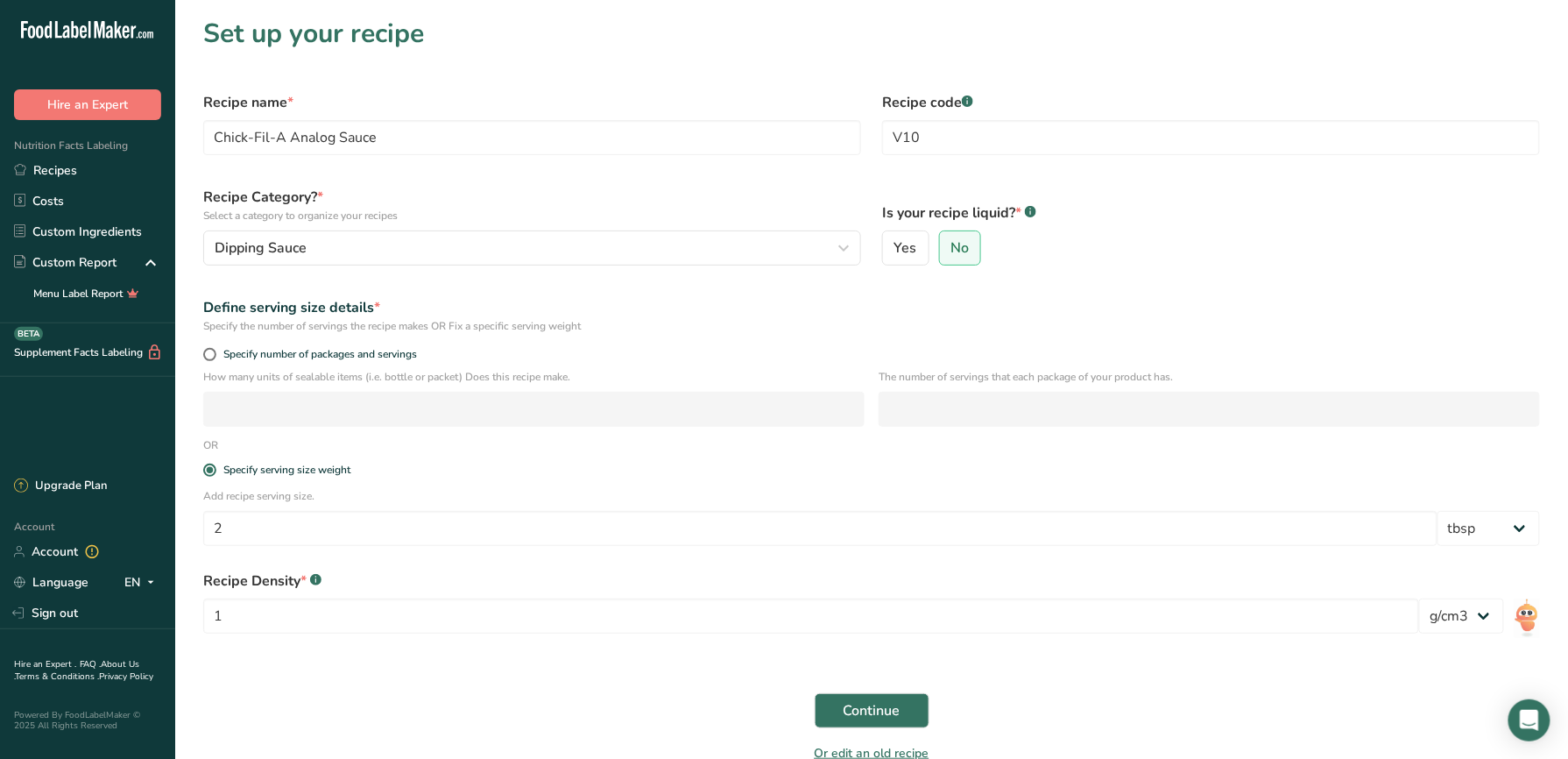 click on "Recipe Density *   .a-a{fill:#347362;}.b-a{fill:#fff;}" at bounding box center (811, 581) 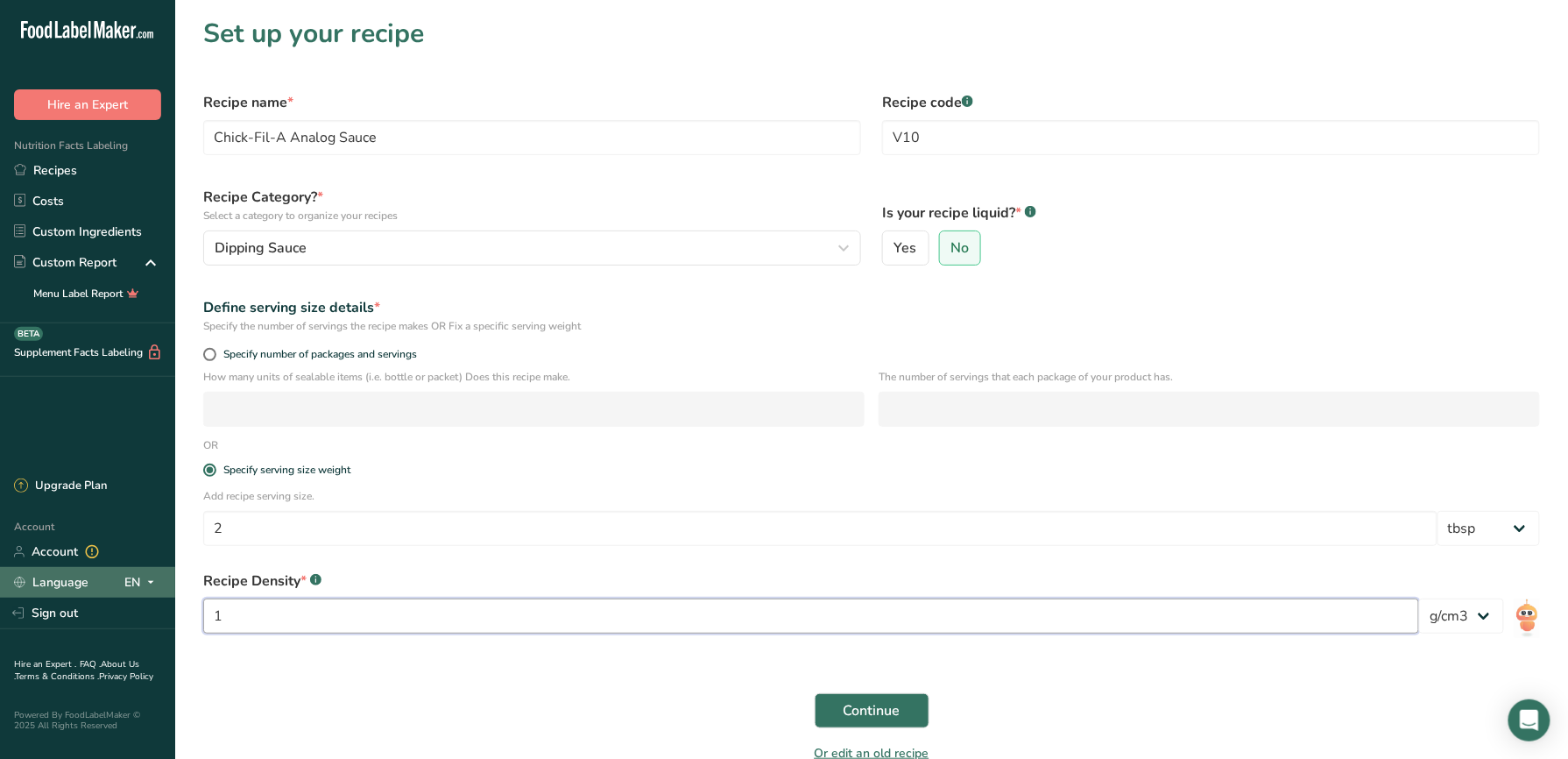 drag, startPoint x: 375, startPoint y: 614, endPoint x: 114, endPoint y: 589, distance: 262.19458 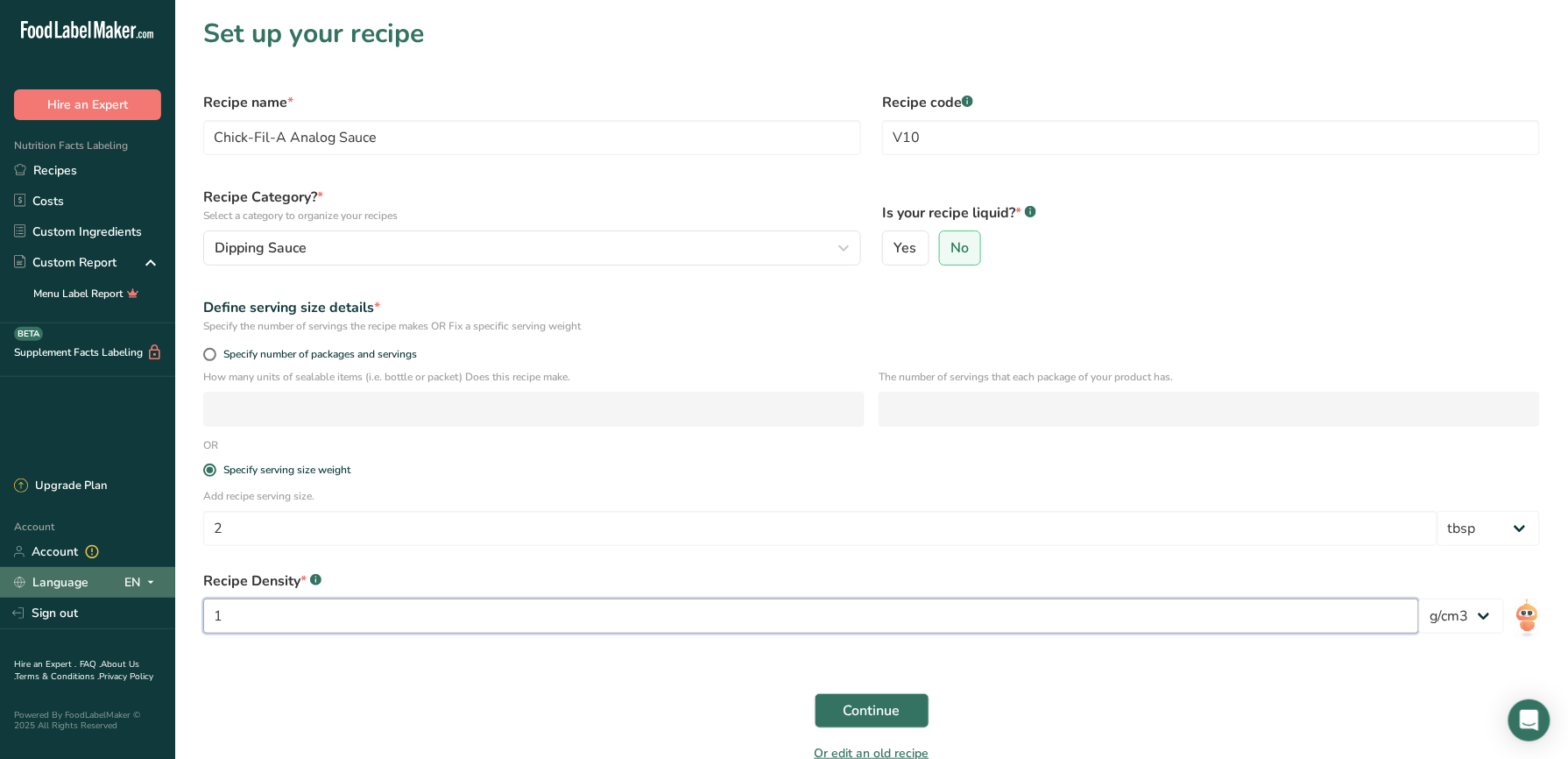 click on ".a-20{fill:#fff;}
Hire an Expert
Nutrition Facts Labeling
Recipes
Costs
Custom Ingredients
Custom Report
Menu Label Report
Supplement Facts Labeling
BETA
Upgrade Plan
Account
Account
Language
EN
English
Spanish
Sign out
Hire an Expert .
FAQ .
About Us .
Terms & Conditions .
Privacy Policy
Powered By FoodLabelMaker ©   2025 All Rights Reserved
Set up your recipe" at bounding box center (784, 423) 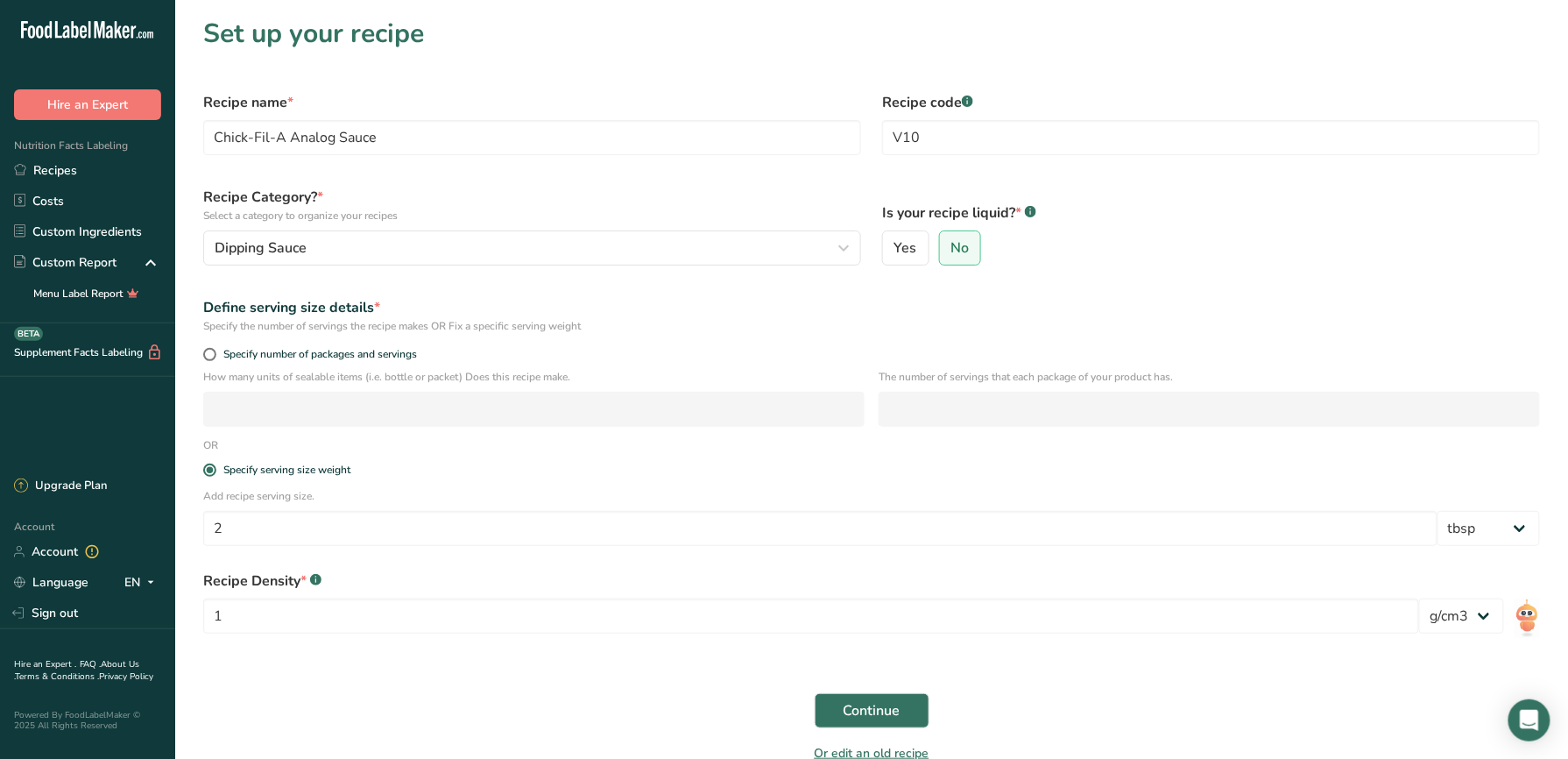 click on "Continue" at bounding box center (872, 711) 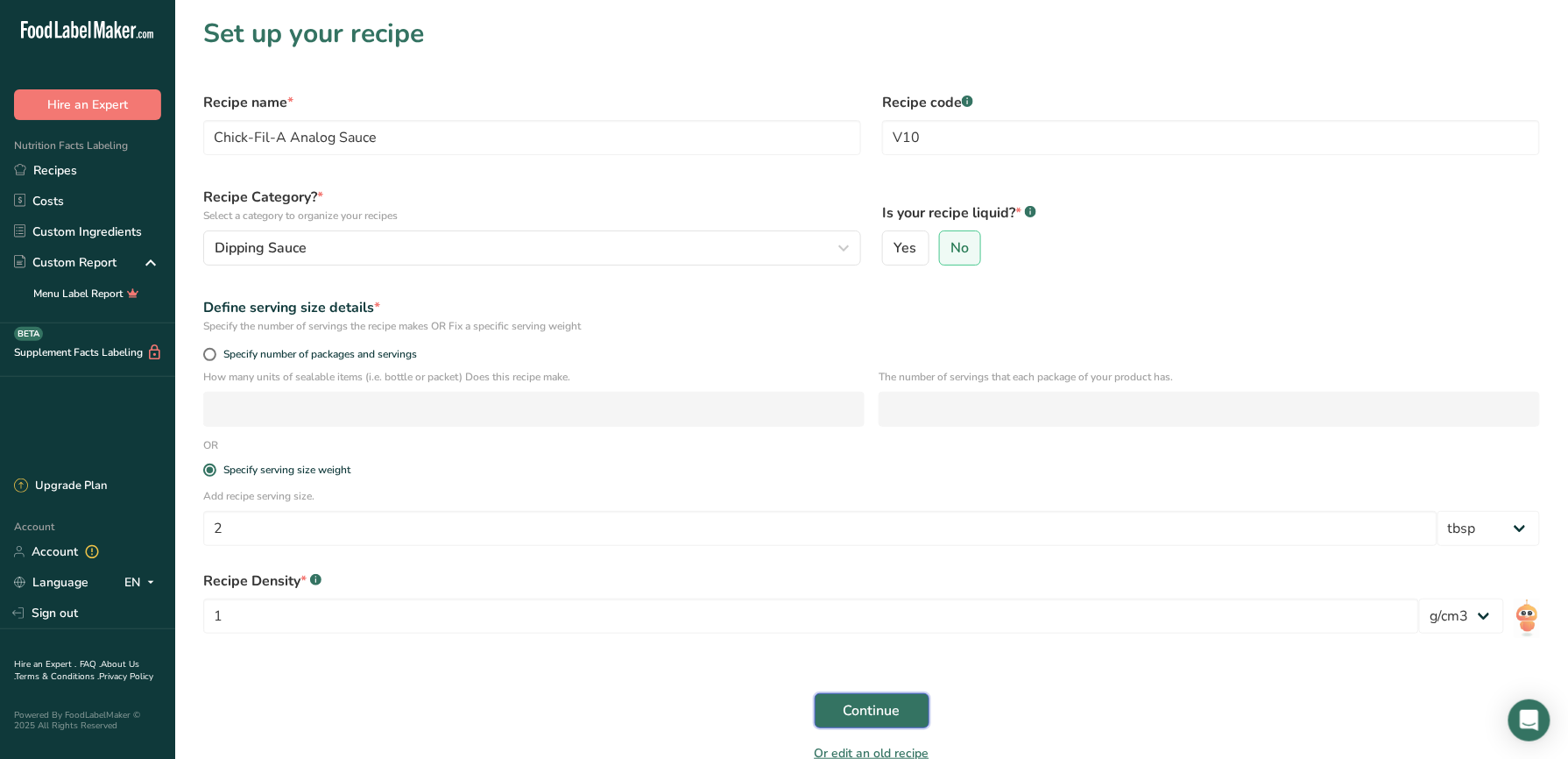 click on "Continue" at bounding box center (872, 711) 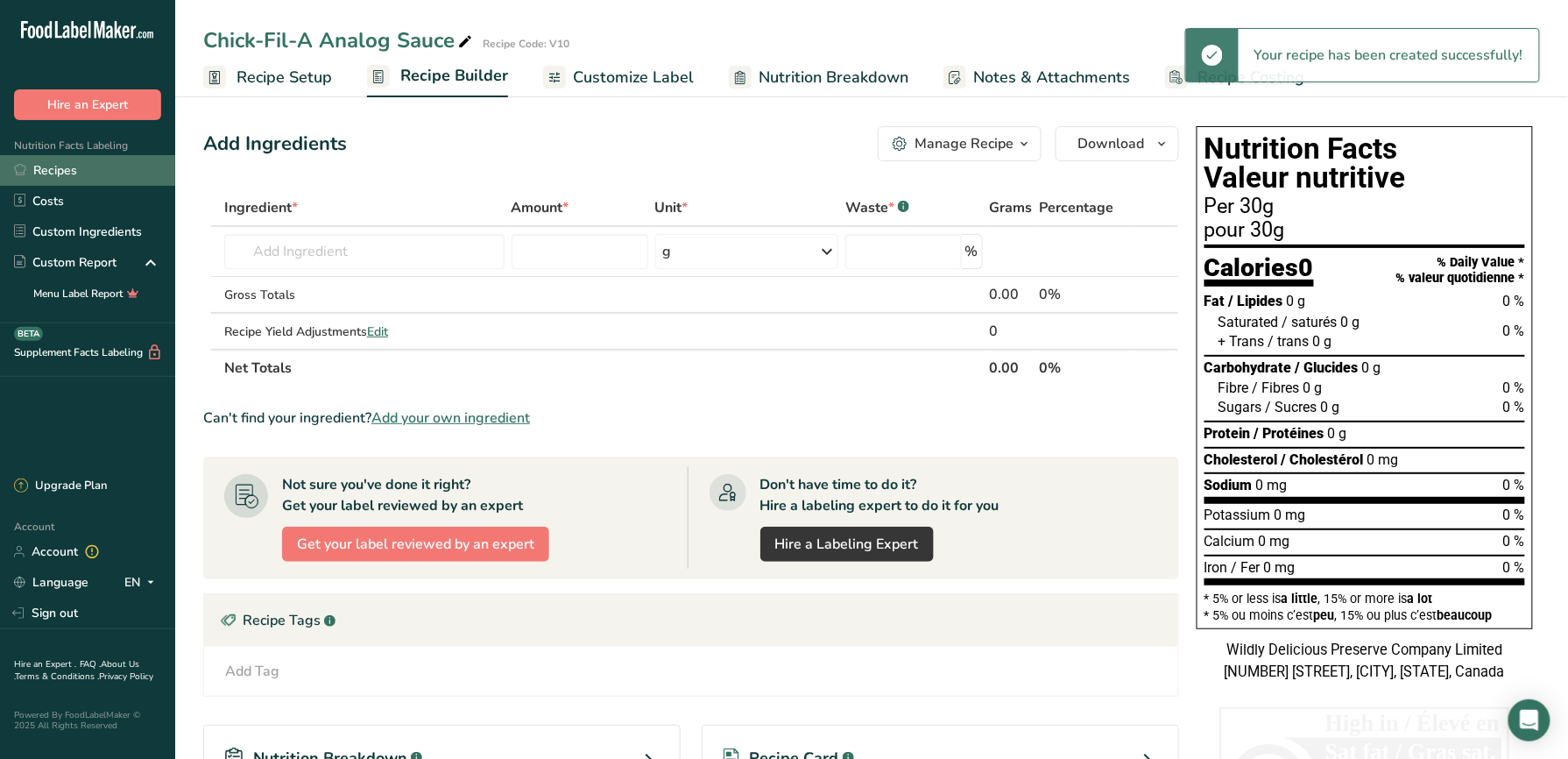 click on "Recipes" at bounding box center [88, 170] 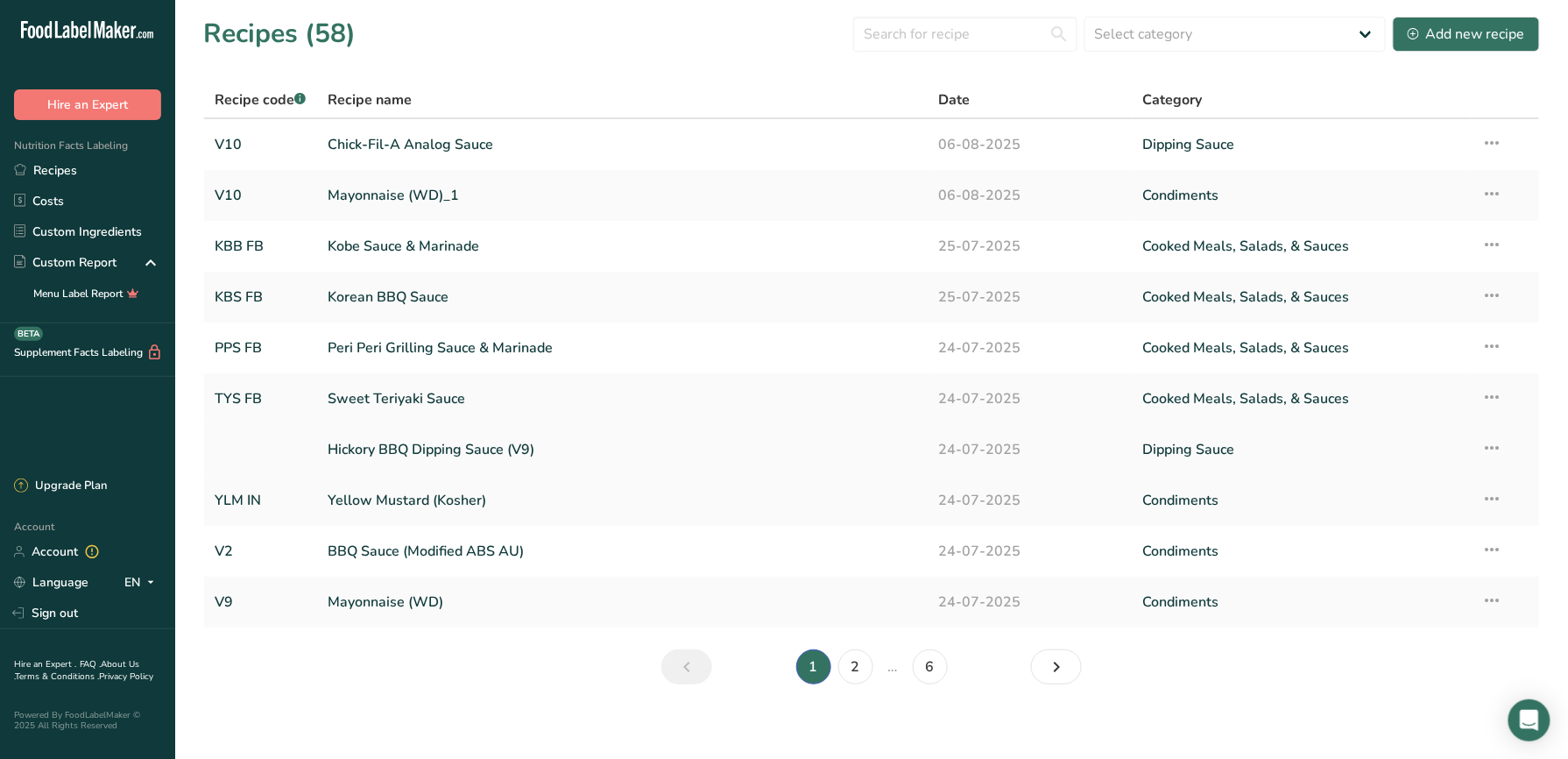 click on "Hickory BBQ Dipping Sauce (V9)" at bounding box center [622, 450] 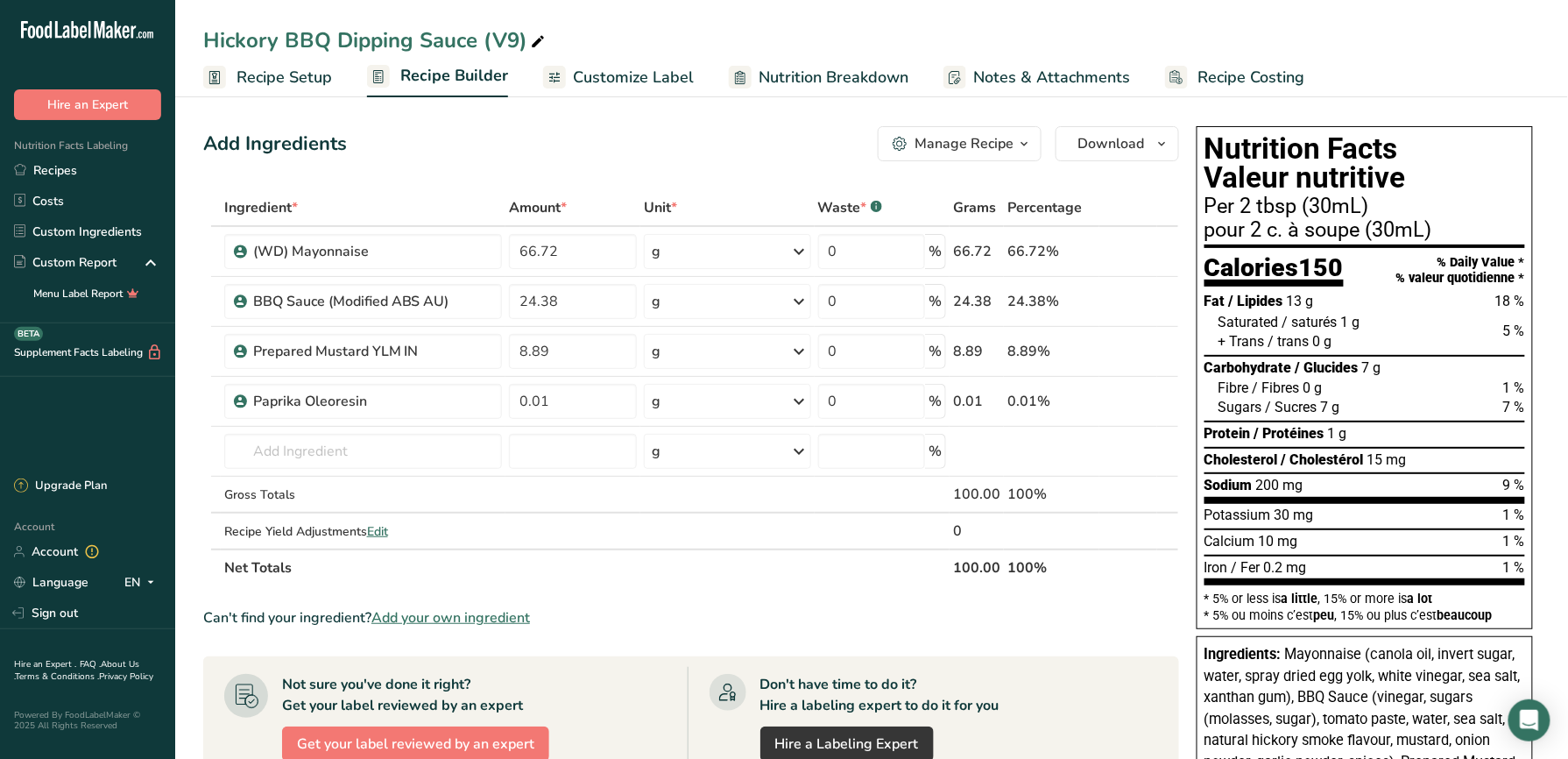 click on "Recipe Setup" at bounding box center (284, 77) 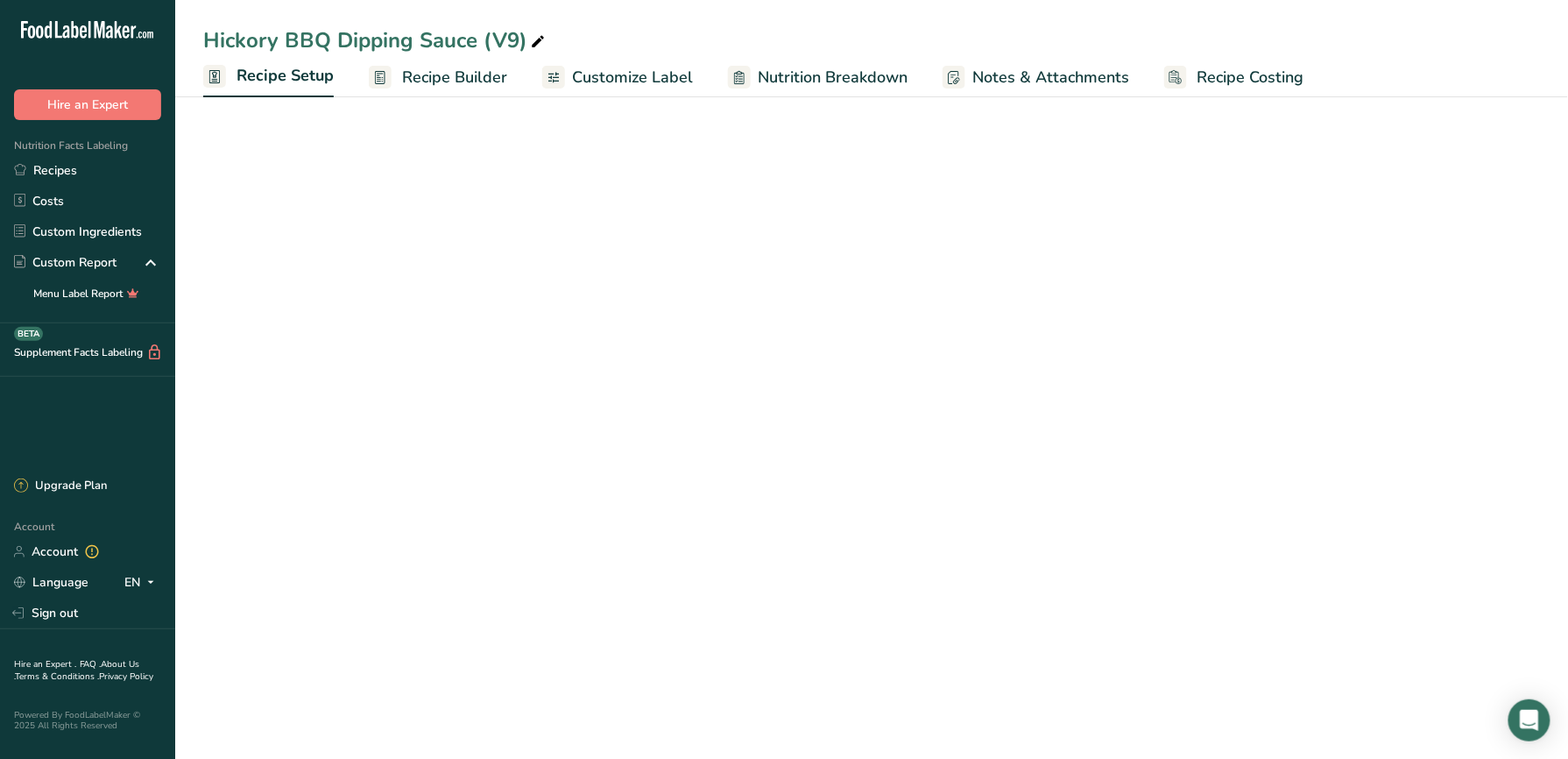 select on "19" 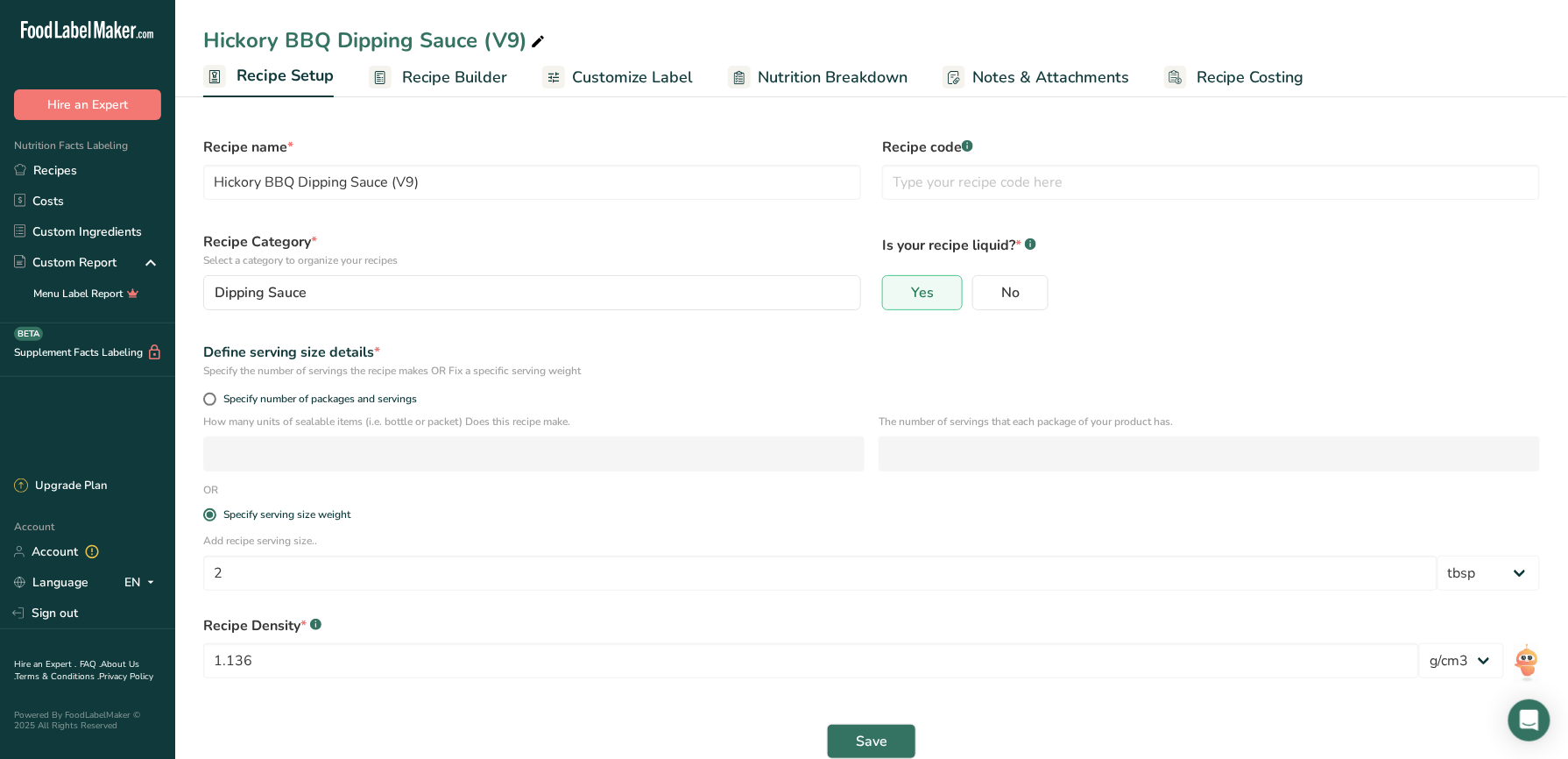 click on "Recipe Builder" at bounding box center [455, 77] 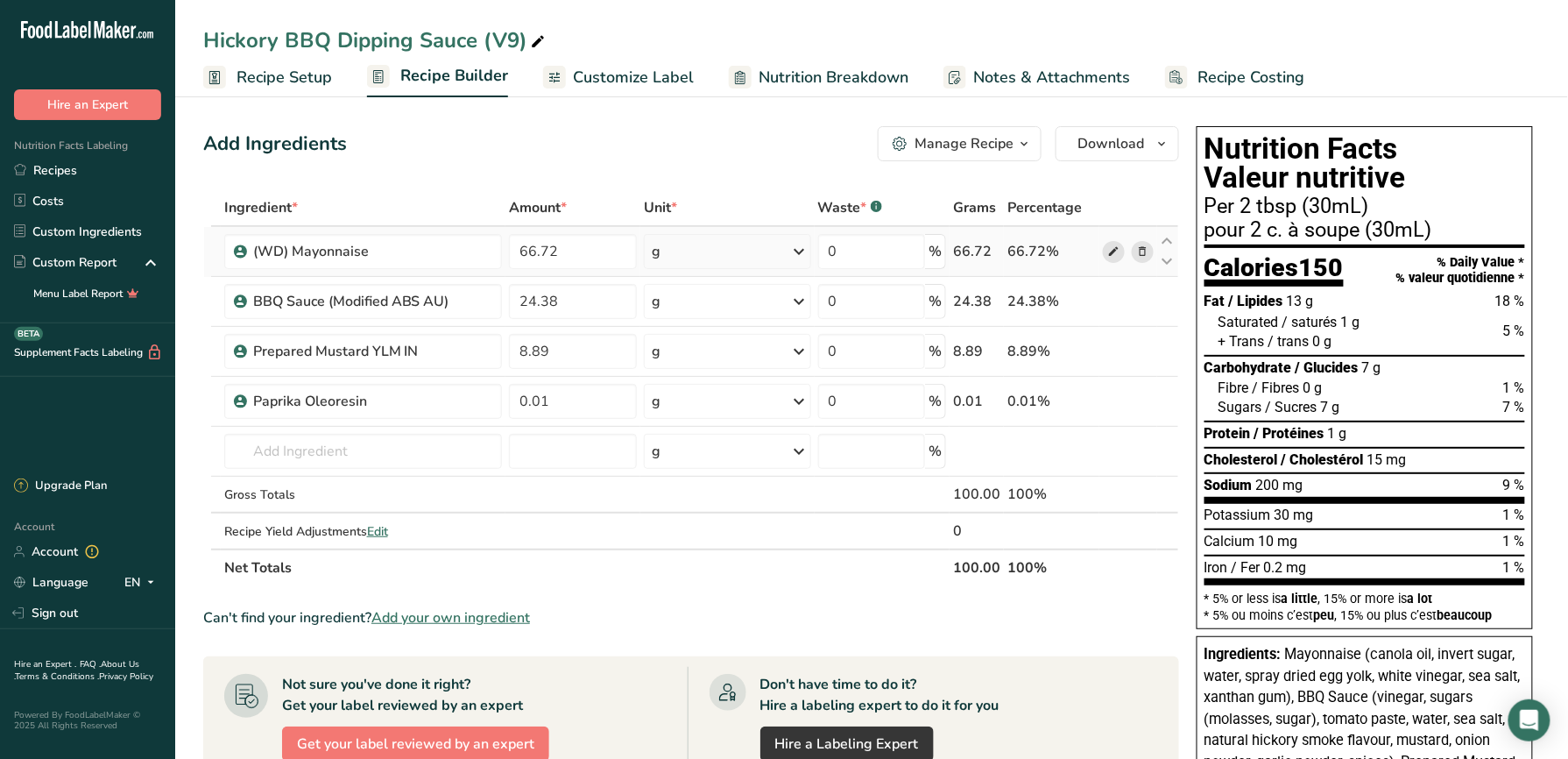 click at bounding box center [1113, 252] 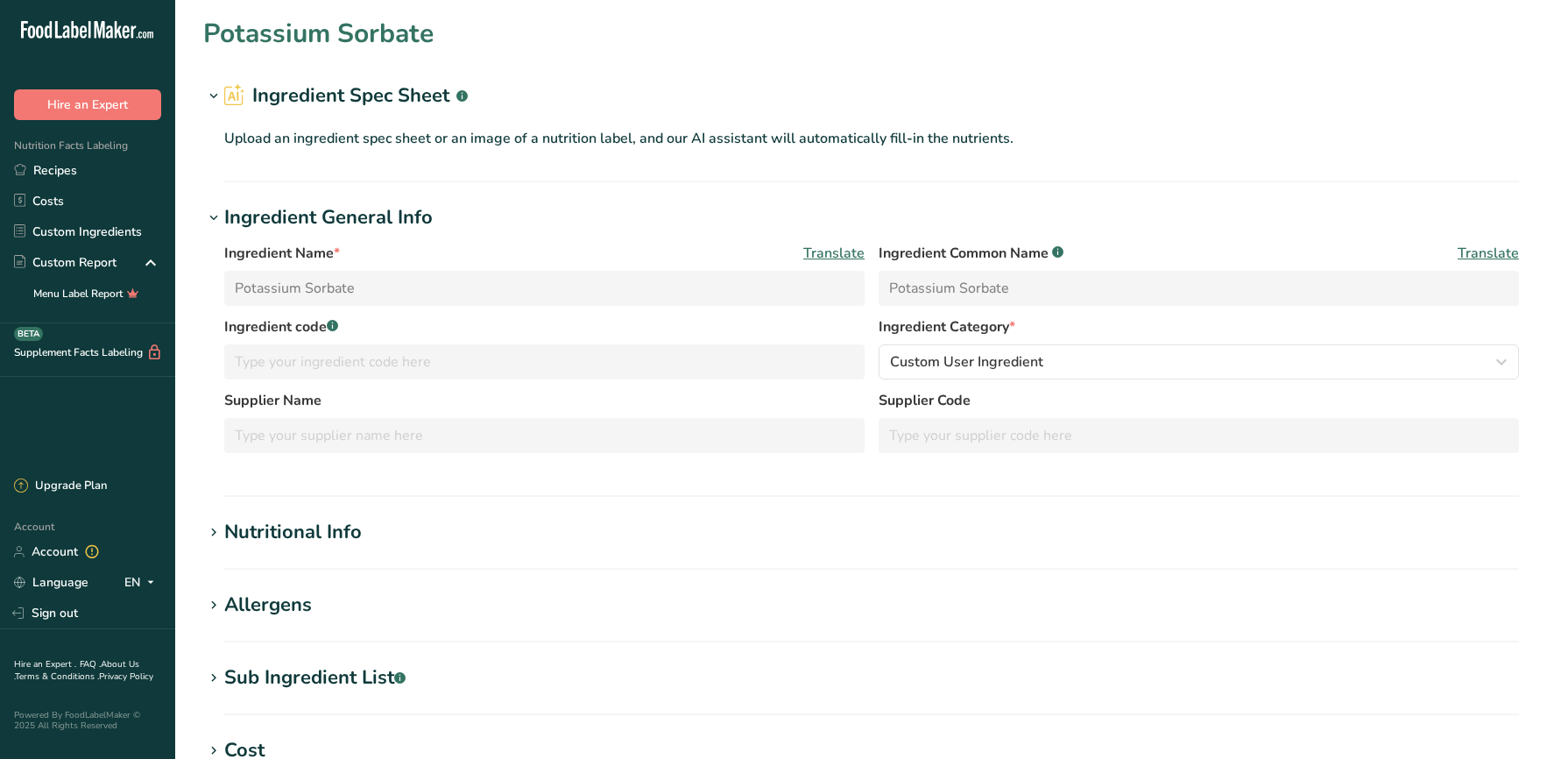 scroll, scrollTop: 0, scrollLeft: 0, axis: both 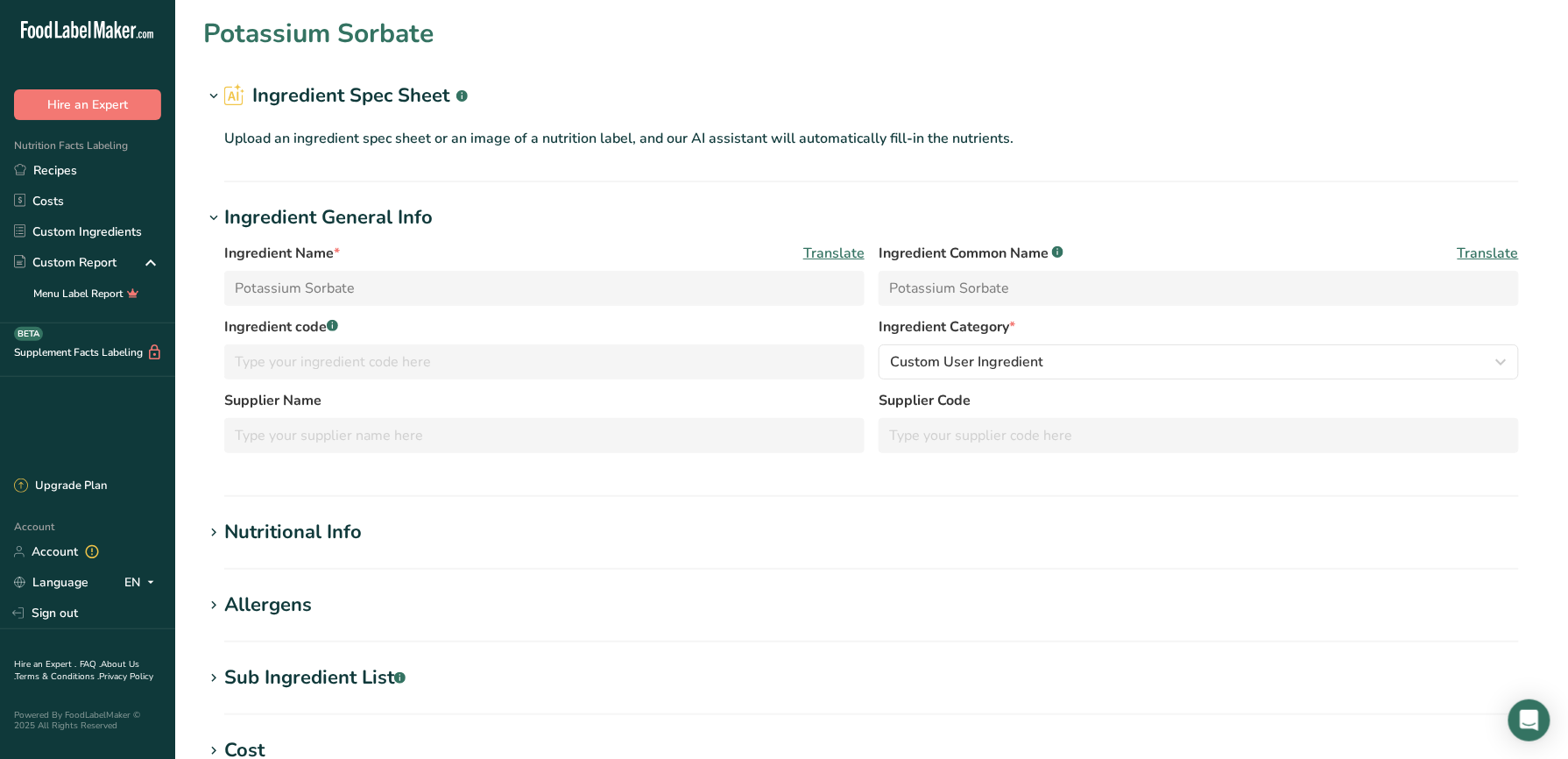 click on "Nutritional Info" at bounding box center [872, 532] 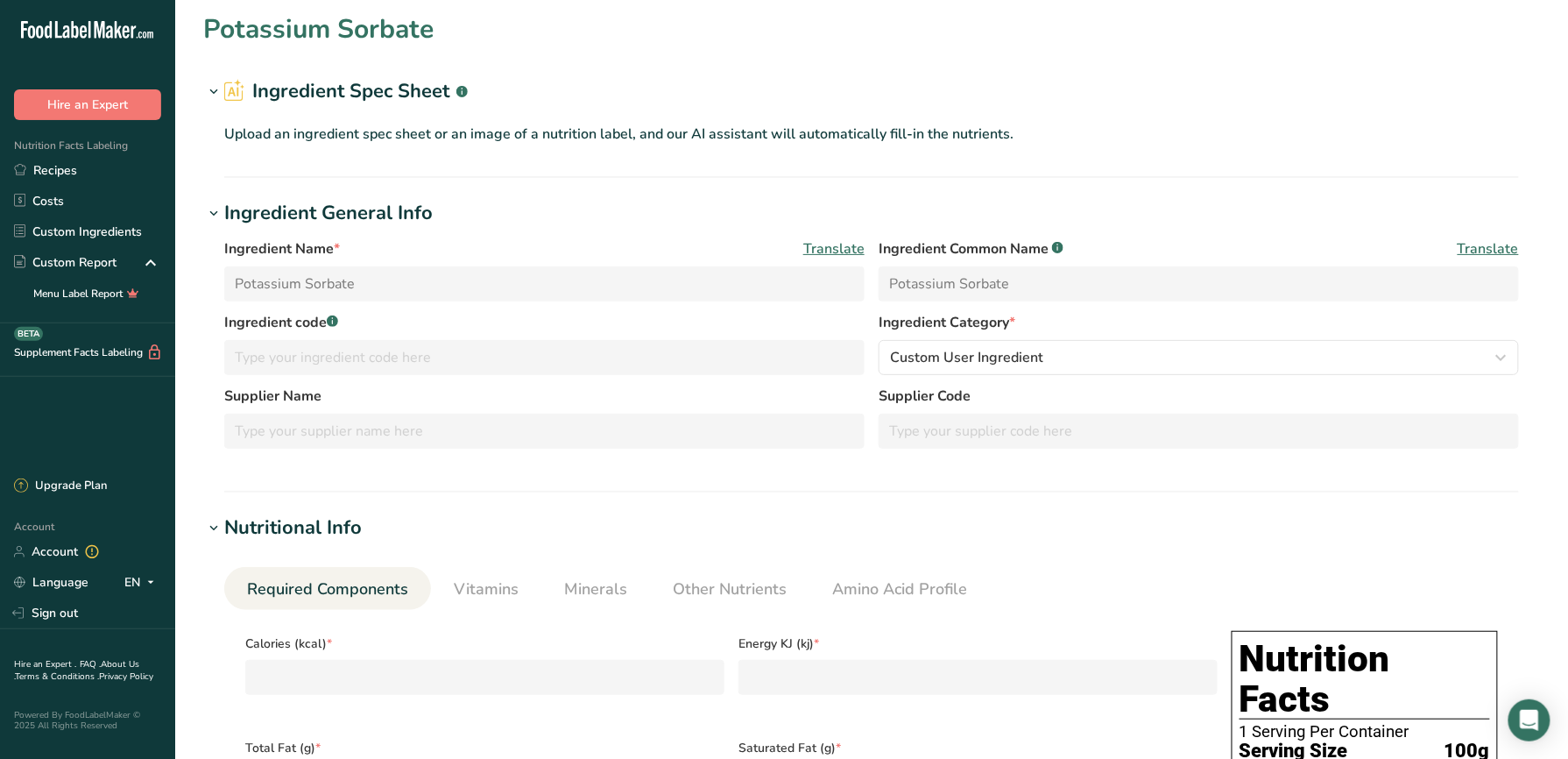 scroll, scrollTop: 0, scrollLeft: 0, axis: both 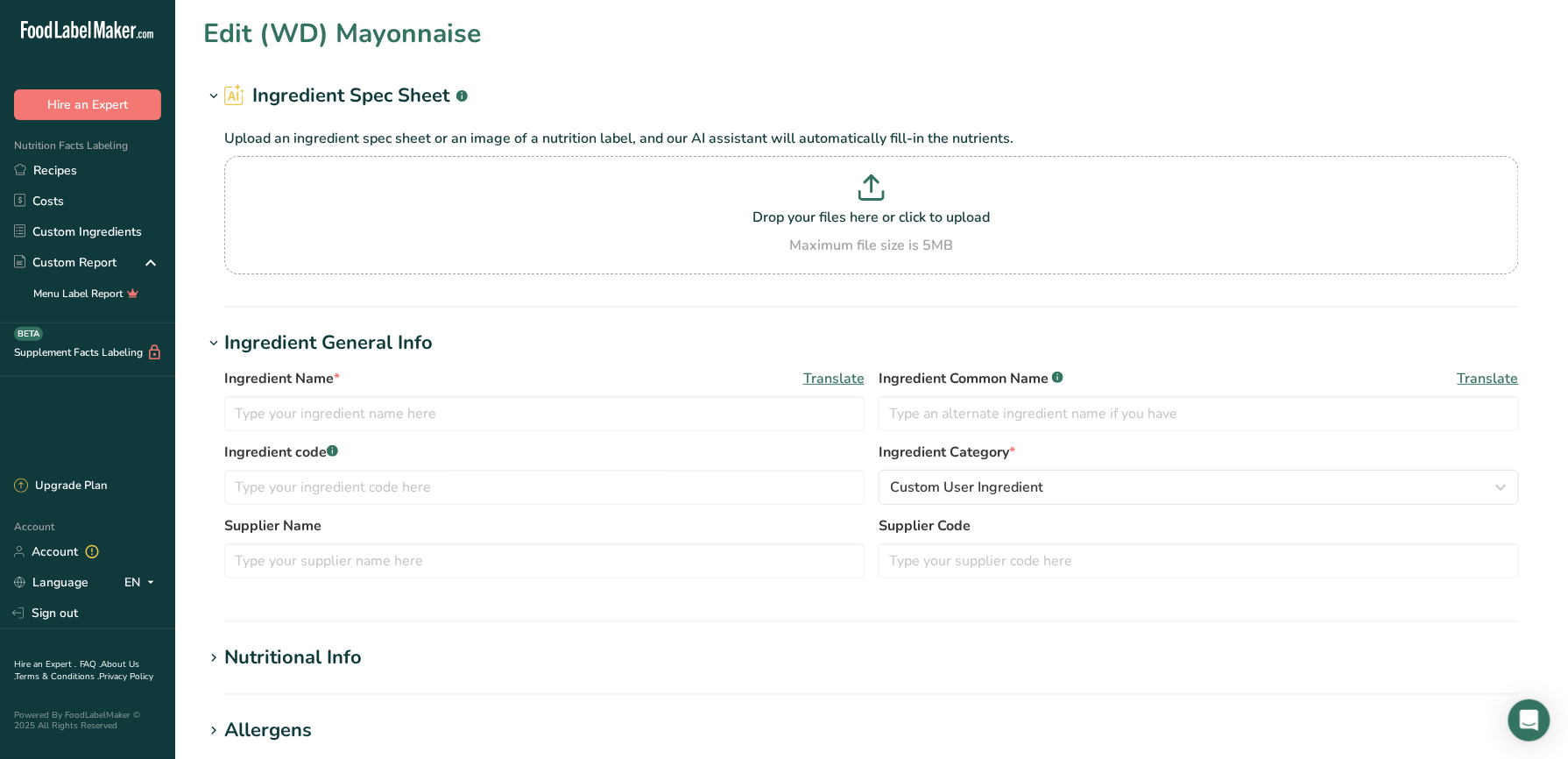 type on "(WD) Mayonnaise" 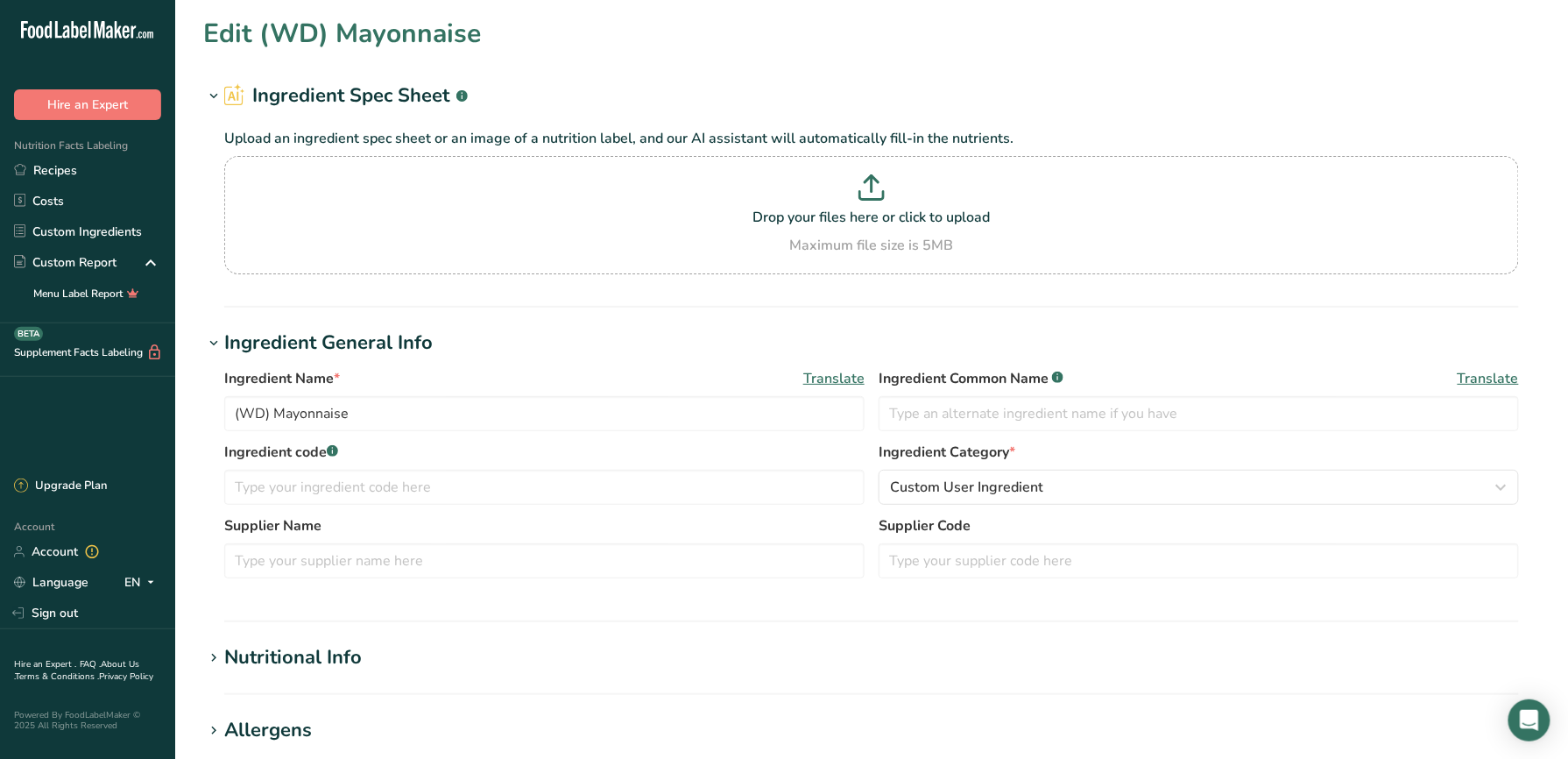 type on "V7" 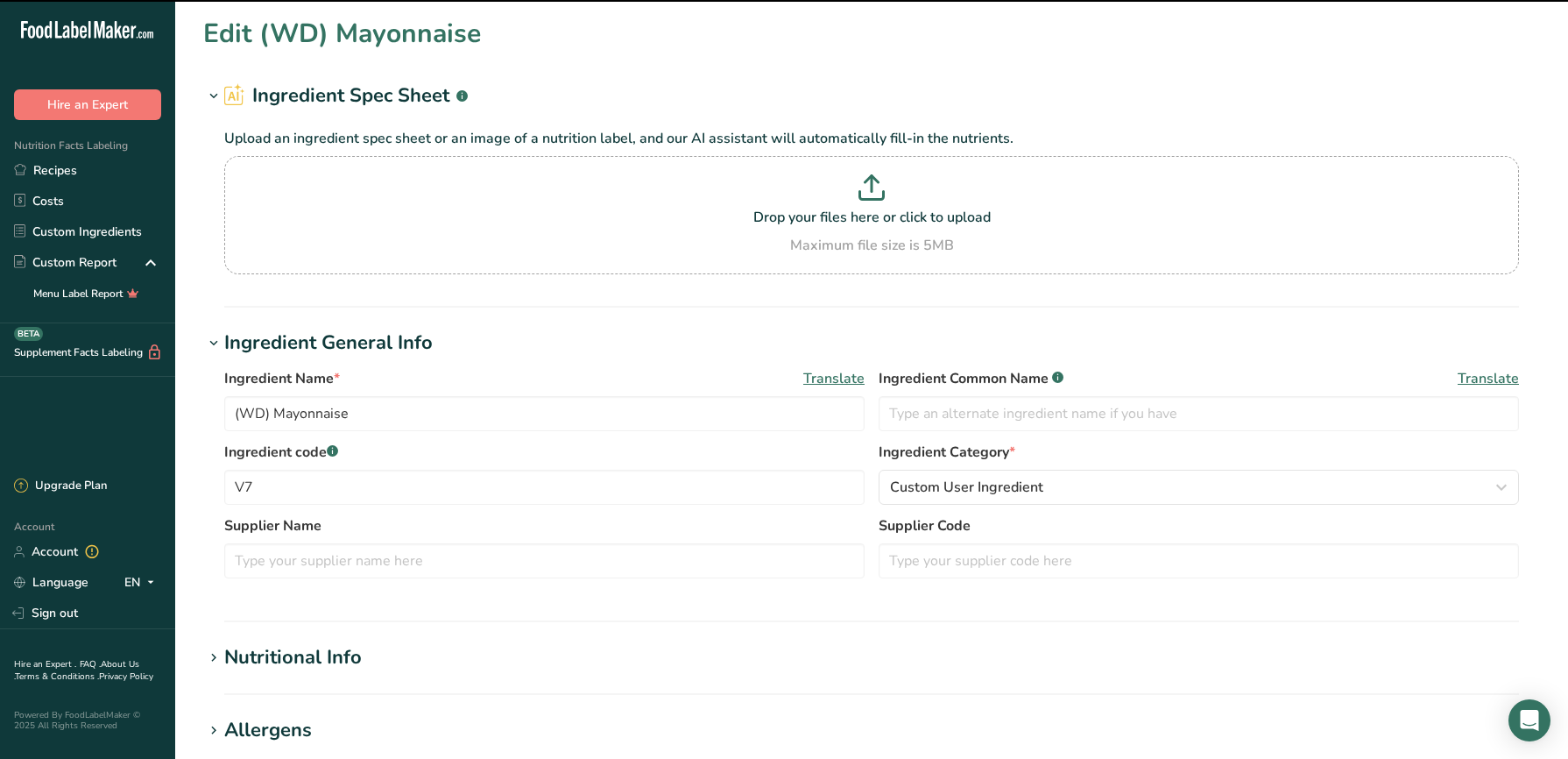 scroll, scrollTop: 0, scrollLeft: 0, axis: both 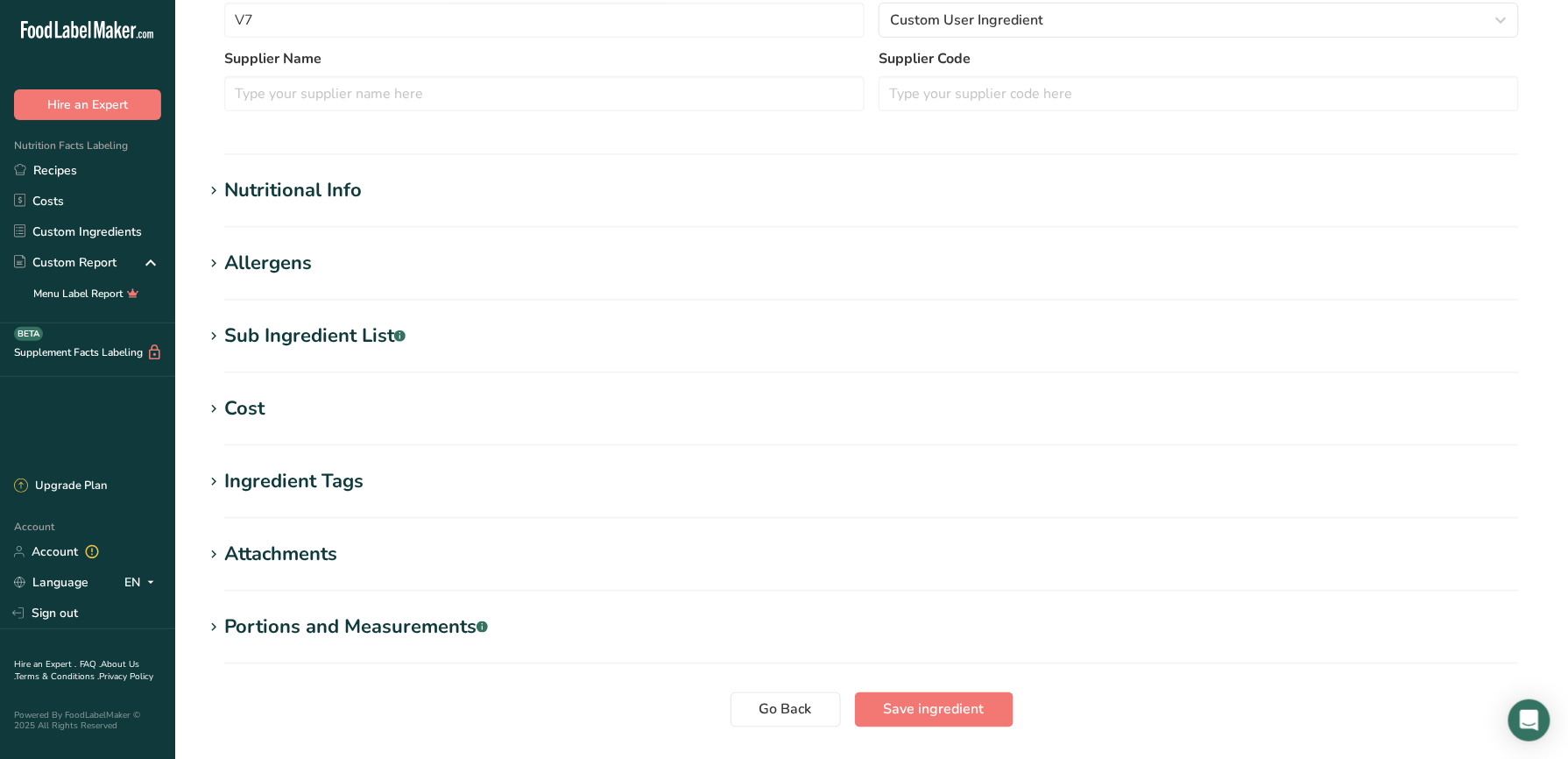 click on "Nutritional Info" at bounding box center [293, 190] 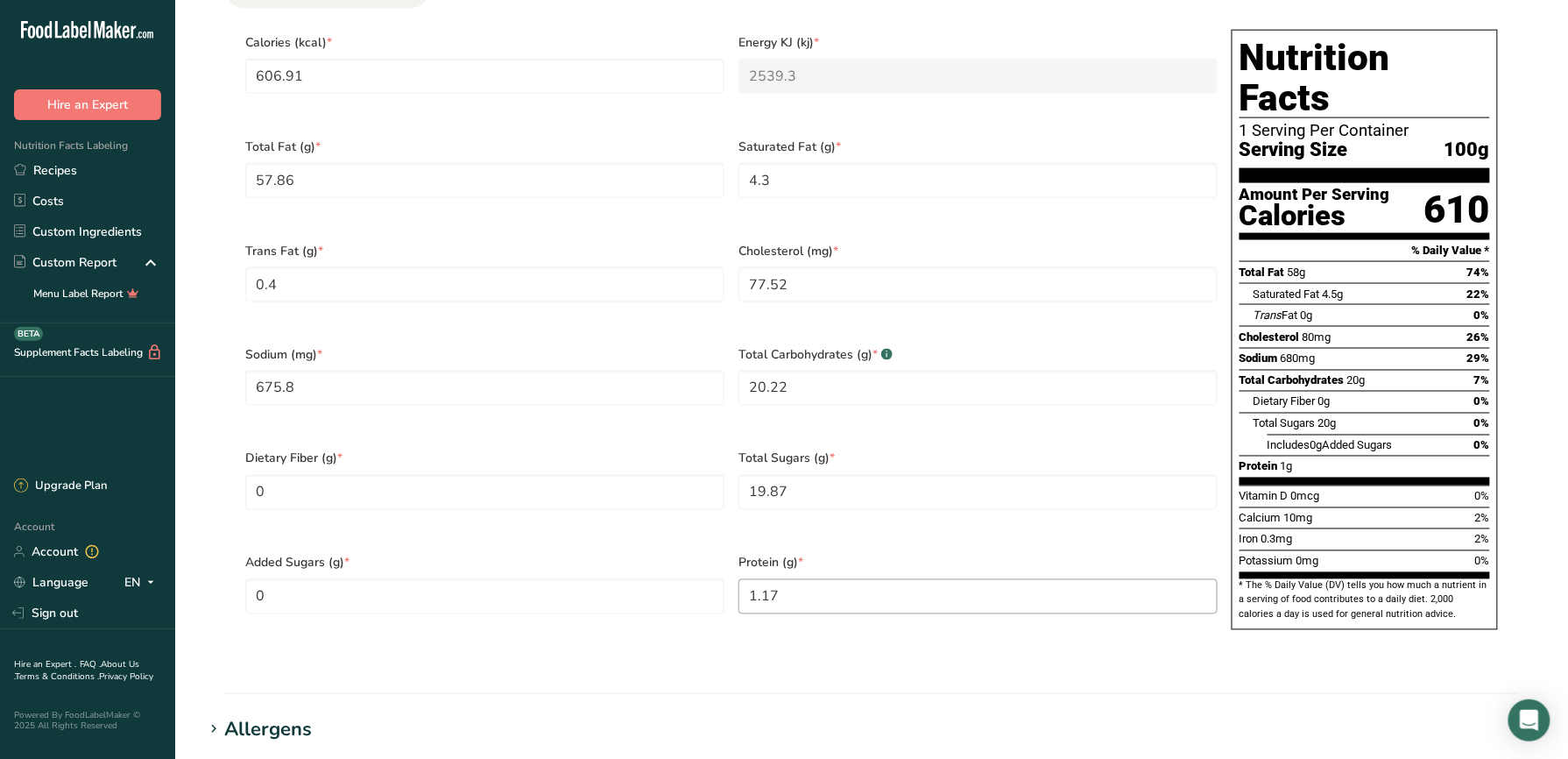 scroll, scrollTop: 701, scrollLeft: 0, axis: vertical 